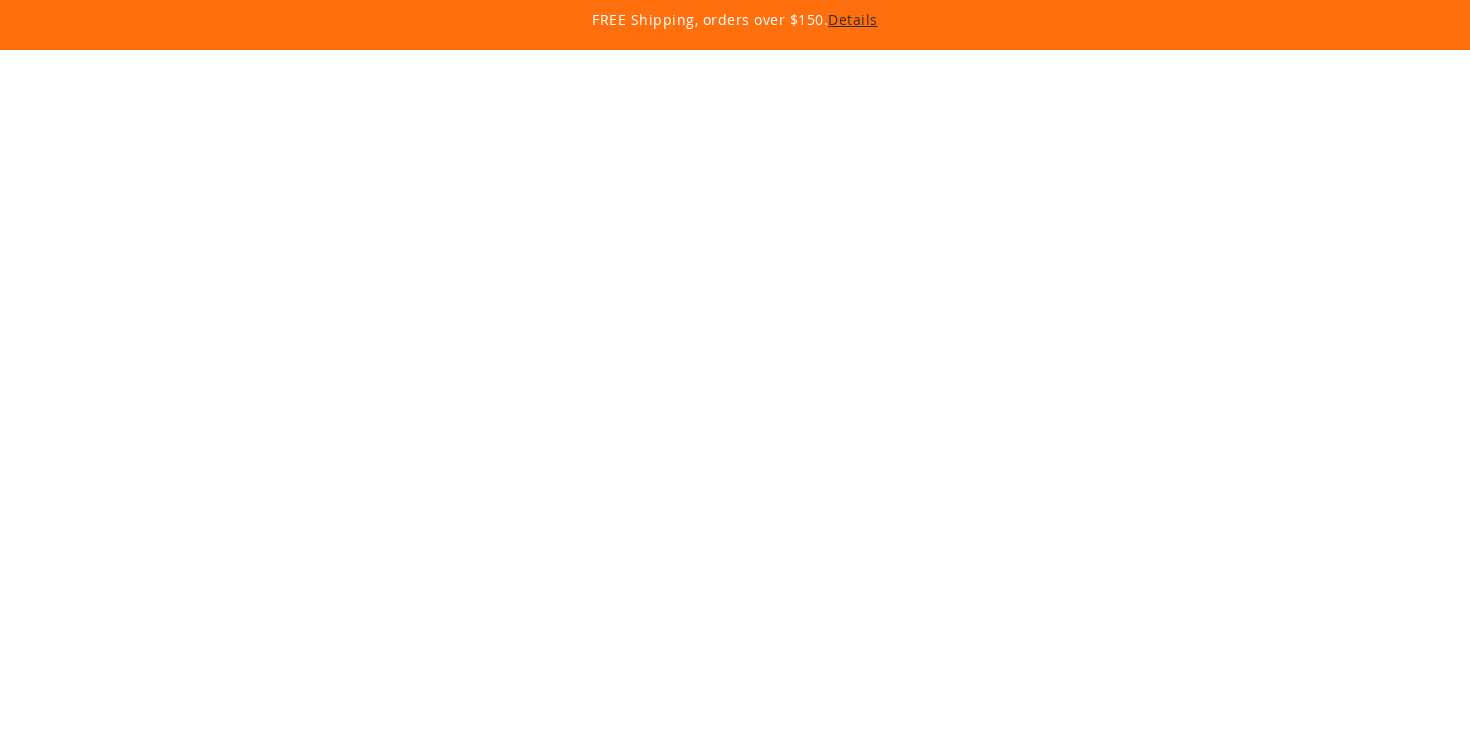 scroll, scrollTop: 0, scrollLeft: 0, axis: both 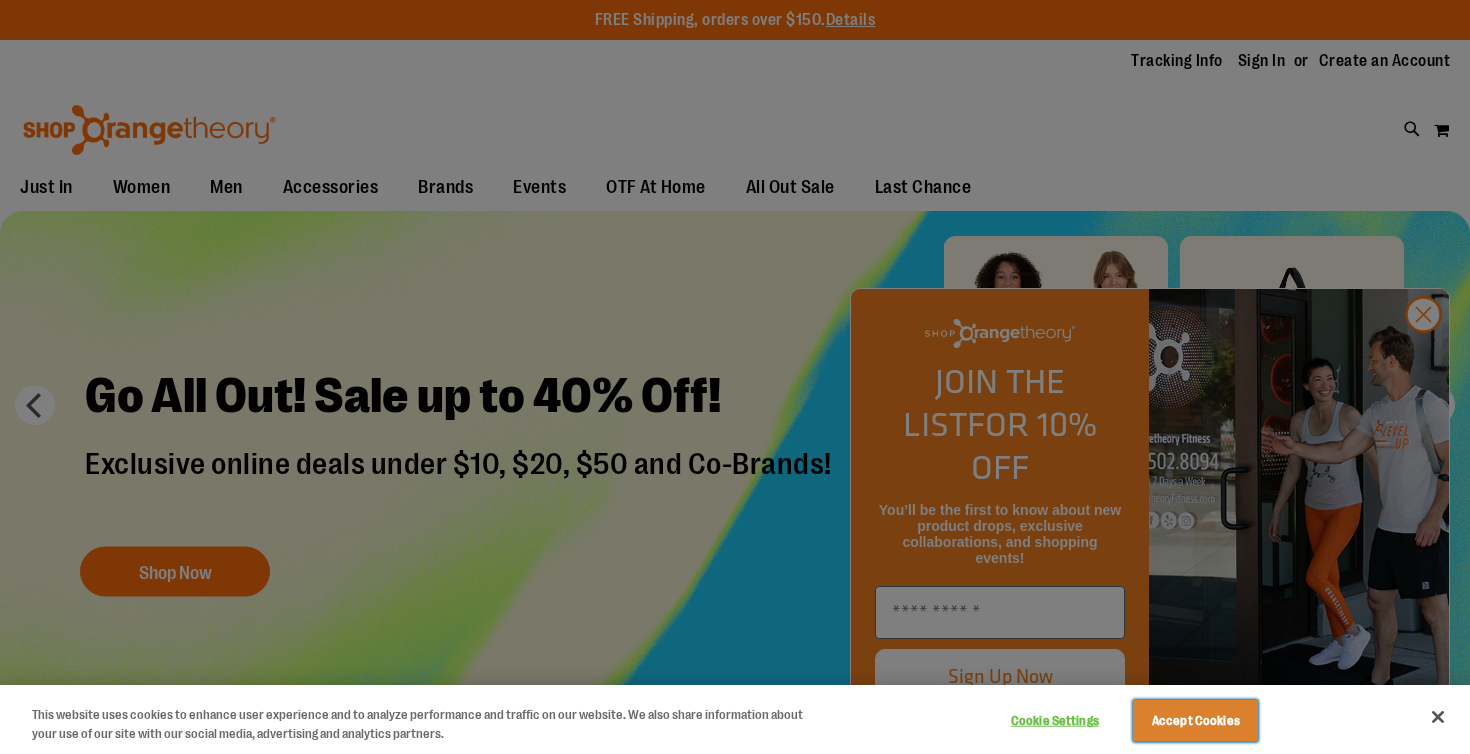 click on "Accept Cookies" at bounding box center [1195, 721] 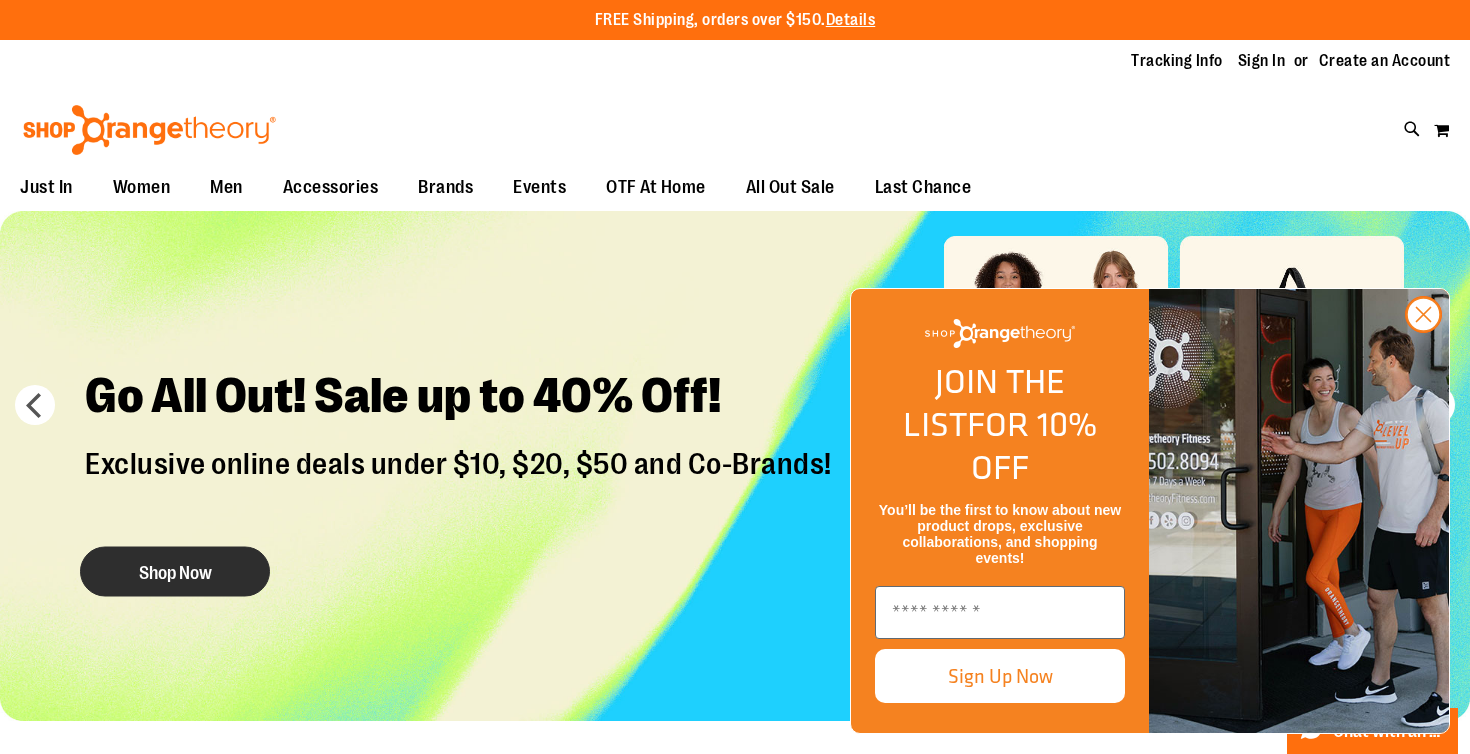 click on "Shop Now" at bounding box center [175, 572] 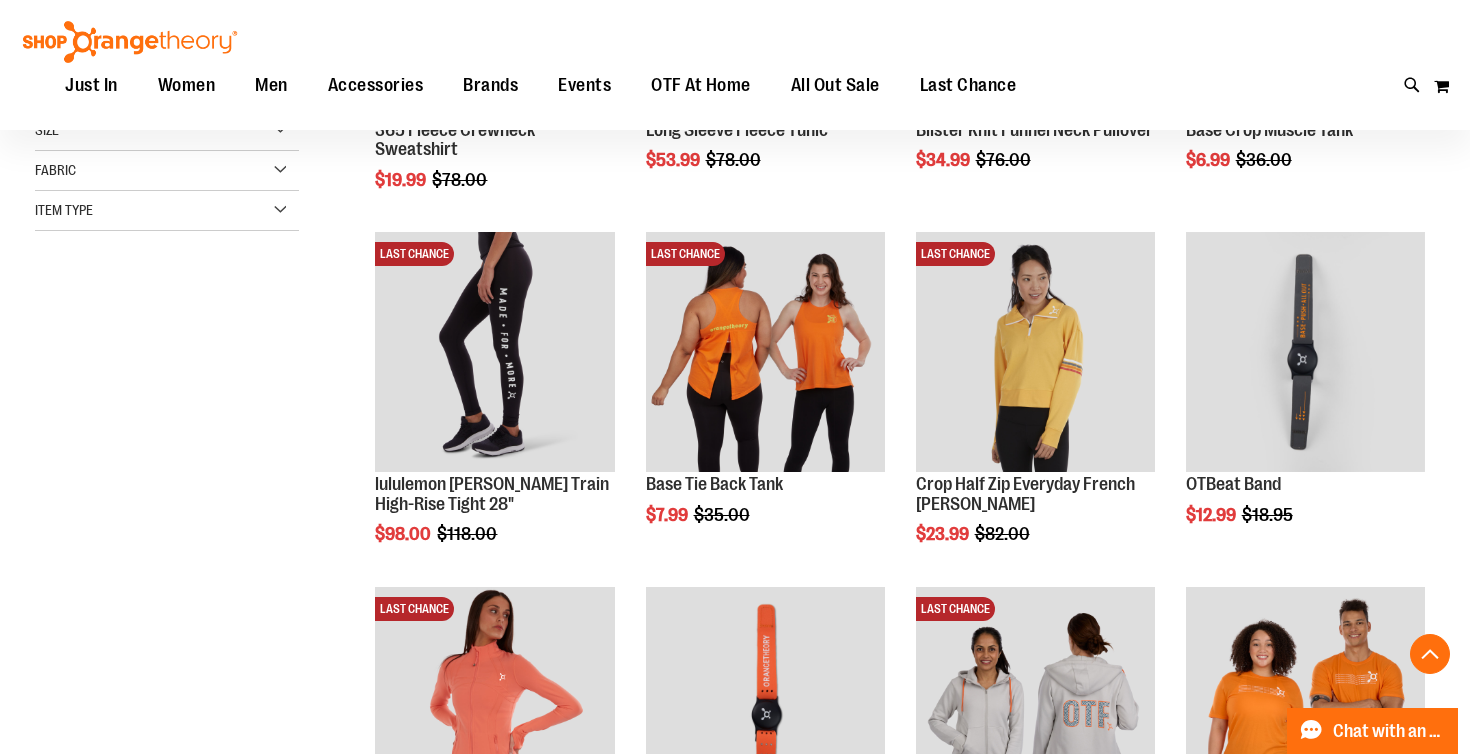 scroll, scrollTop: 530, scrollLeft: 0, axis: vertical 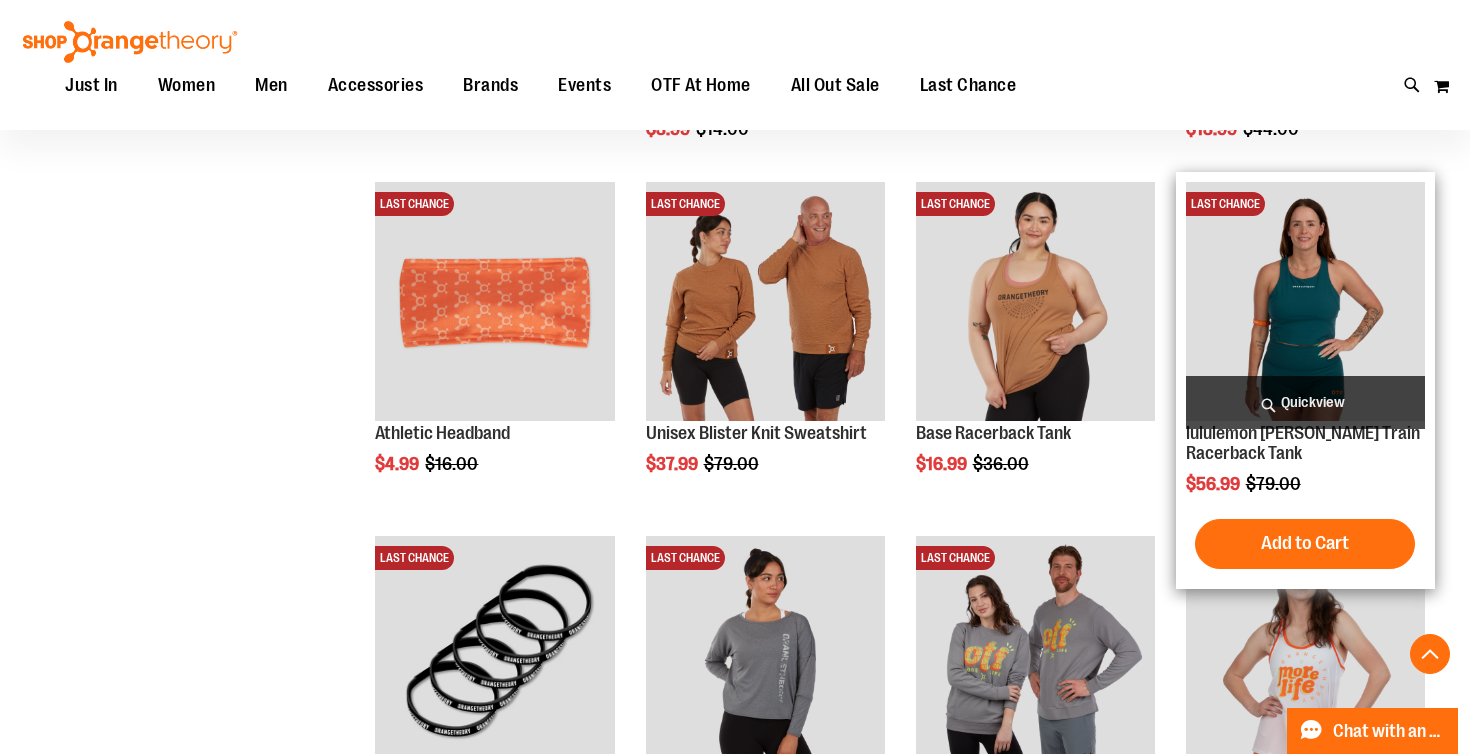 click at bounding box center (1305, 301) 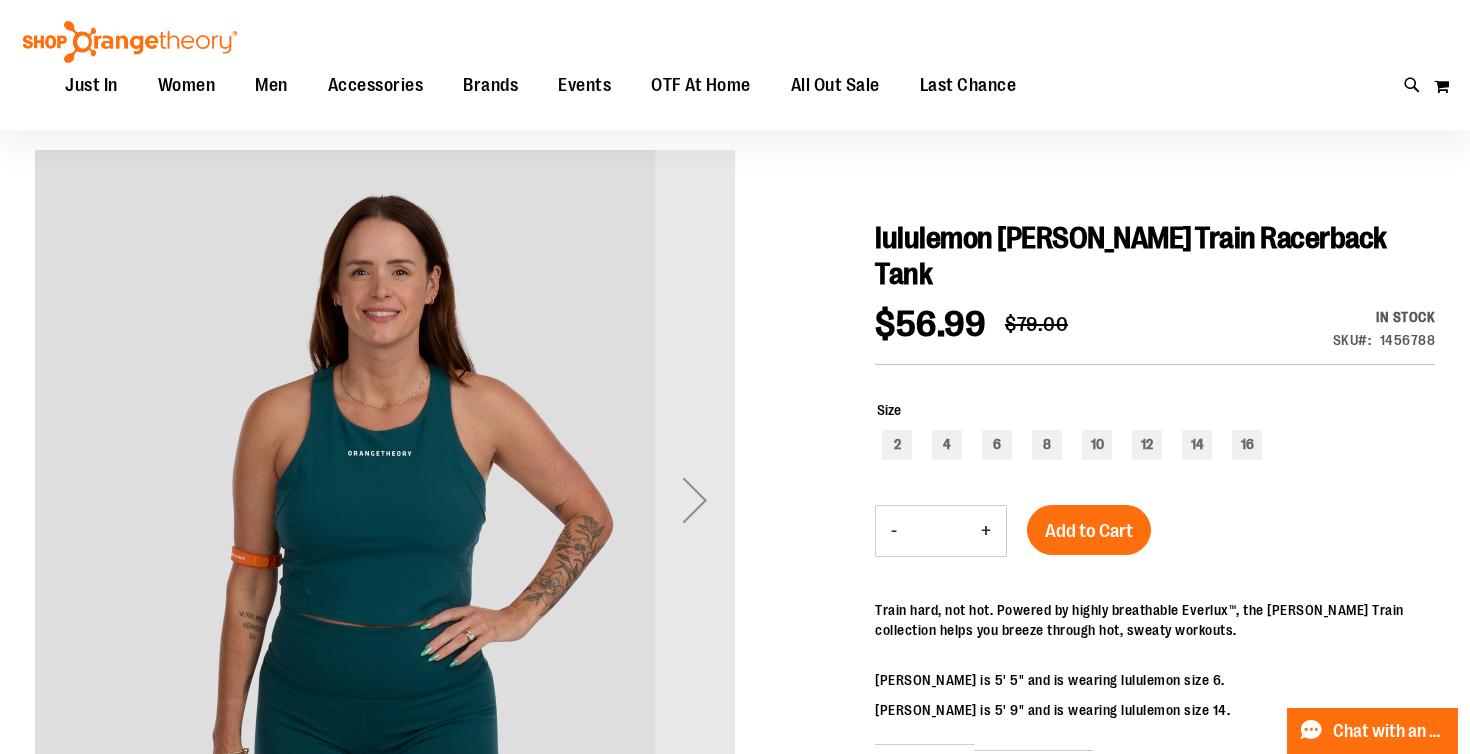 scroll, scrollTop: 168, scrollLeft: 0, axis: vertical 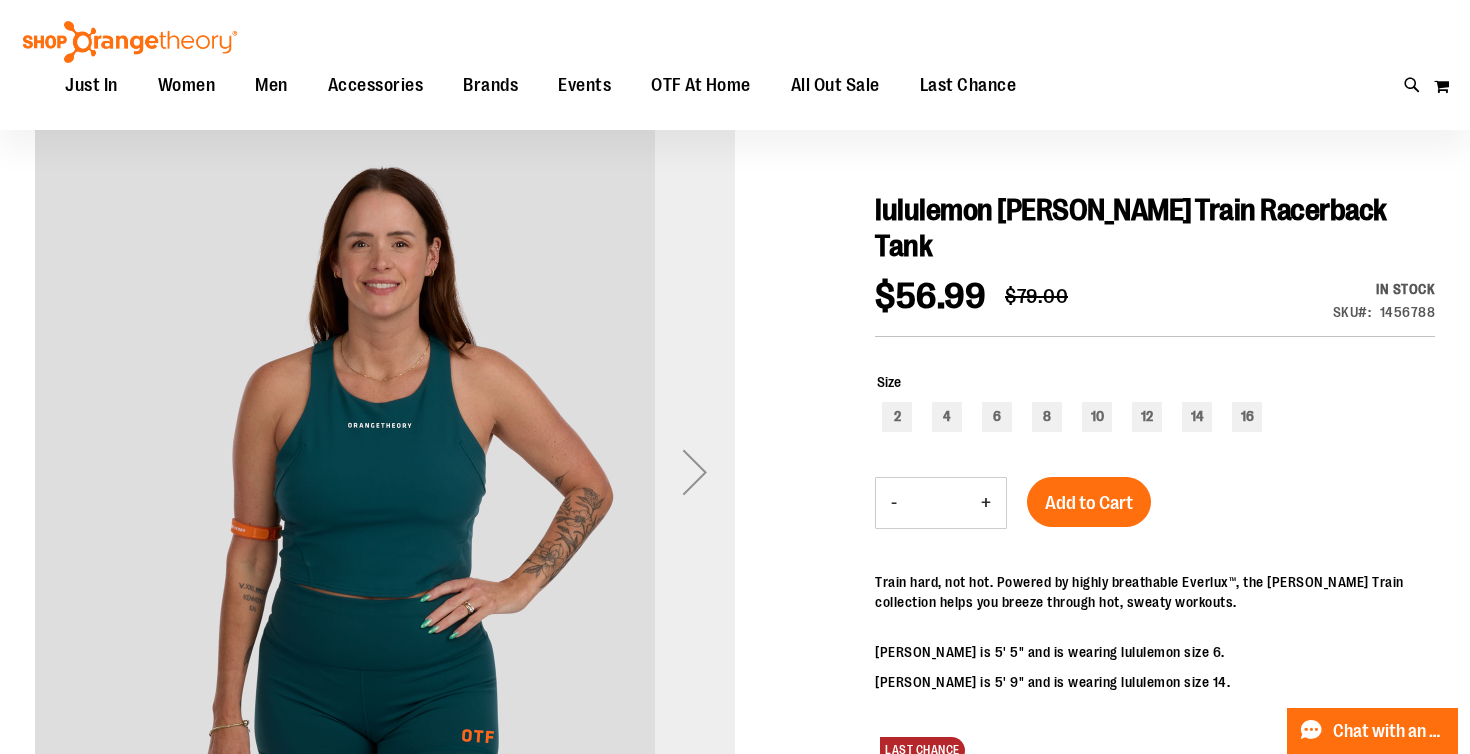 click at bounding box center [695, 472] 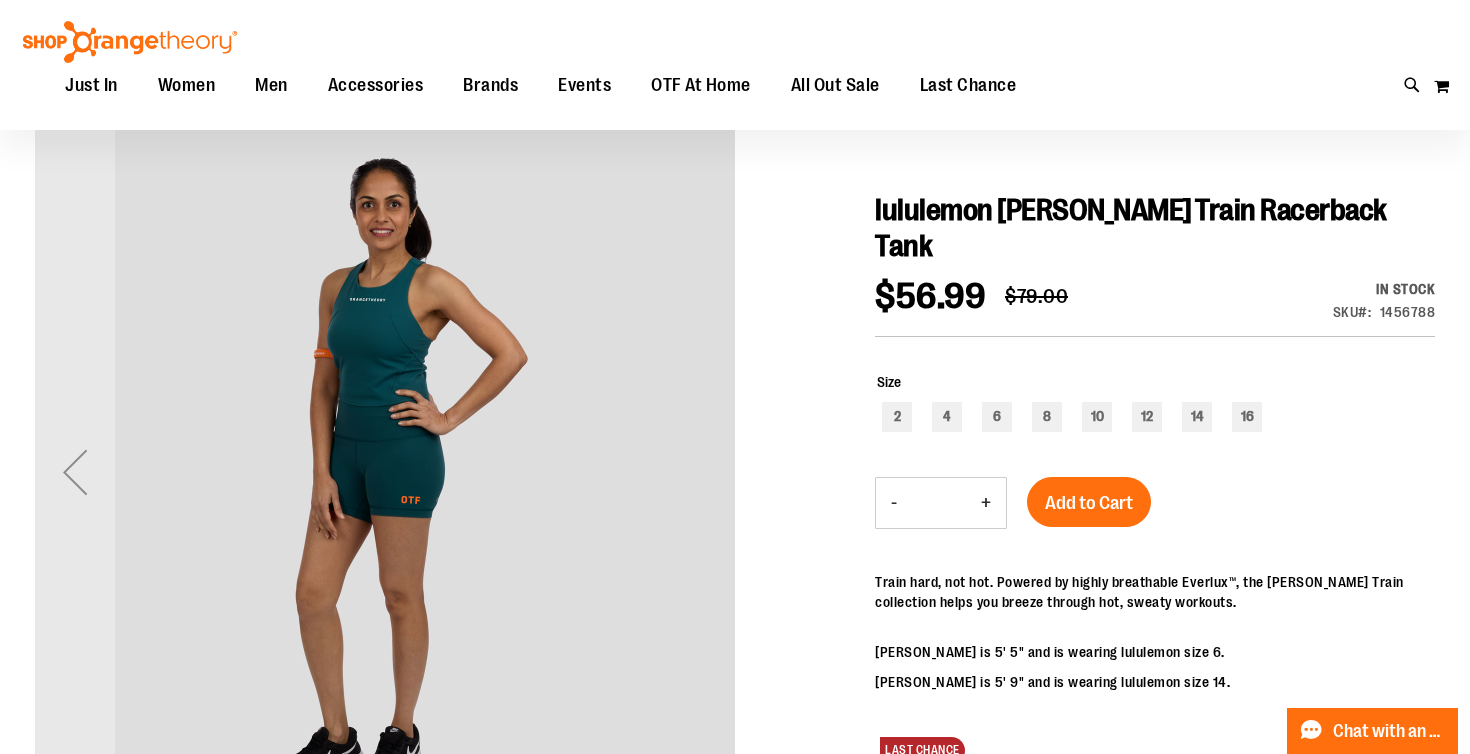scroll, scrollTop: 0, scrollLeft: 0, axis: both 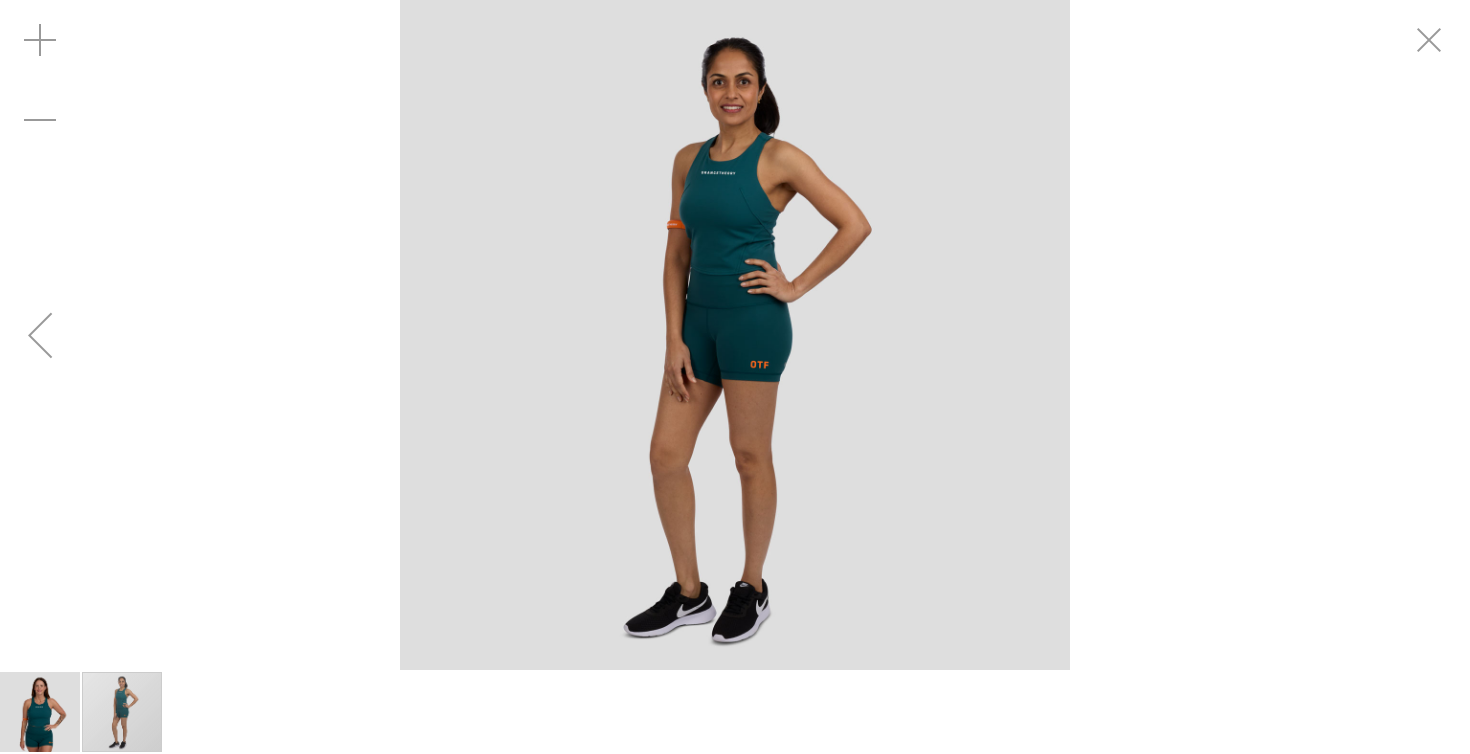 click at bounding box center [40, 335] 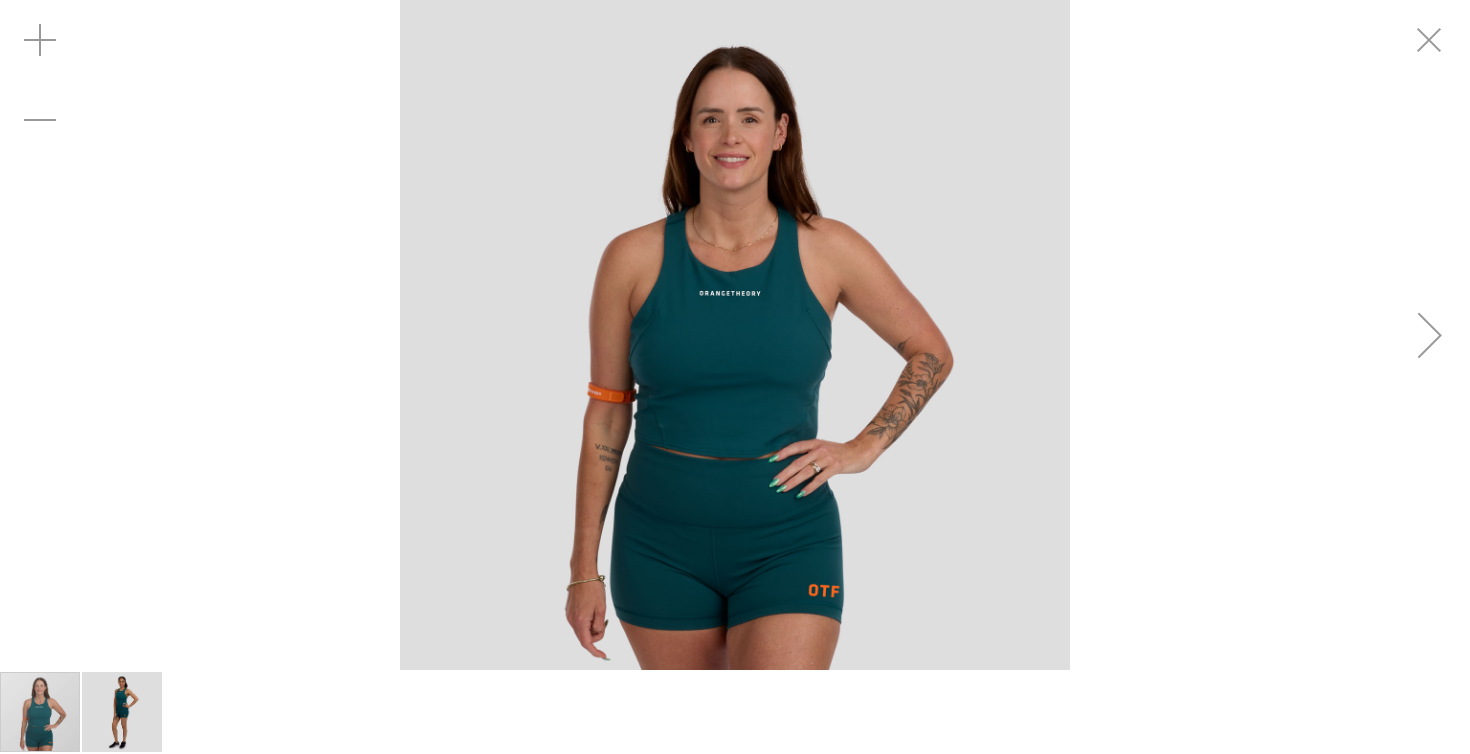 scroll, scrollTop: 167, scrollLeft: 0, axis: vertical 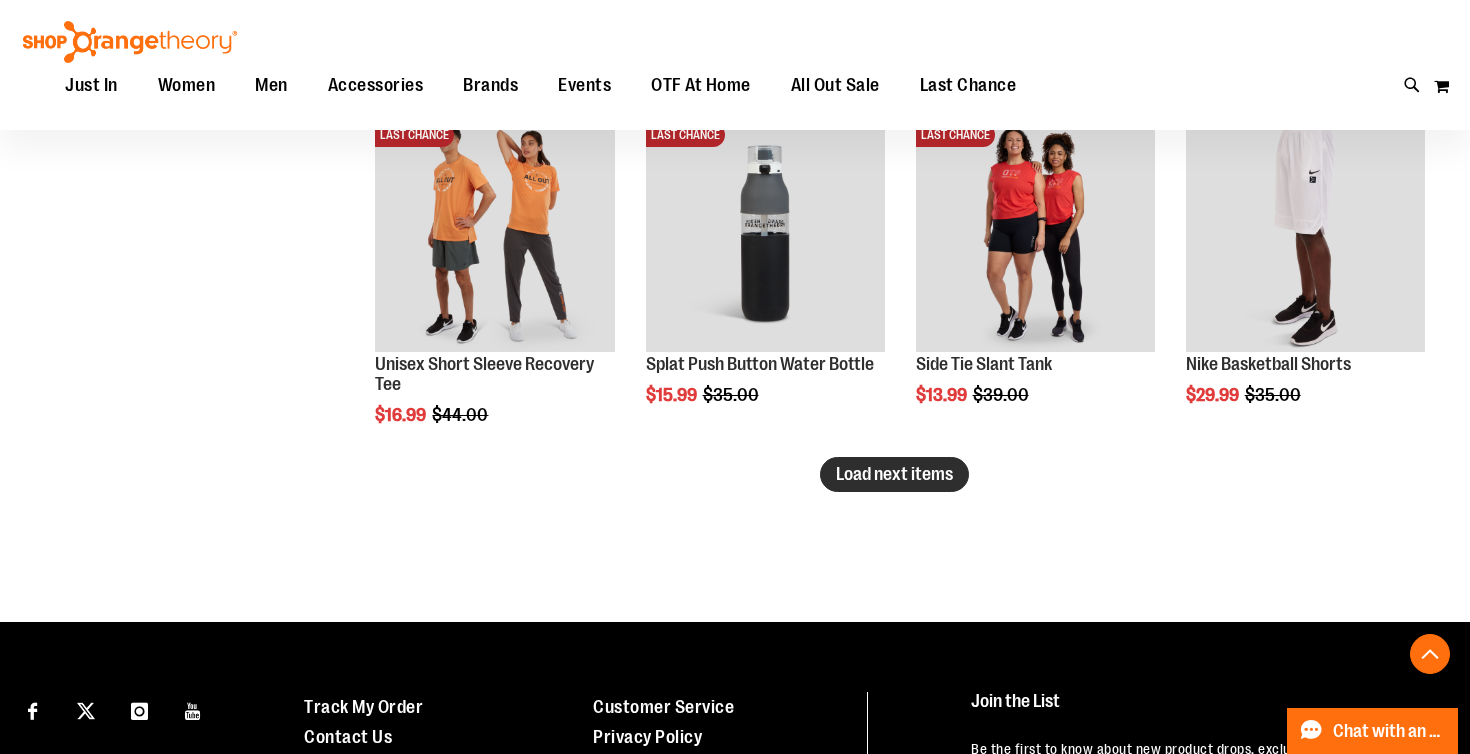 click on "Load next items" at bounding box center [894, 474] 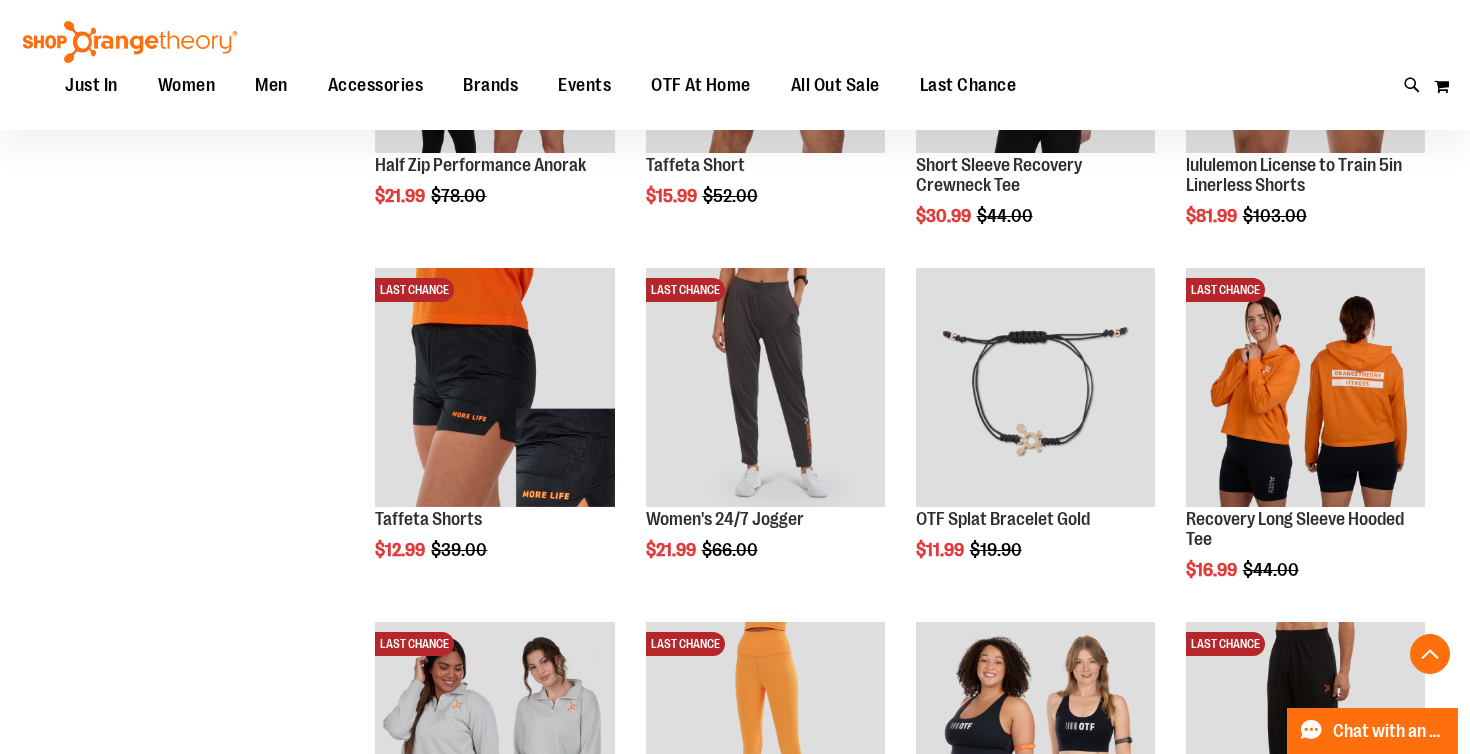 scroll, scrollTop: 3736, scrollLeft: 0, axis: vertical 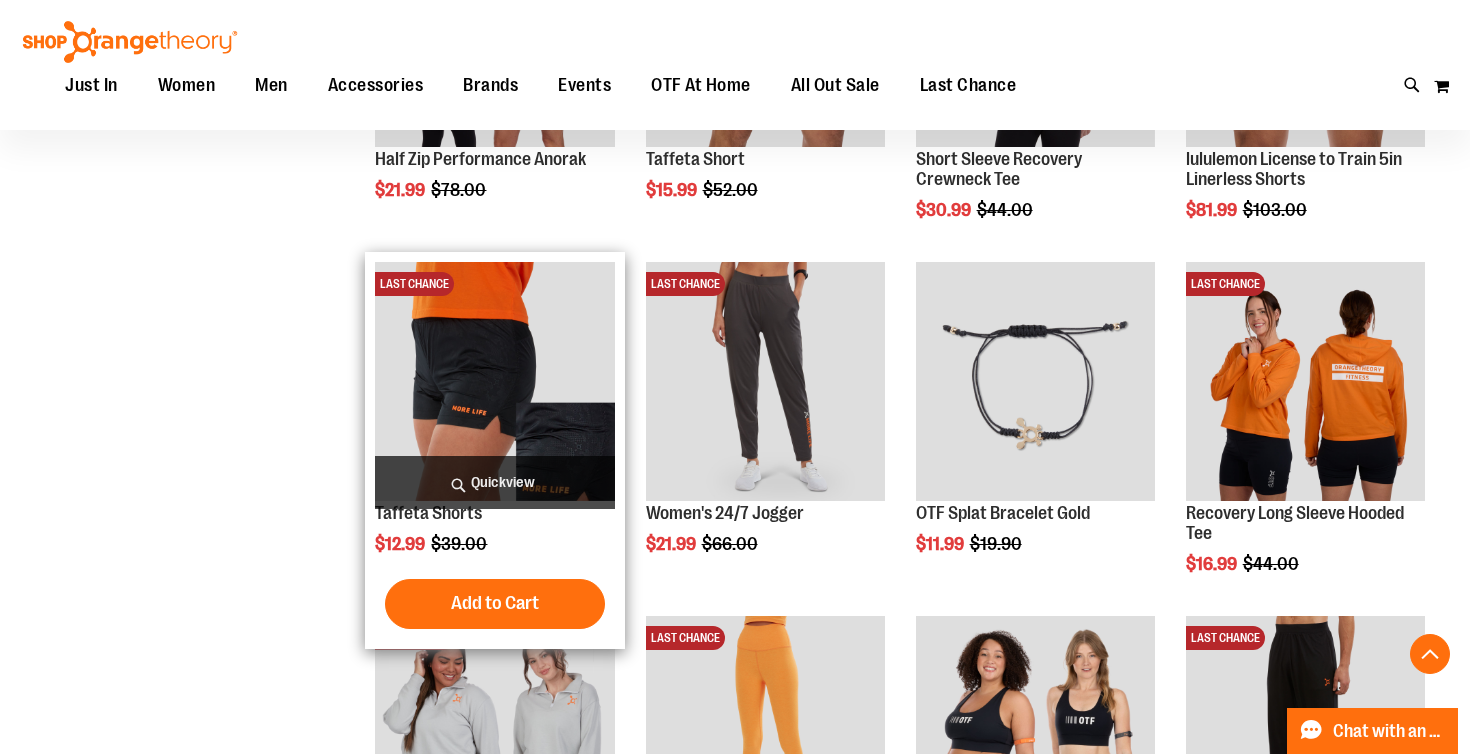click at bounding box center (494, 381) 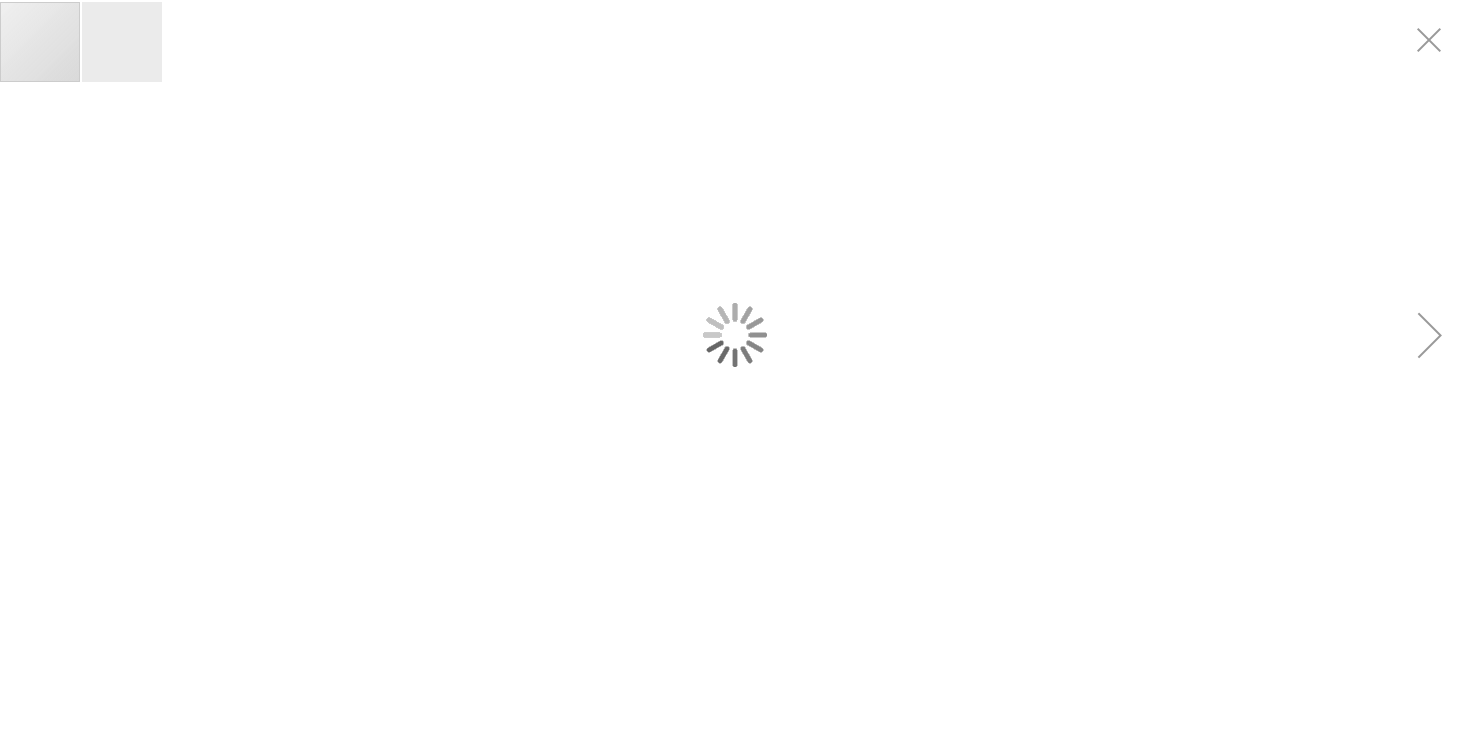 scroll, scrollTop: 0, scrollLeft: 0, axis: both 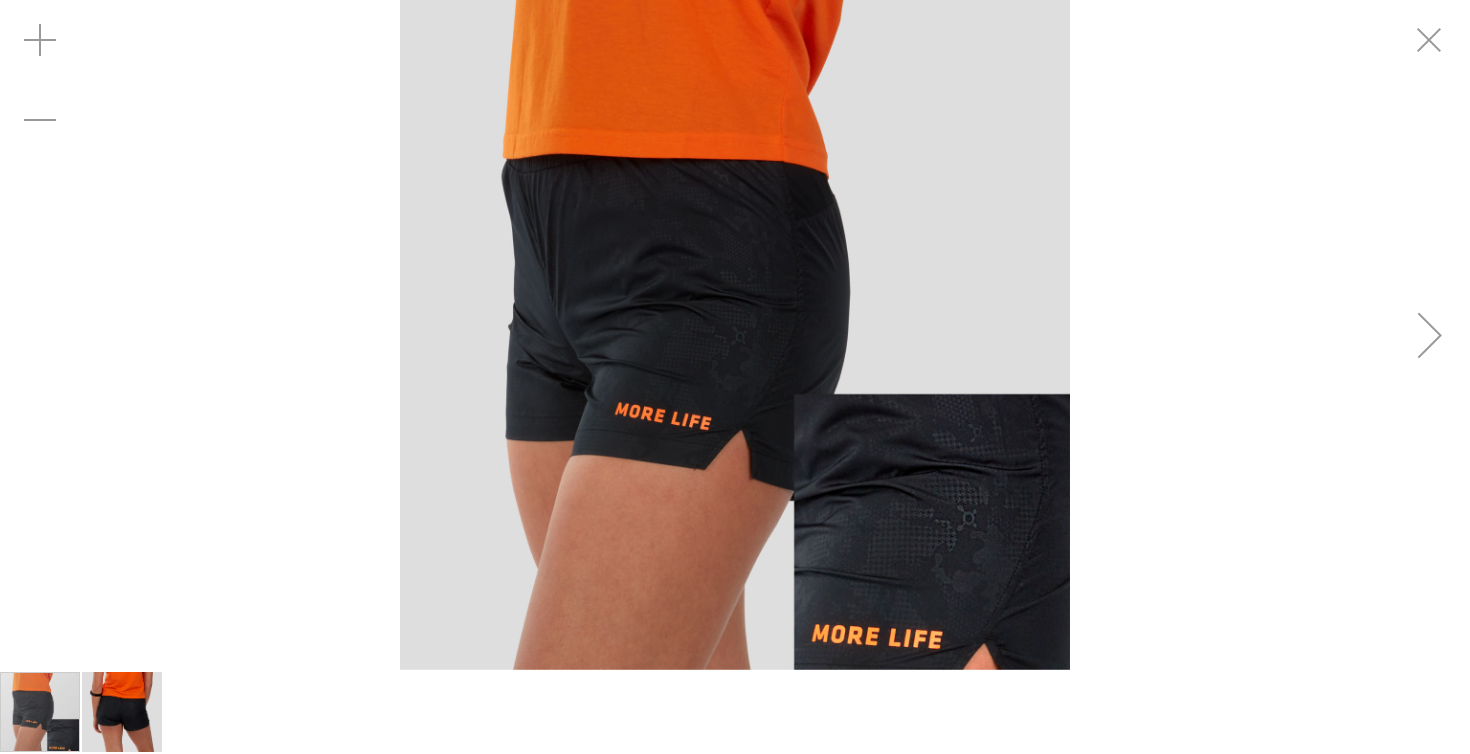 click at bounding box center (122, 712) 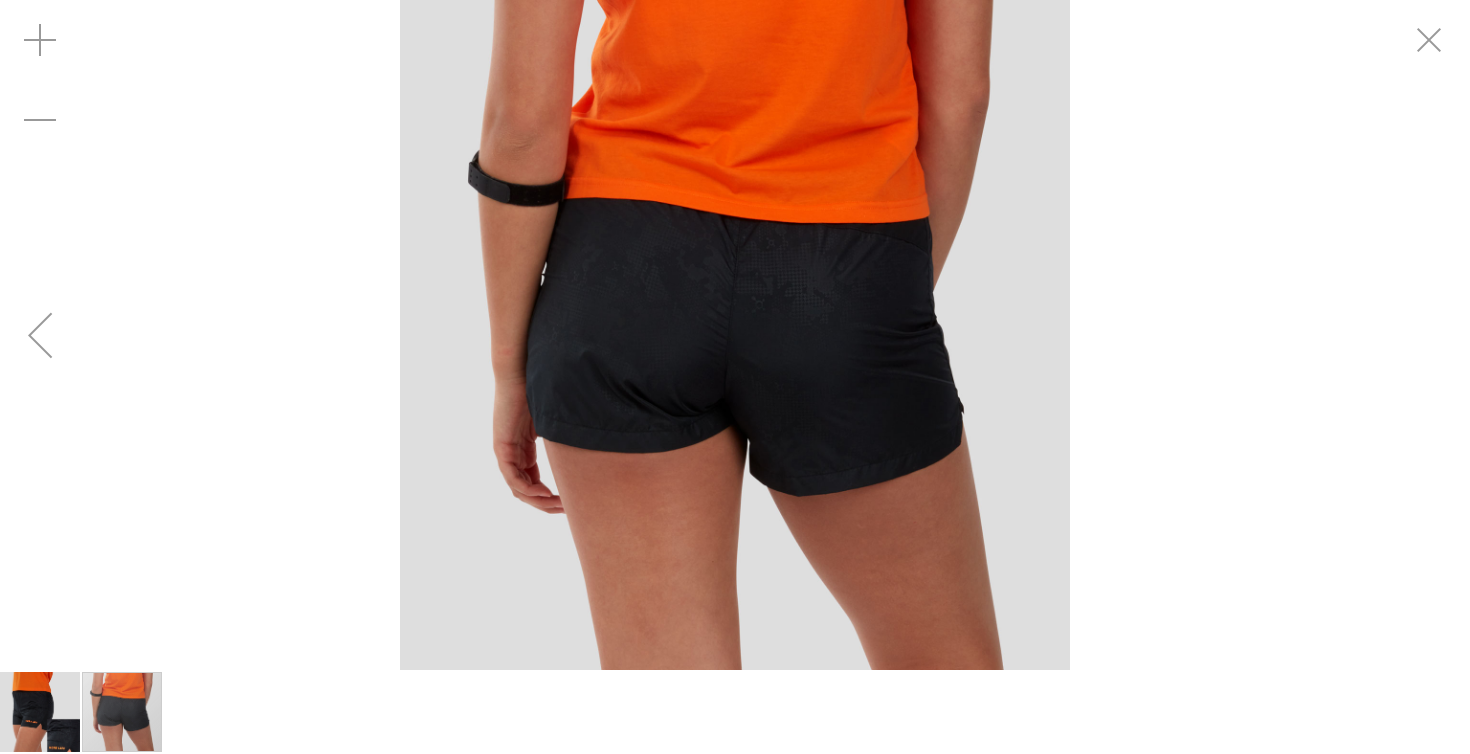 click at bounding box center (40, 712) 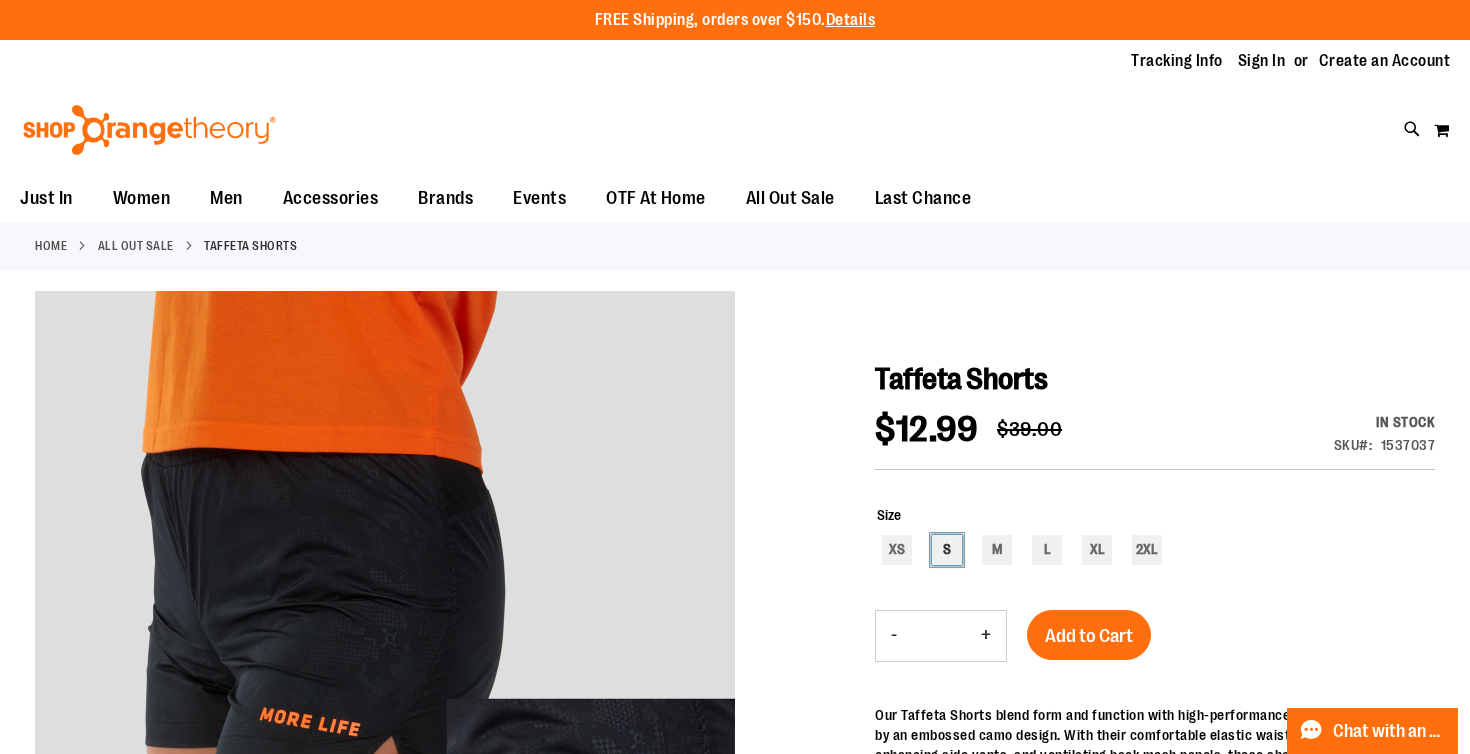 click on "S" at bounding box center [947, 550] 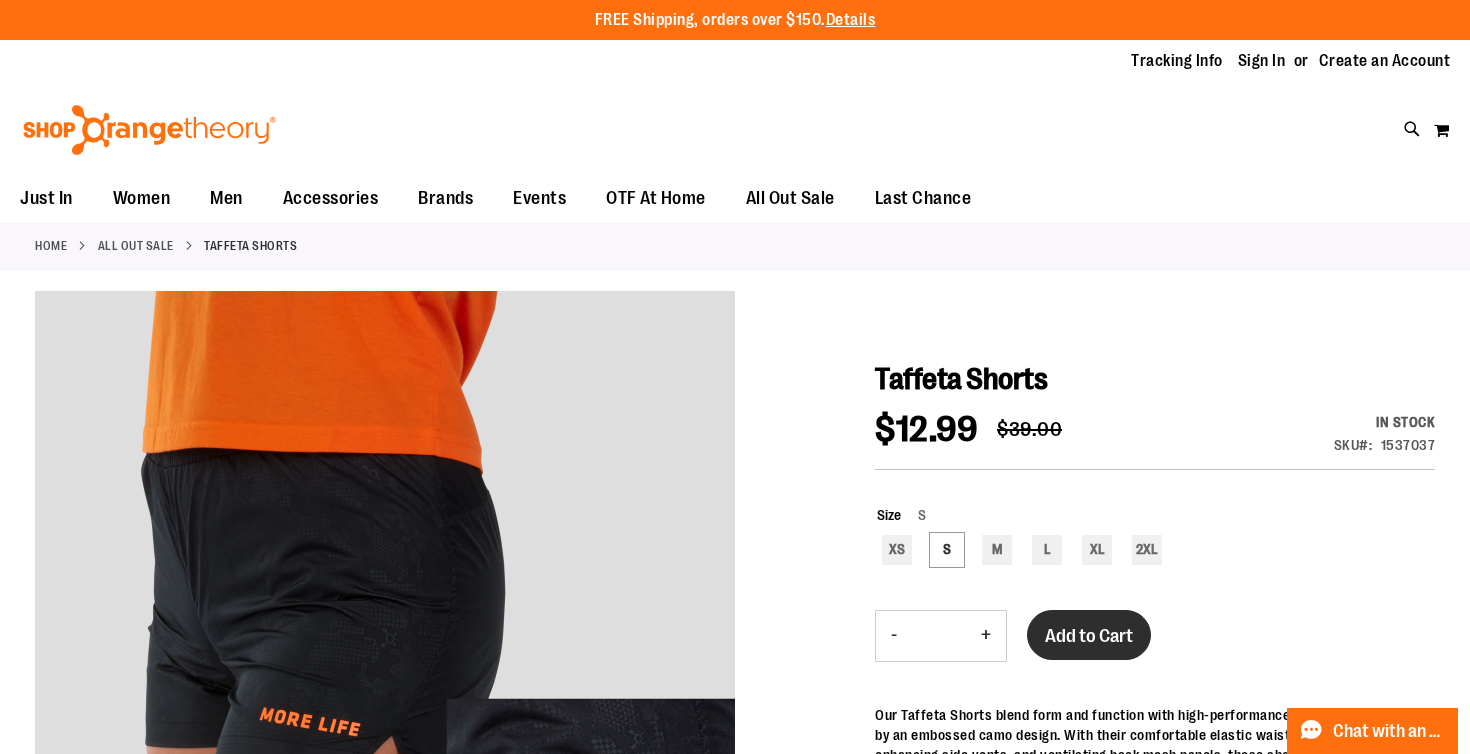 click on "Add to Cart" at bounding box center (1089, 636) 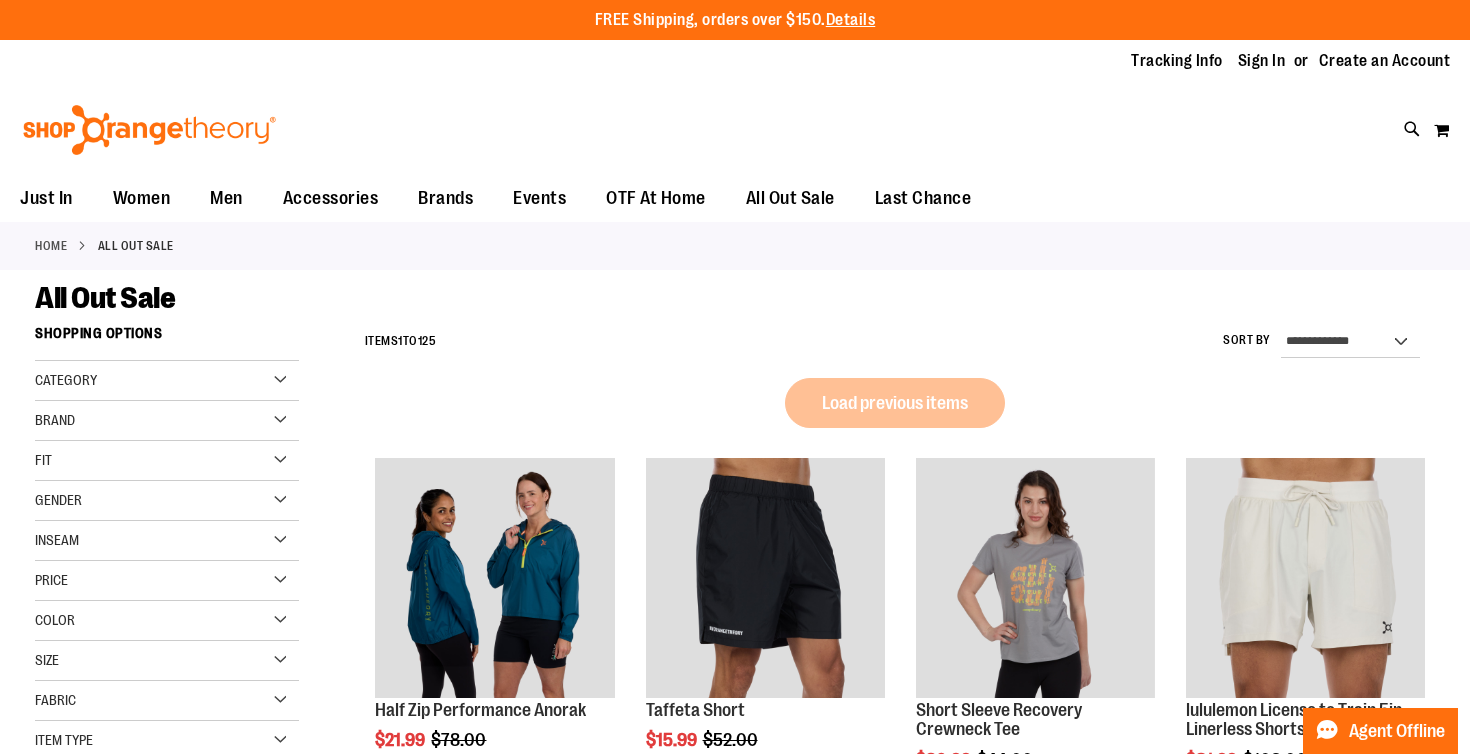 scroll, scrollTop: 0, scrollLeft: 0, axis: both 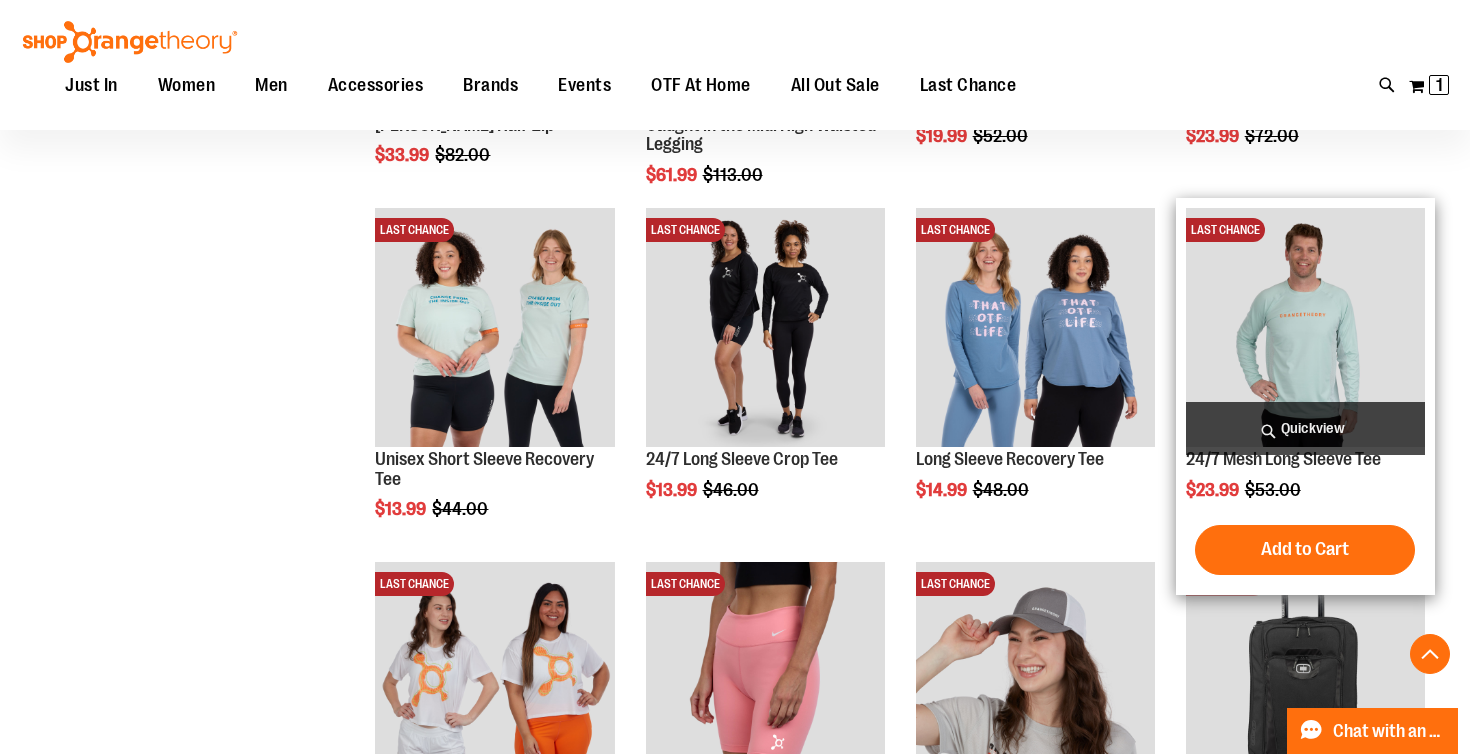 click at bounding box center [1305, 327] 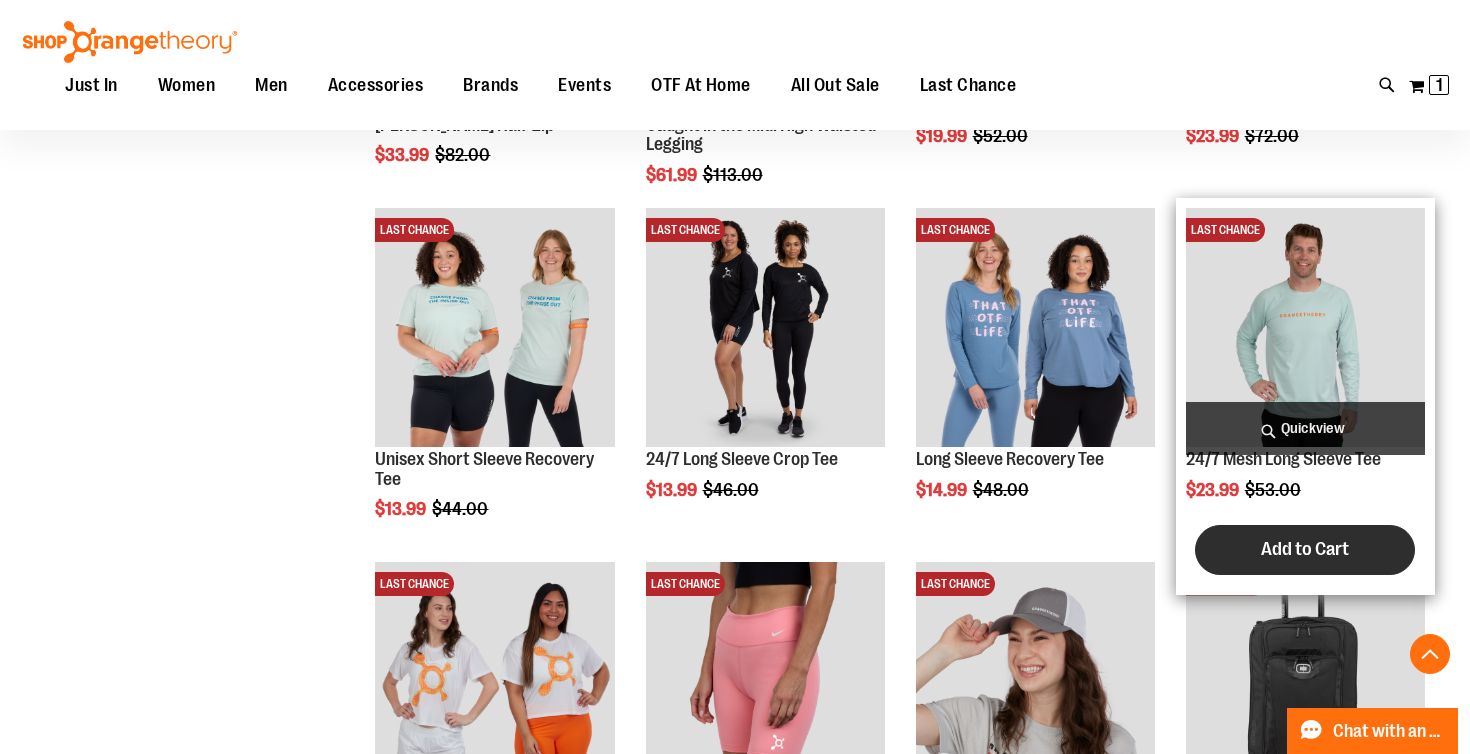 click on "Add to Cart" at bounding box center (1305, 549) 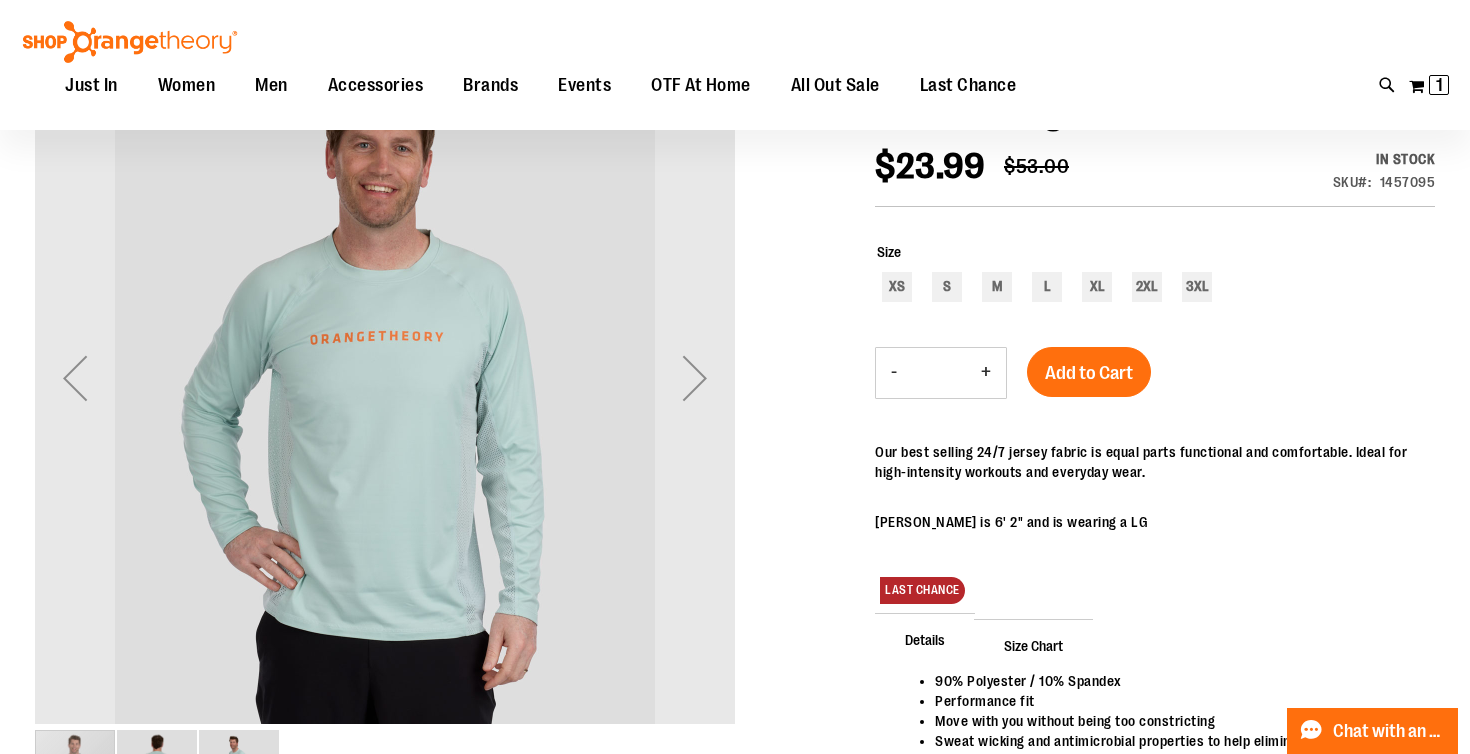 scroll, scrollTop: 319, scrollLeft: 0, axis: vertical 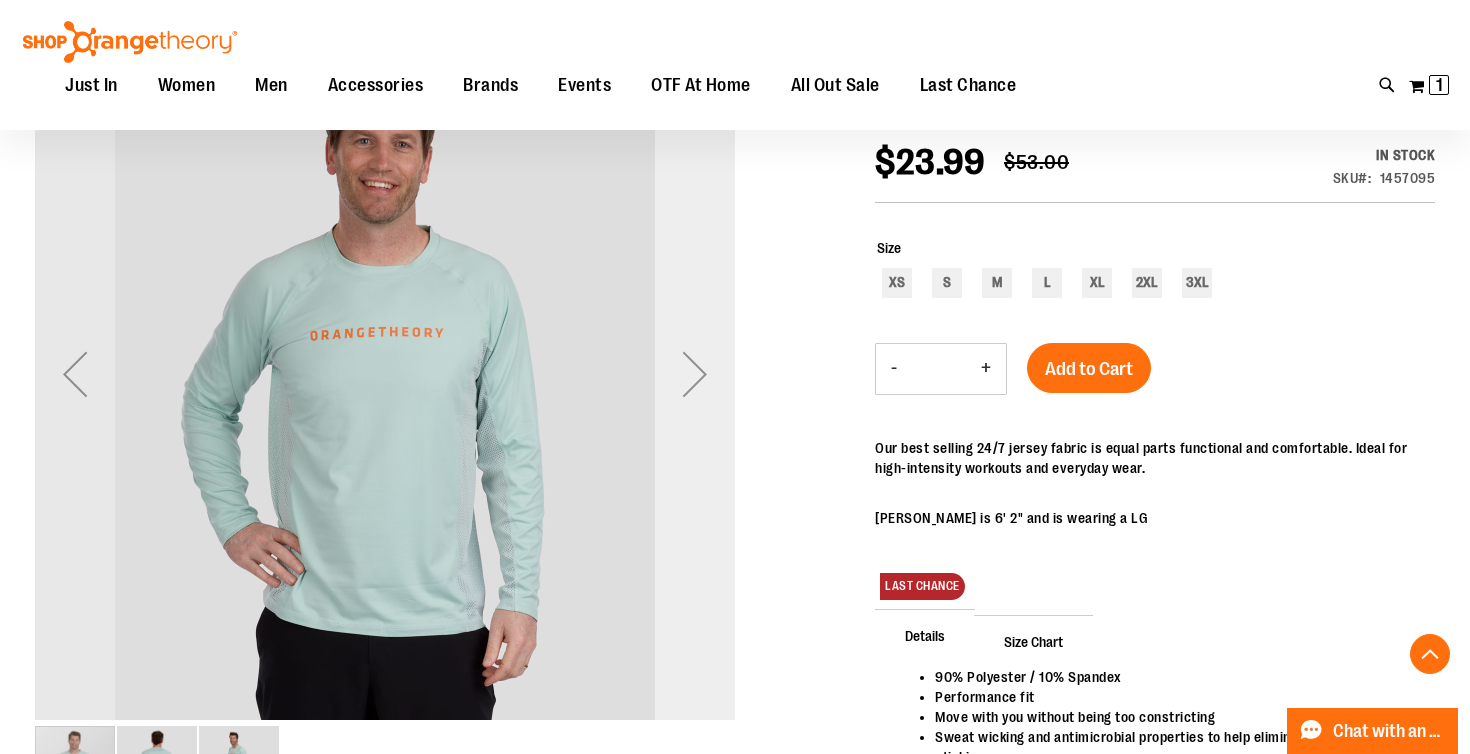 click at bounding box center [695, 374] 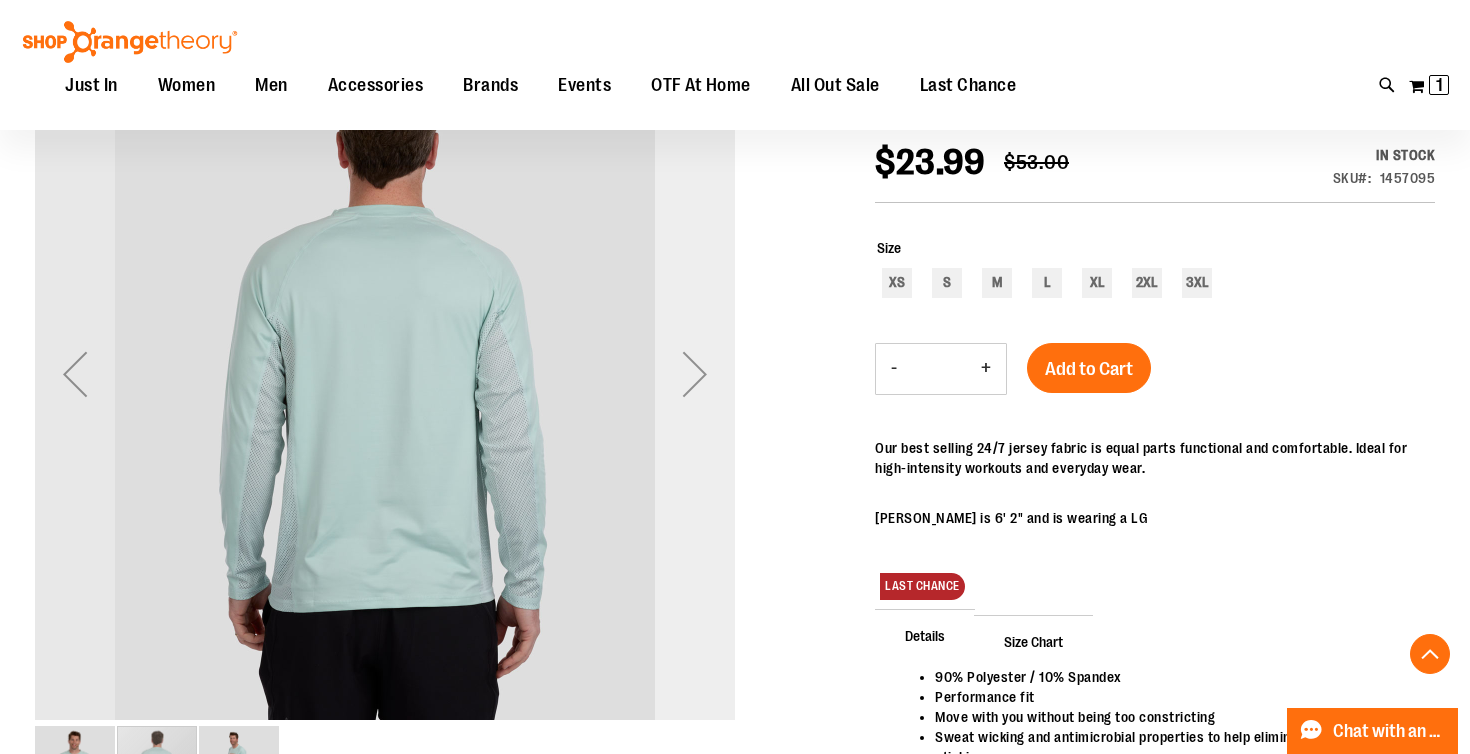 click at bounding box center [695, 374] 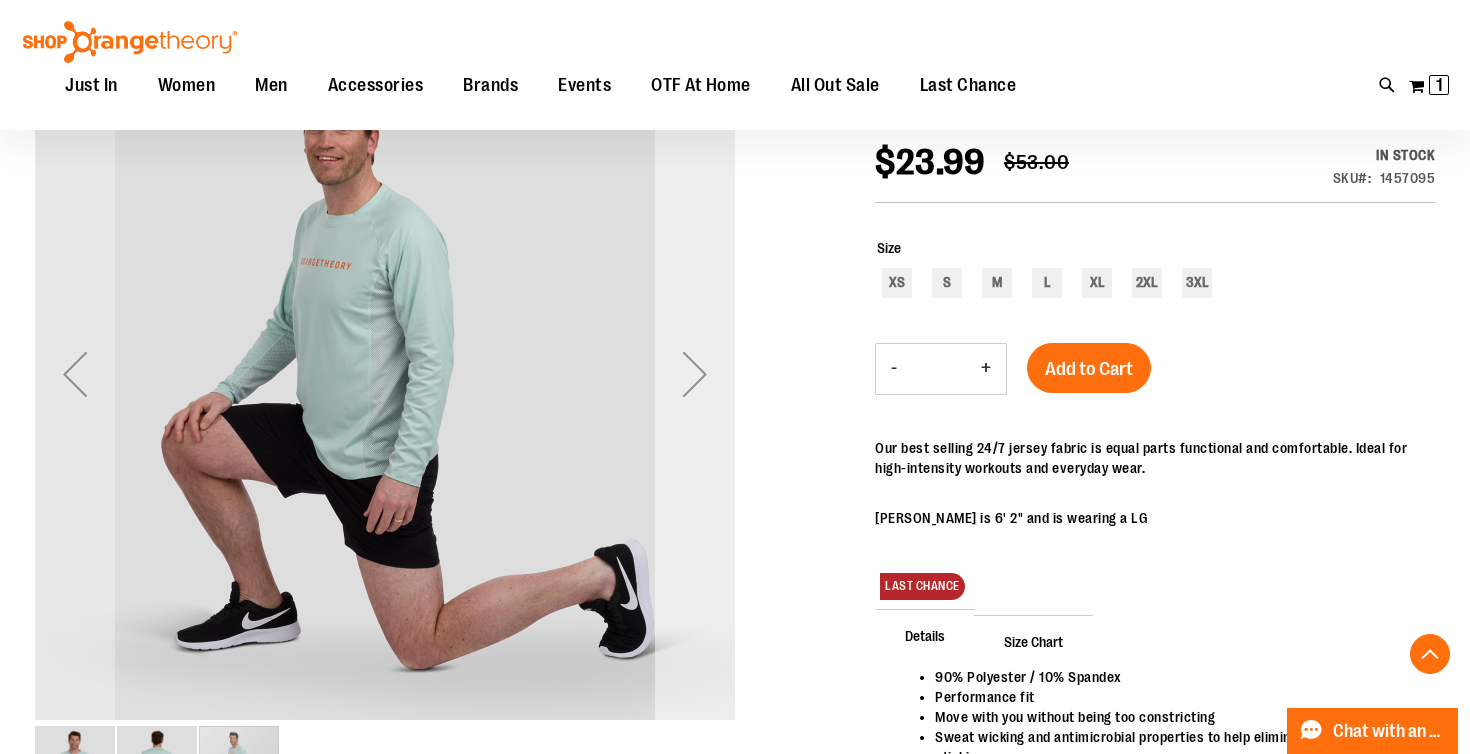 click at bounding box center (695, 374) 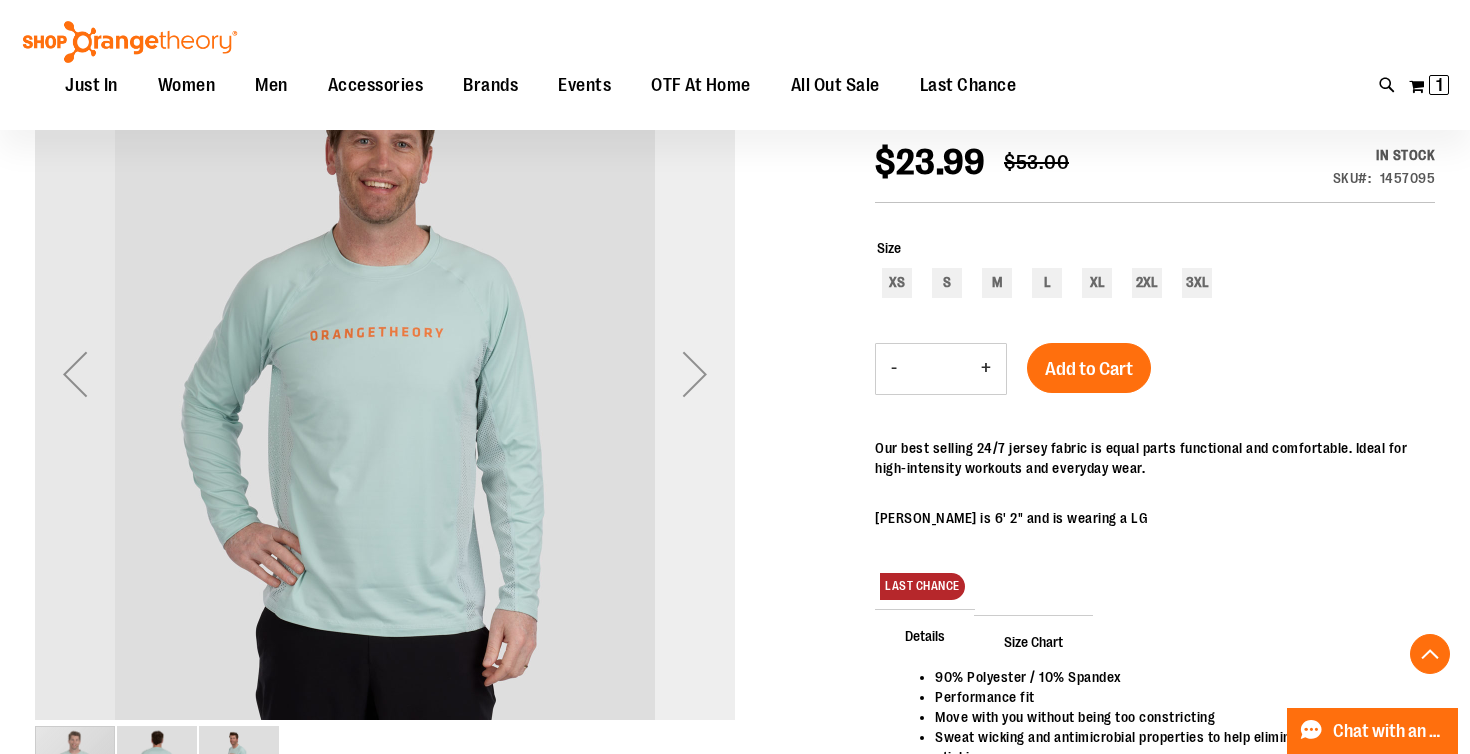 click at bounding box center [695, 374] 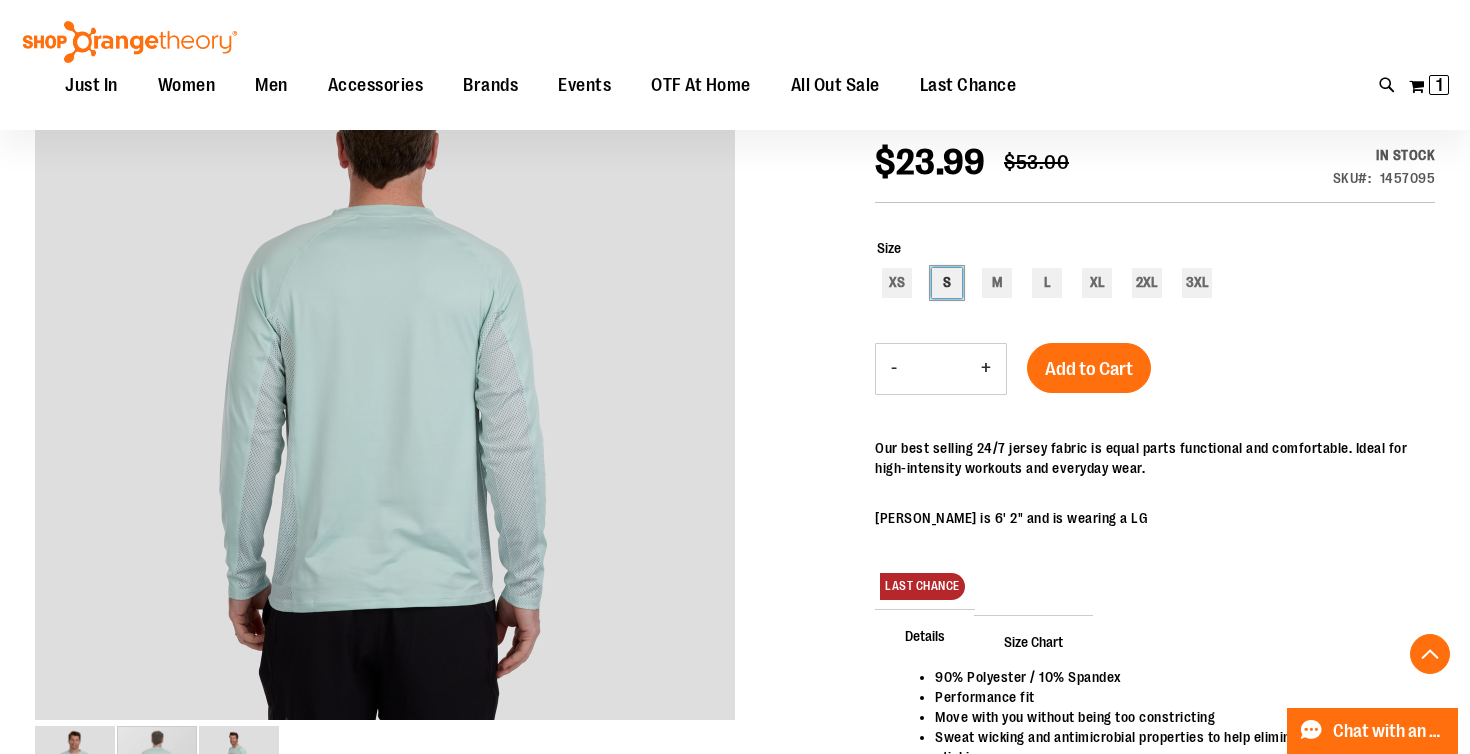 click on "S" at bounding box center (947, 283) 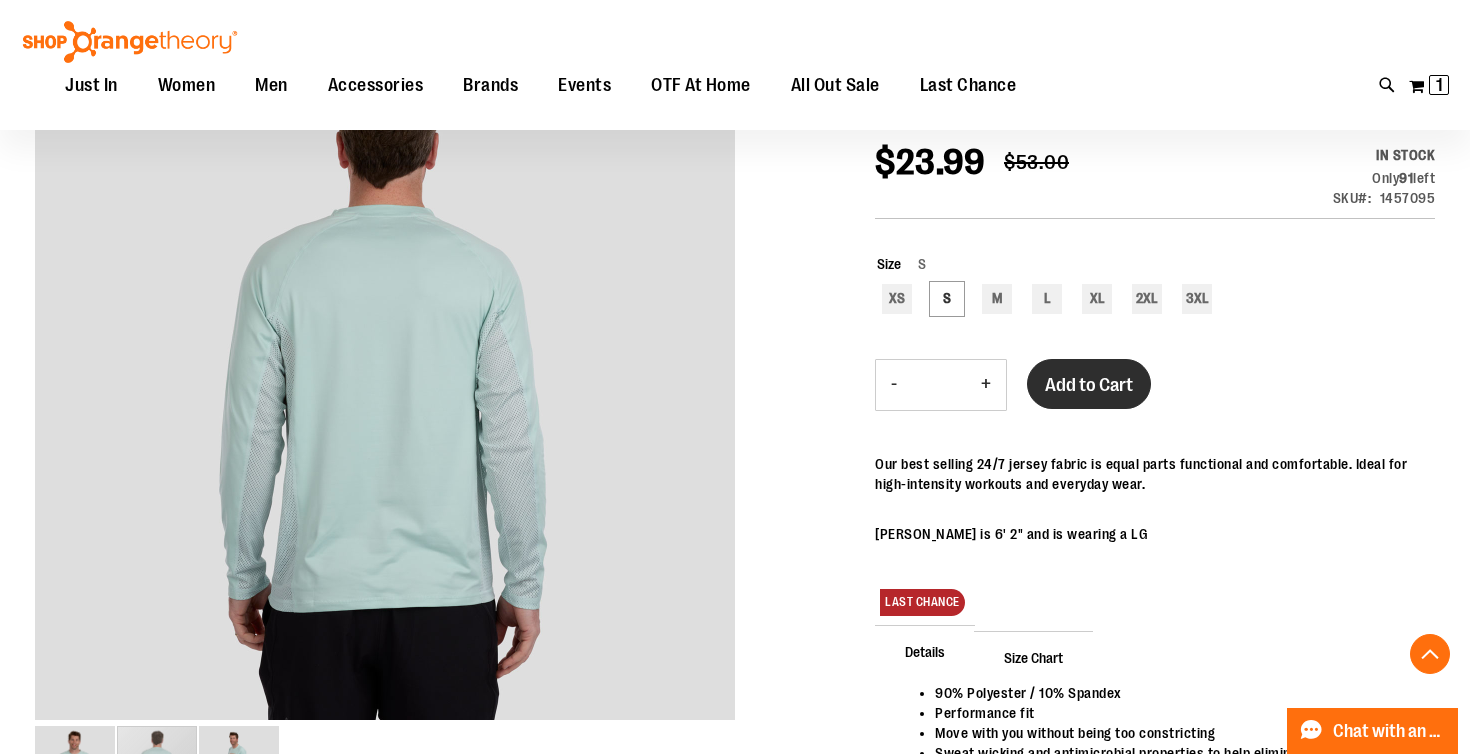click on "Add to Cart" at bounding box center [1089, 384] 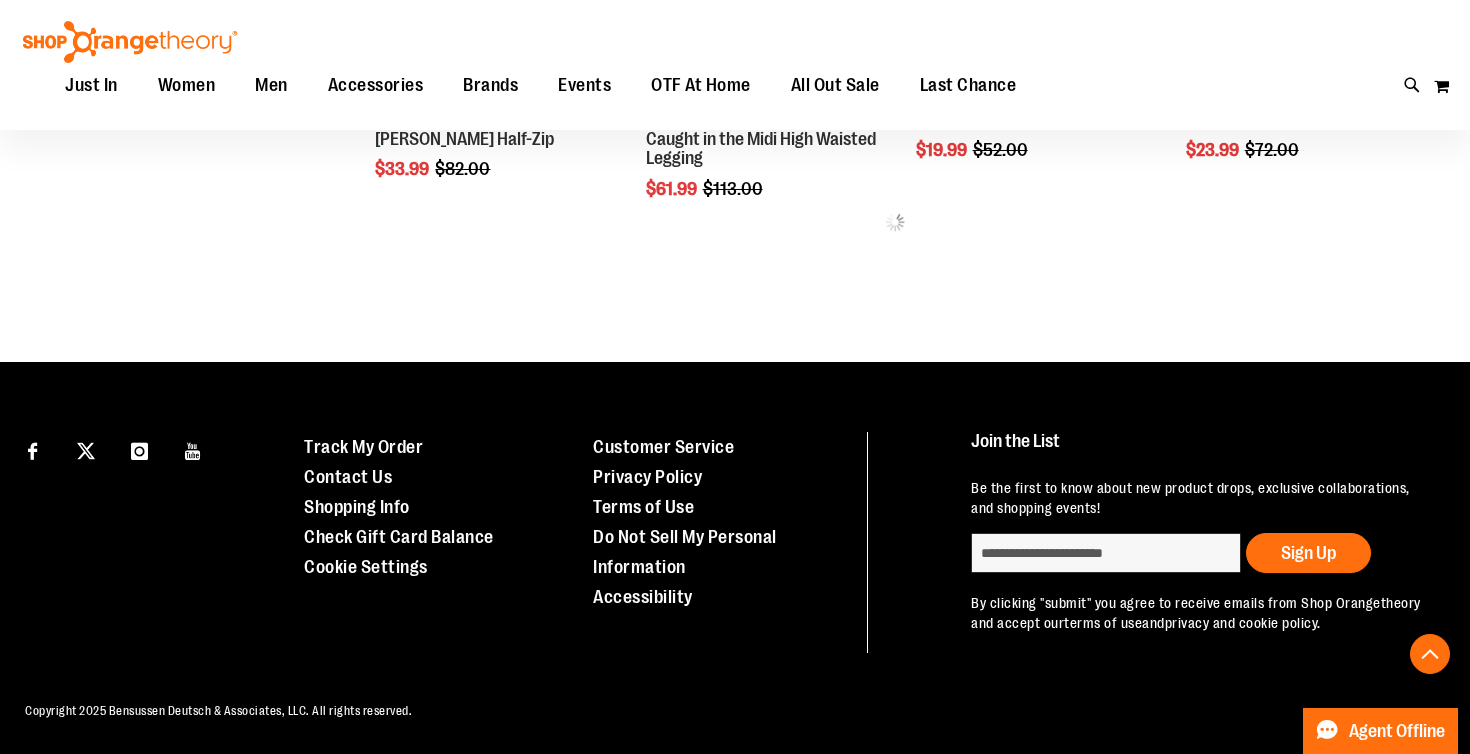 scroll, scrollTop: 870, scrollLeft: 0, axis: vertical 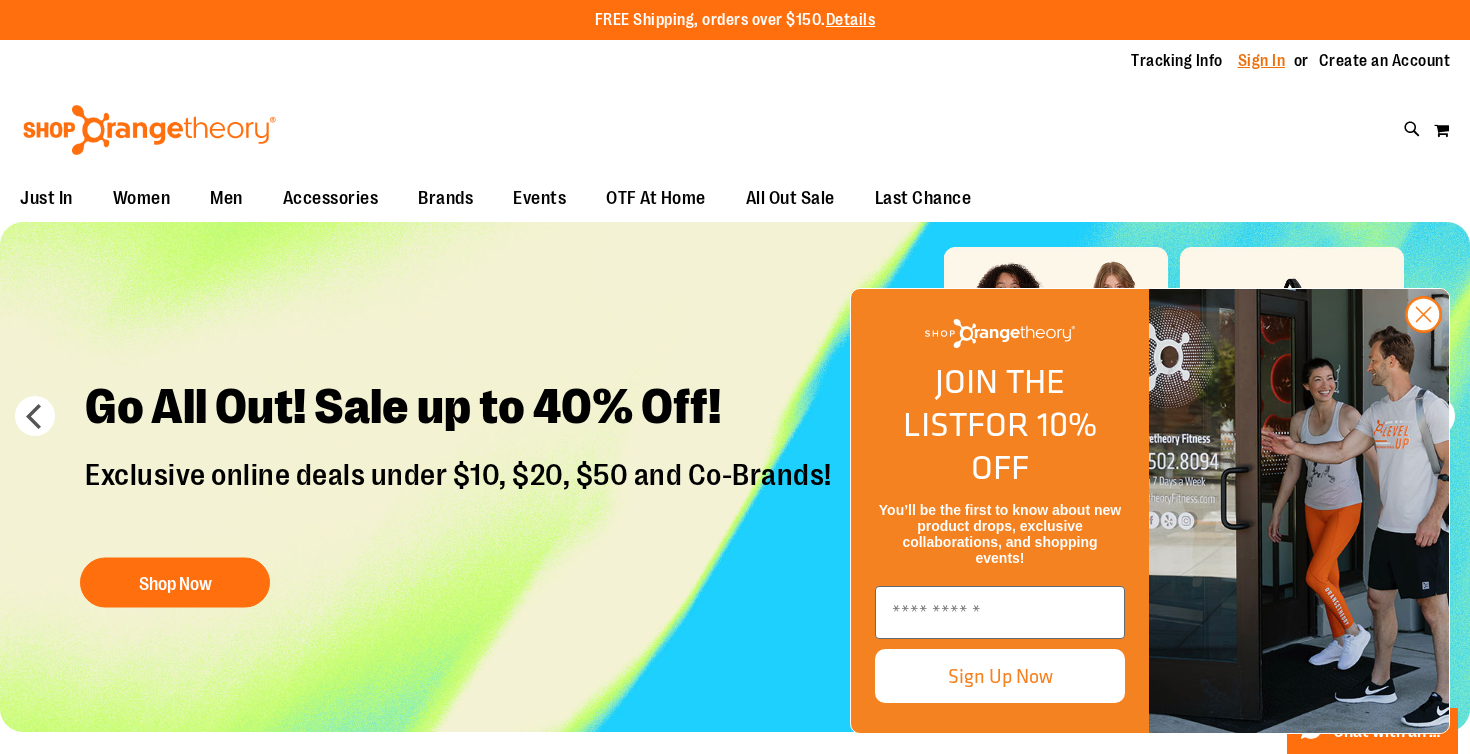 click on "Sign In" at bounding box center (1262, 61) 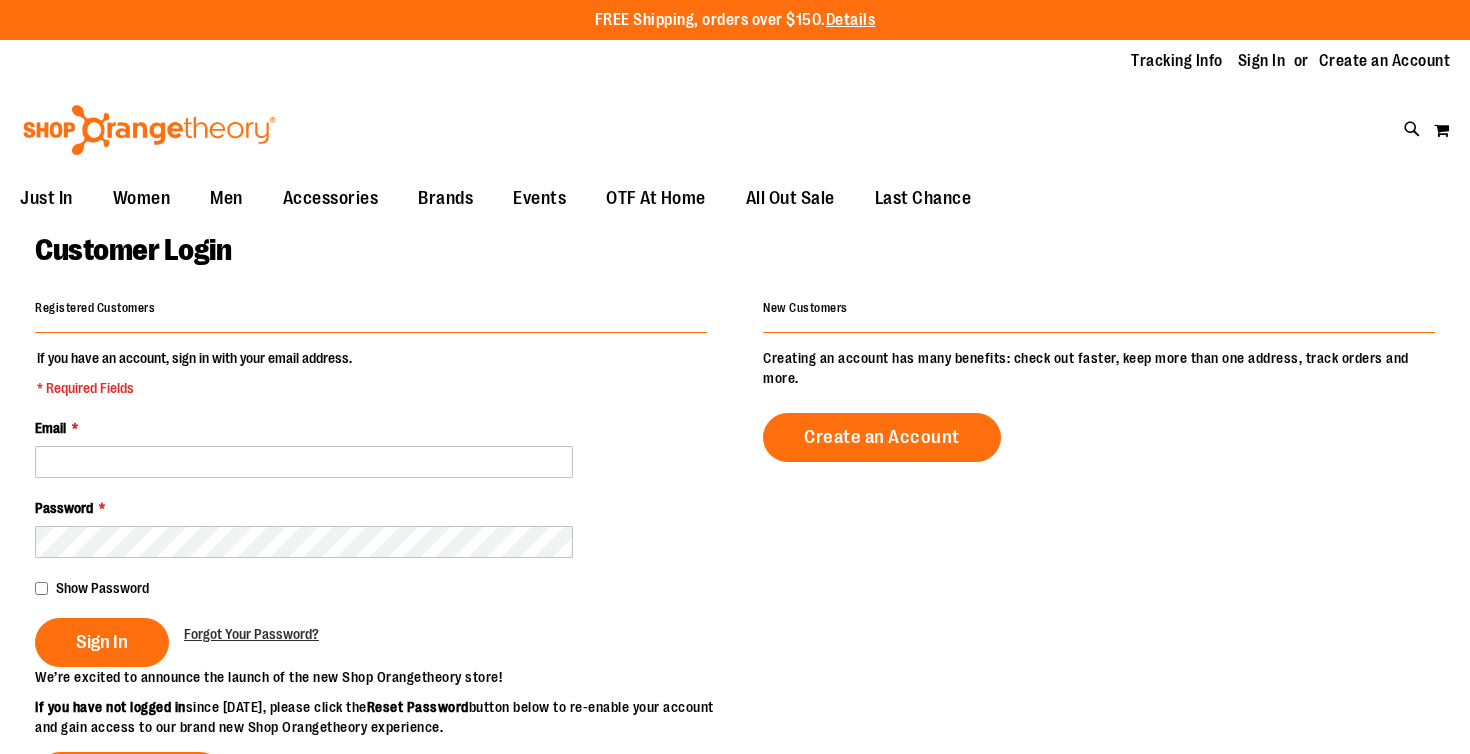 scroll, scrollTop: 0, scrollLeft: 0, axis: both 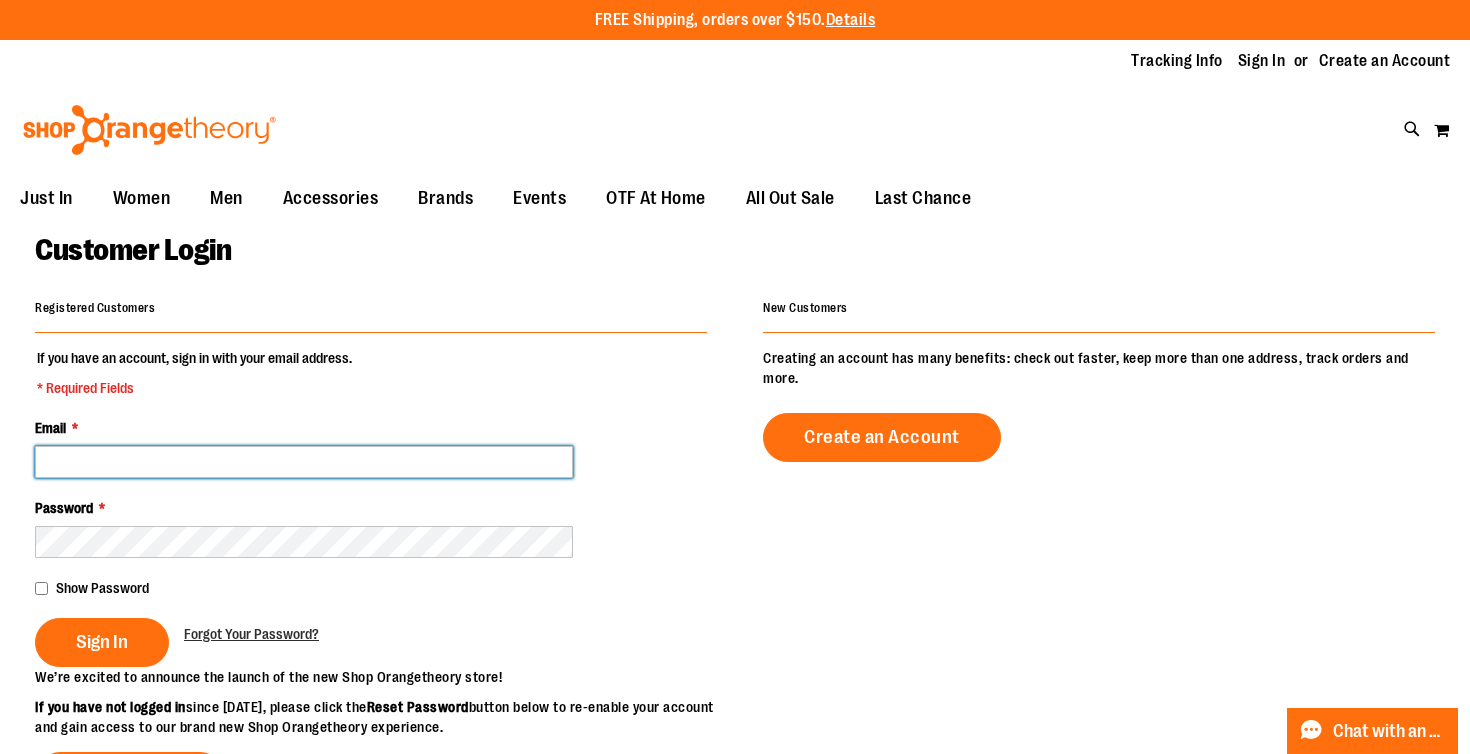 click on "Email *" at bounding box center (304, 462) 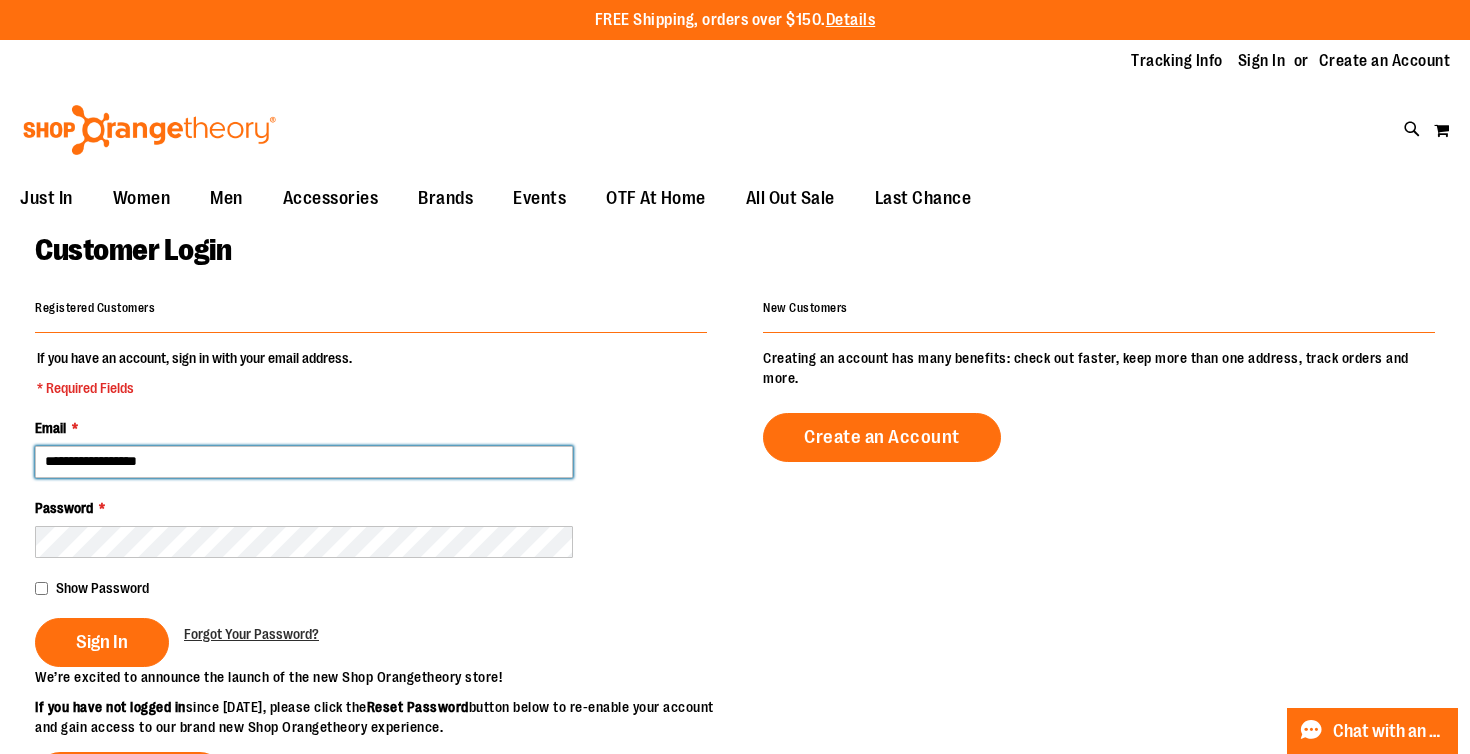 type on "**********" 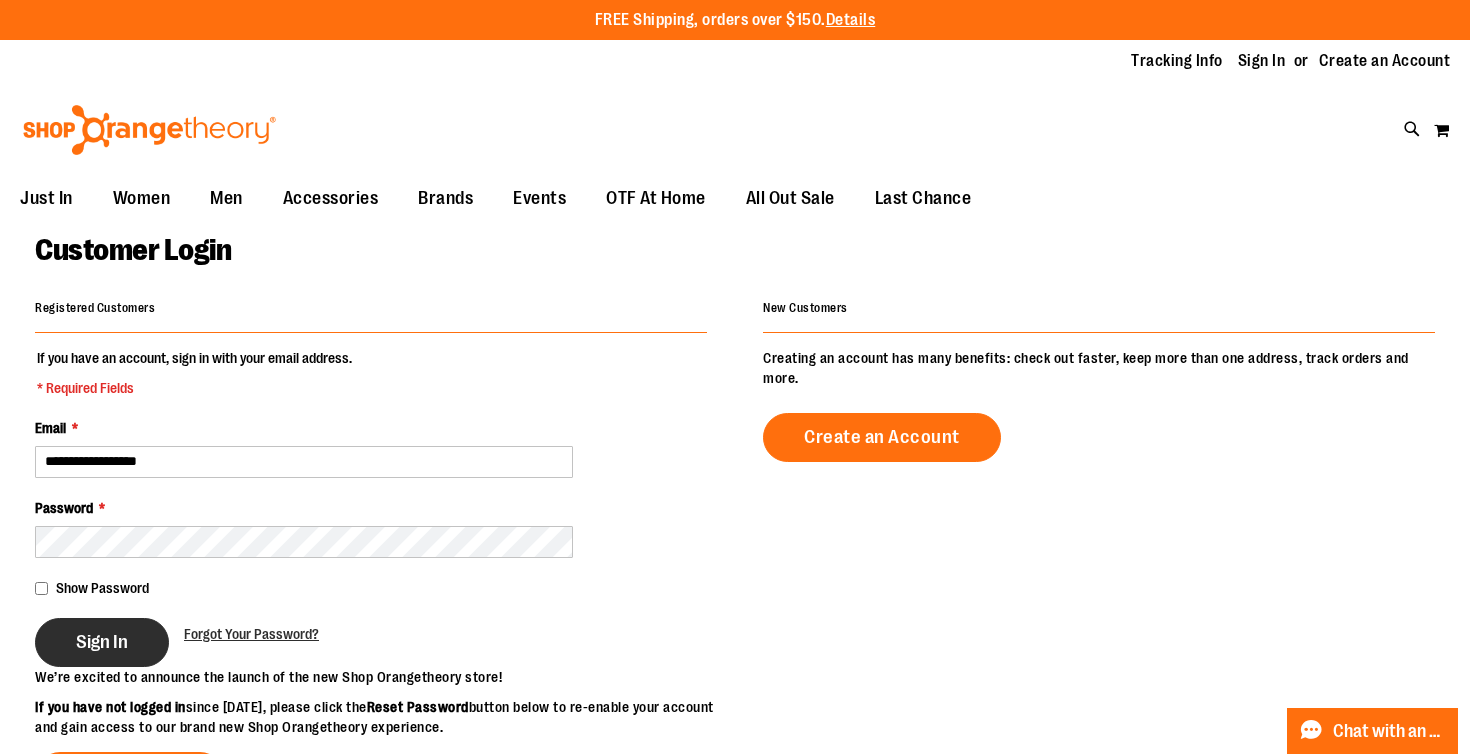 click on "Sign In" at bounding box center (102, 642) 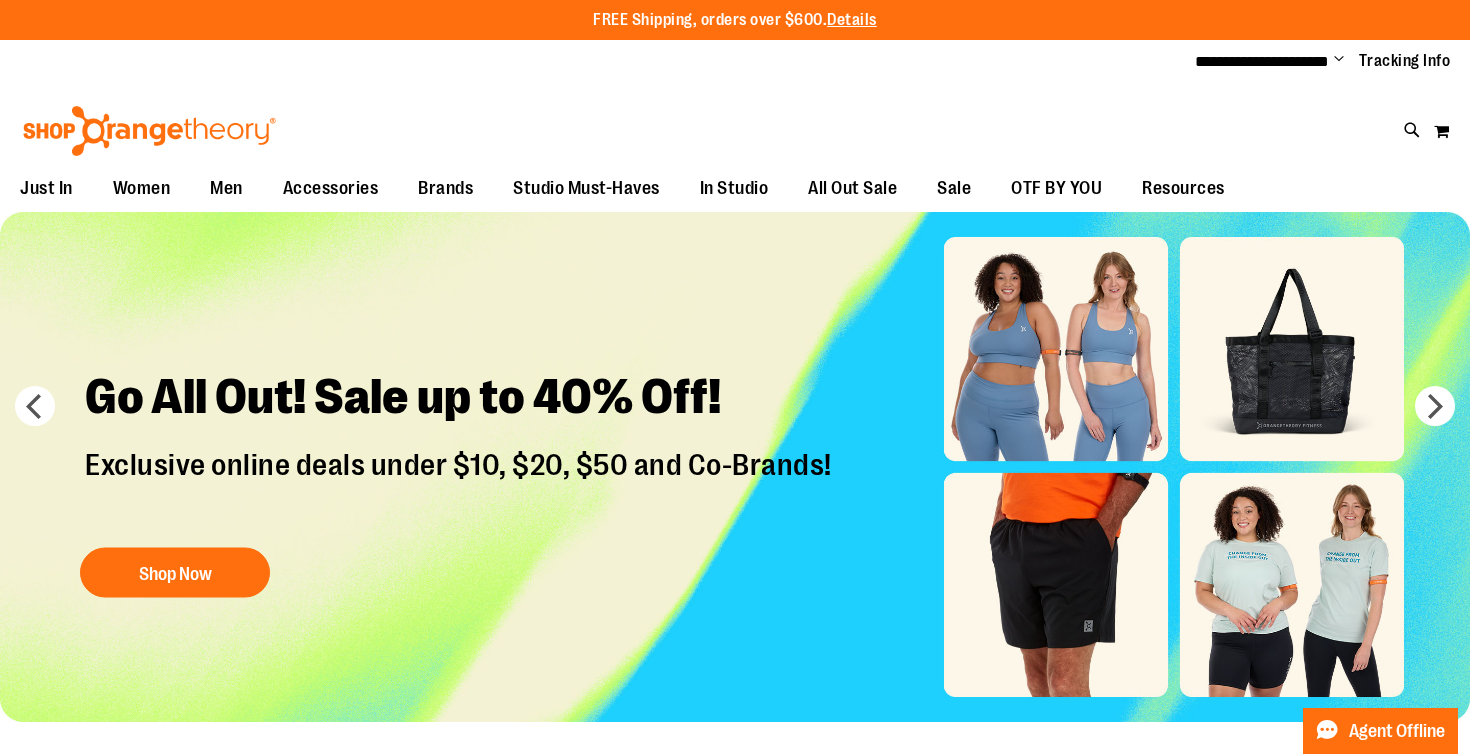 scroll, scrollTop: 0, scrollLeft: 0, axis: both 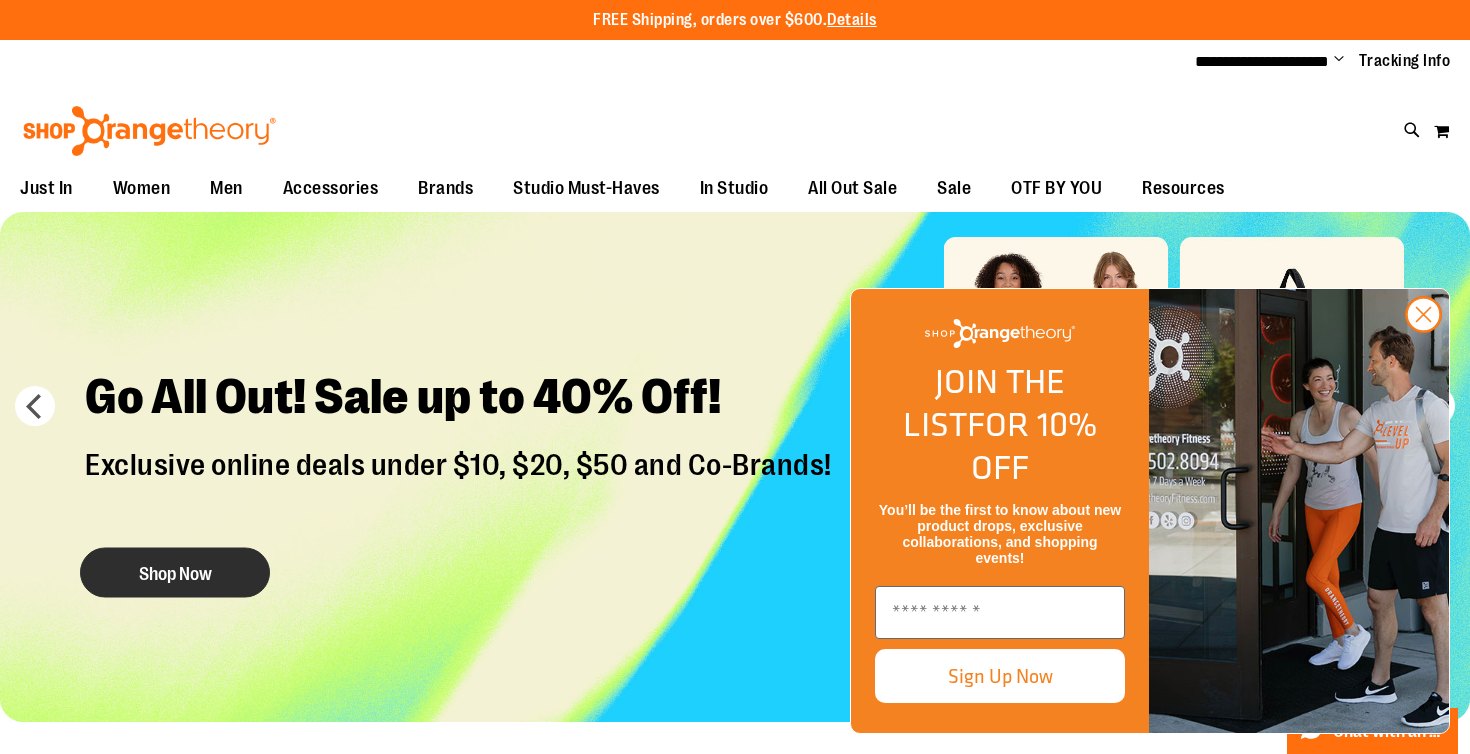 click on "Shop Now" at bounding box center (175, 573) 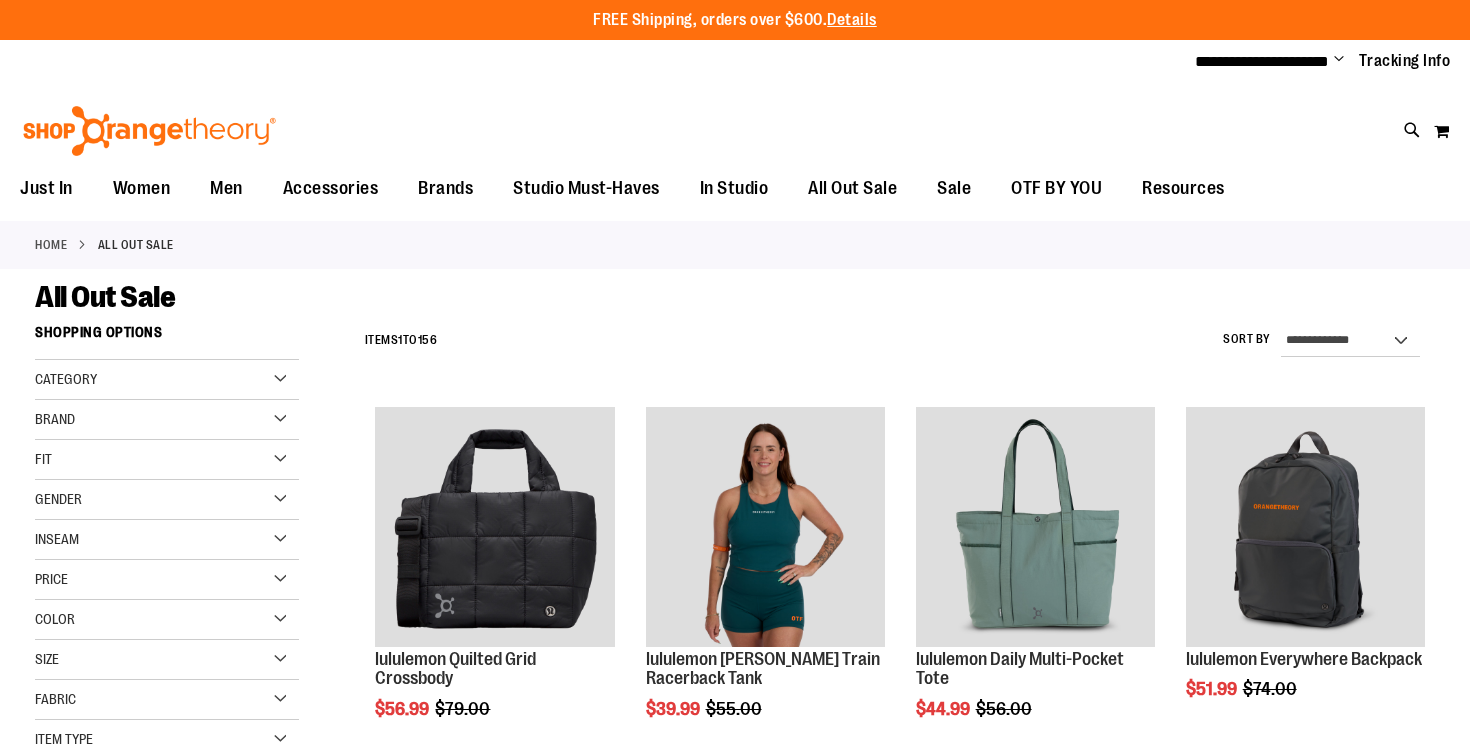 scroll, scrollTop: 0, scrollLeft: 0, axis: both 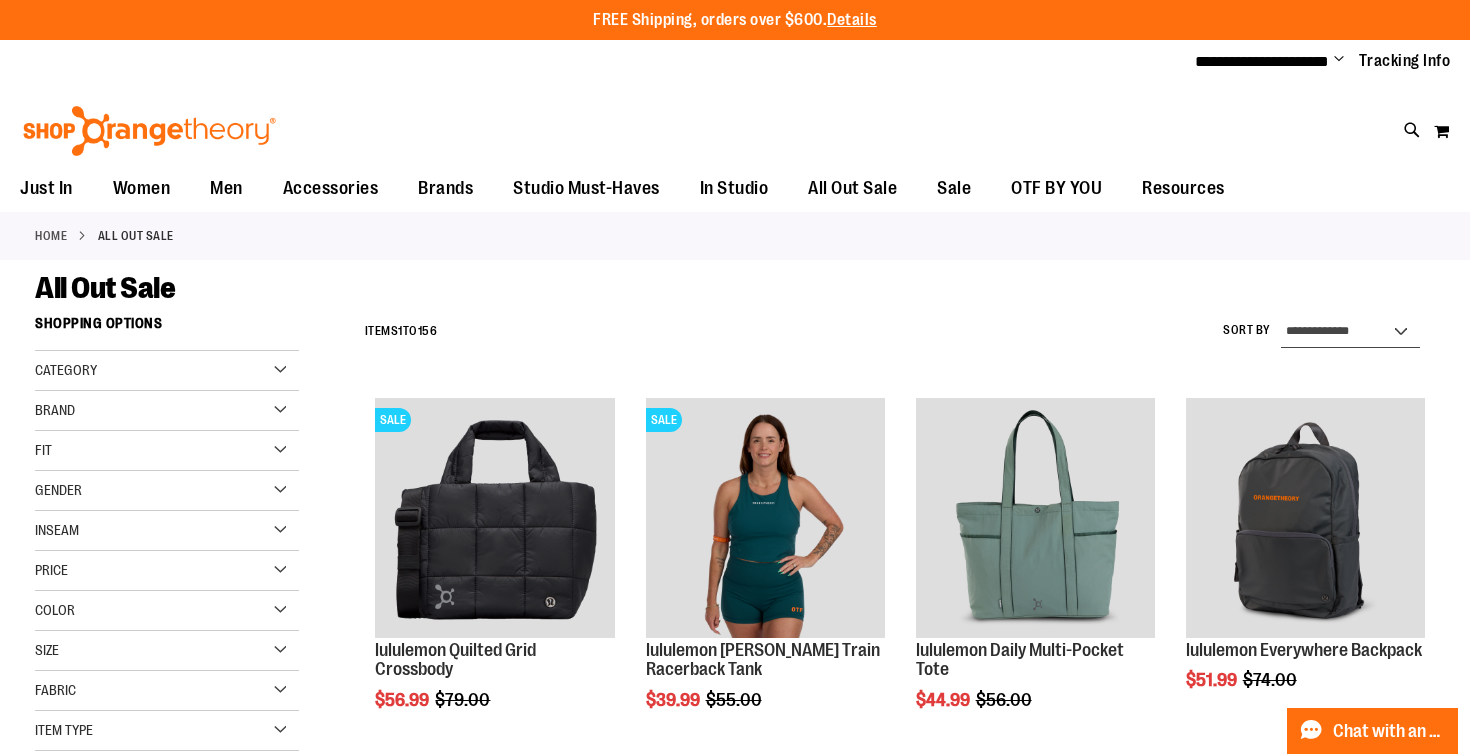 click on "**********" at bounding box center [1350, 332] 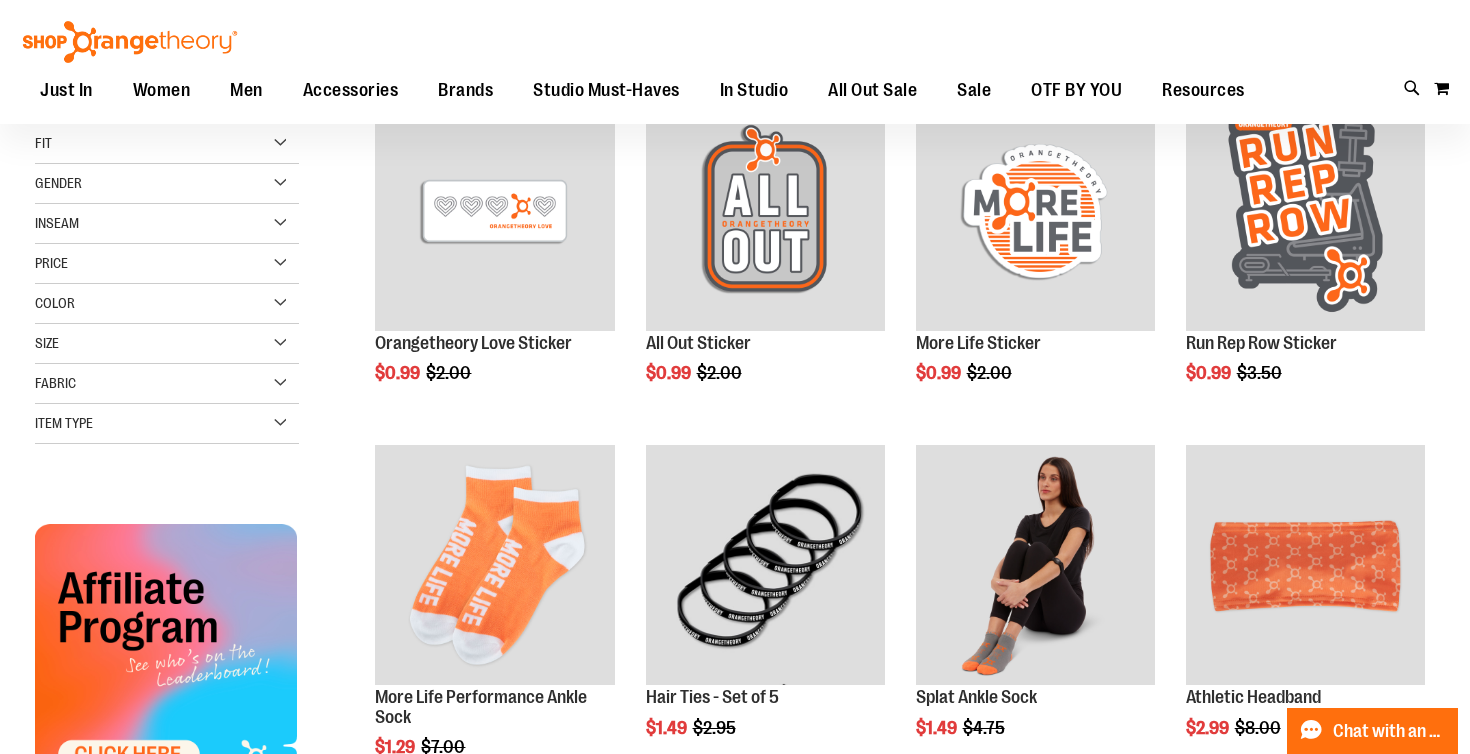 scroll, scrollTop: 305, scrollLeft: 0, axis: vertical 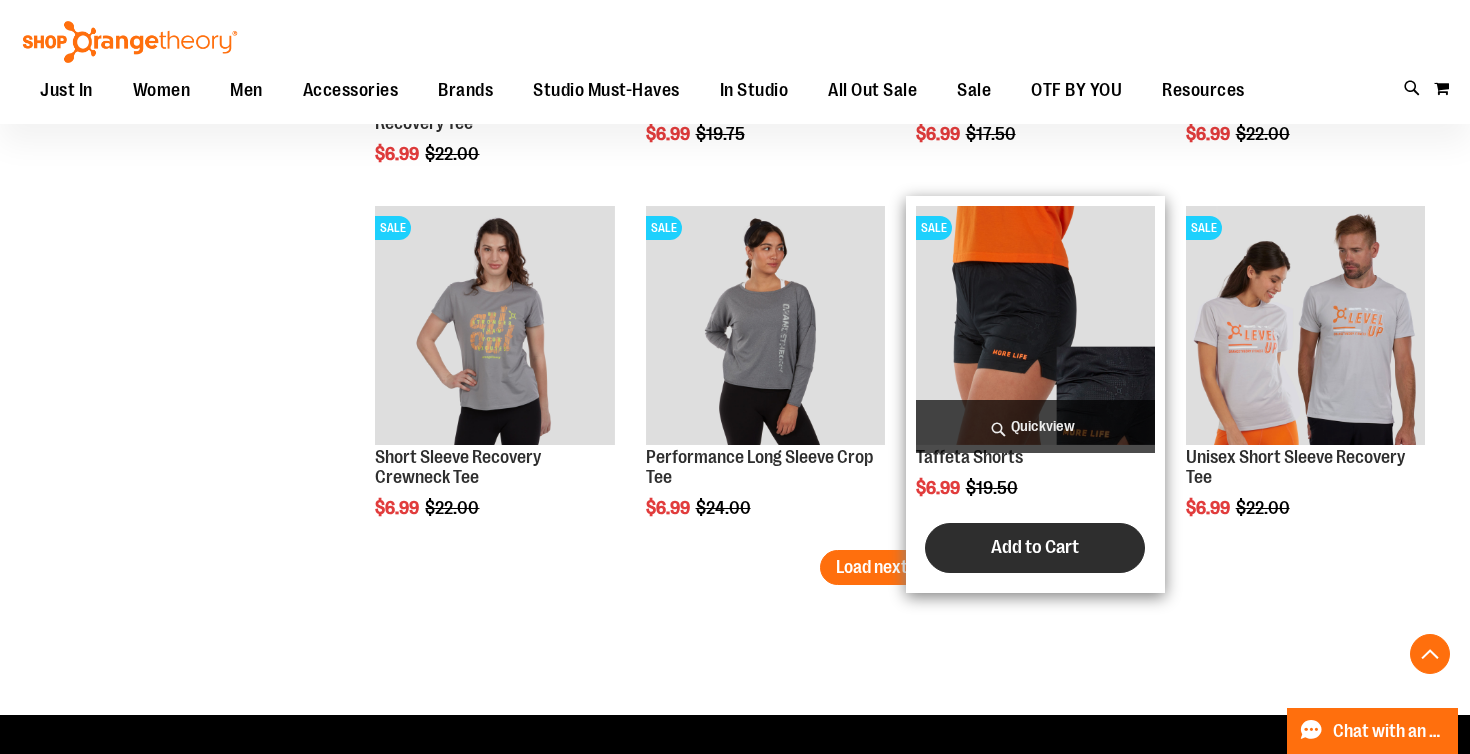 click on "Add to Cart" at bounding box center (1035, 548) 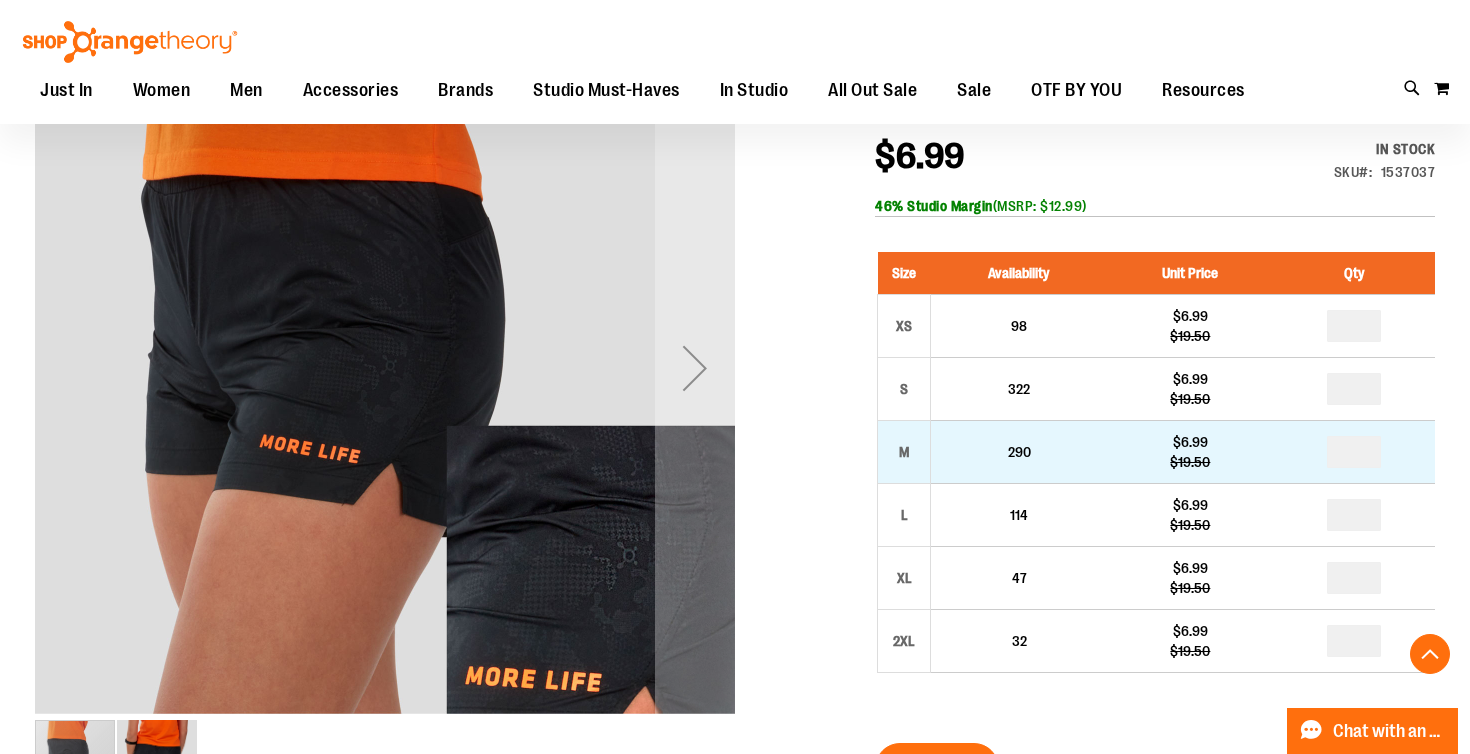 scroll, scrollTop: 295, scrollLeft: 0, axis: vertical 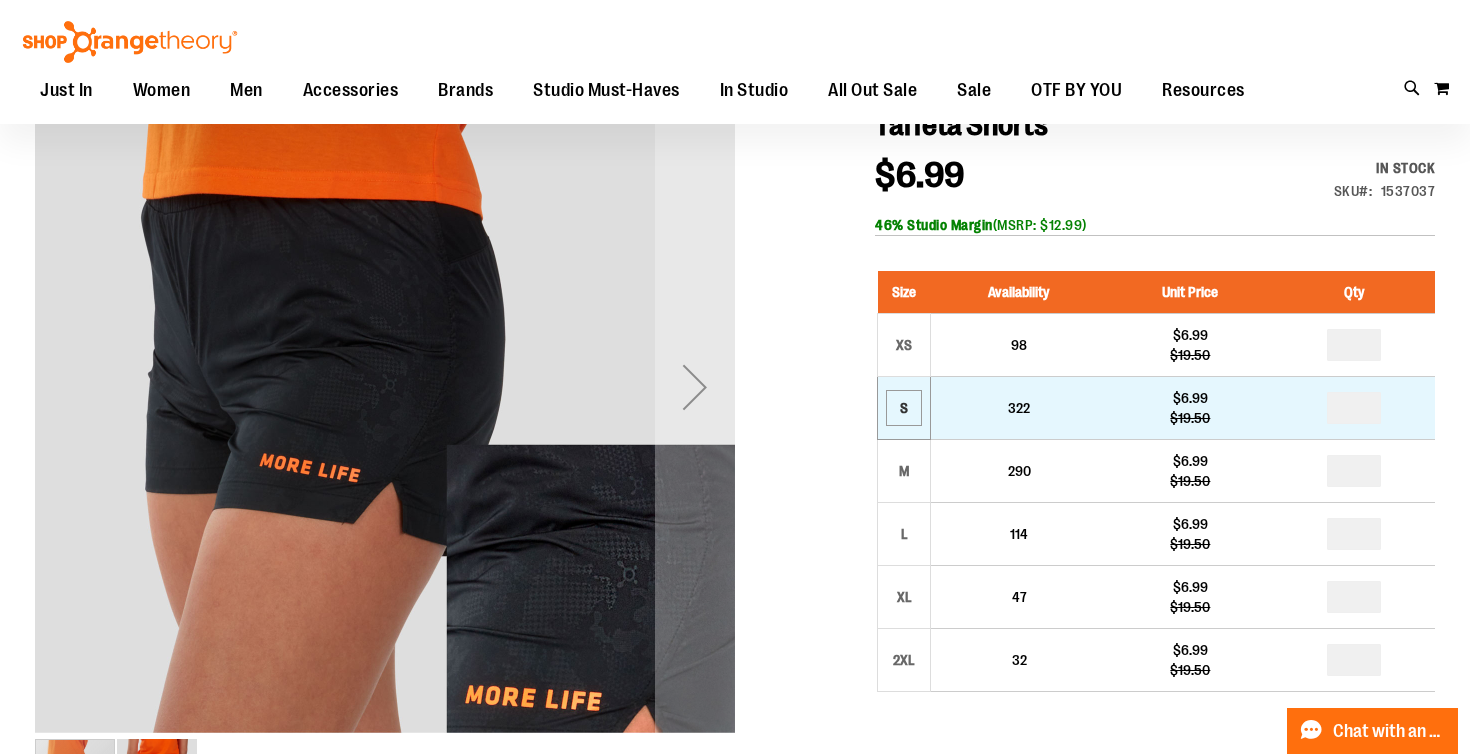 click on "S" at bounding box center (904, 408) 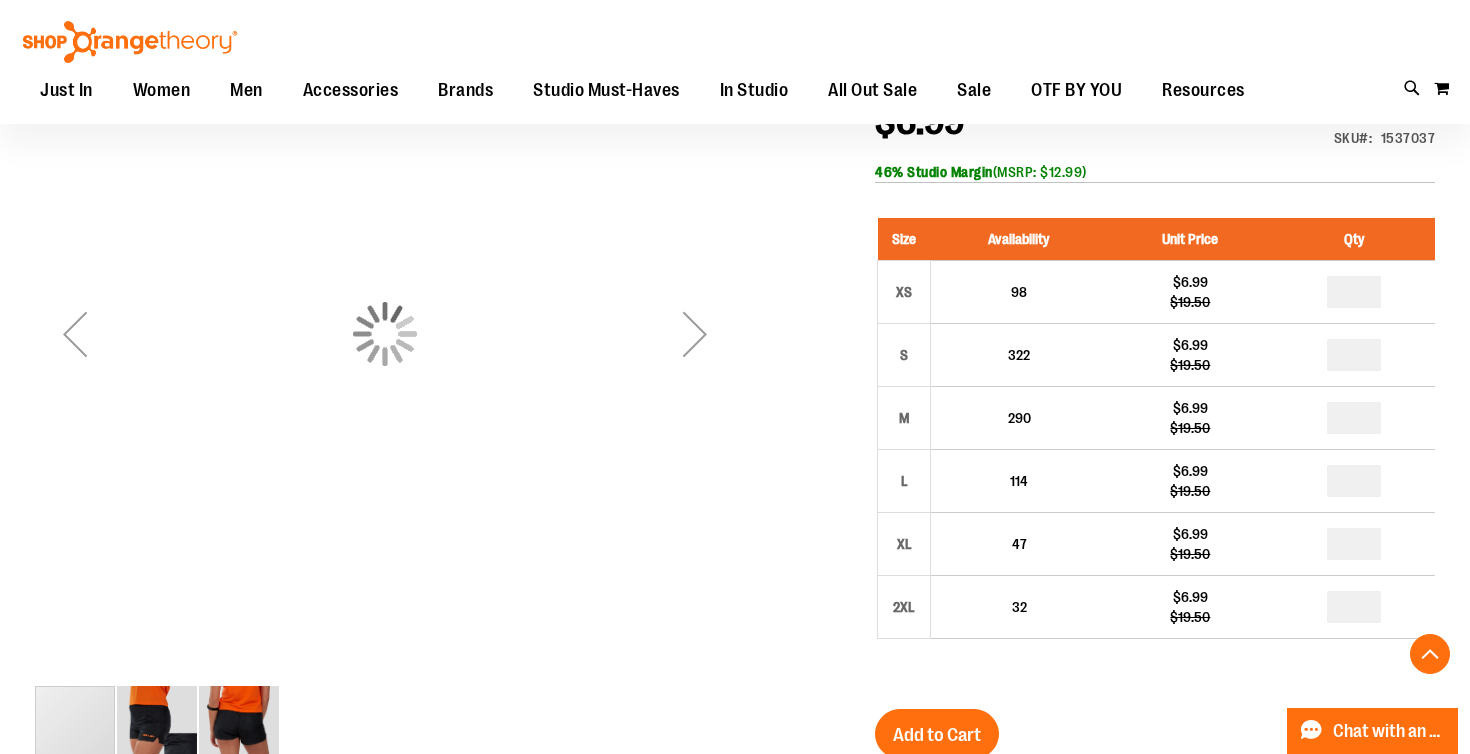 scroll, scrollTop: 354, scrollLeft: 0, axis: vertical 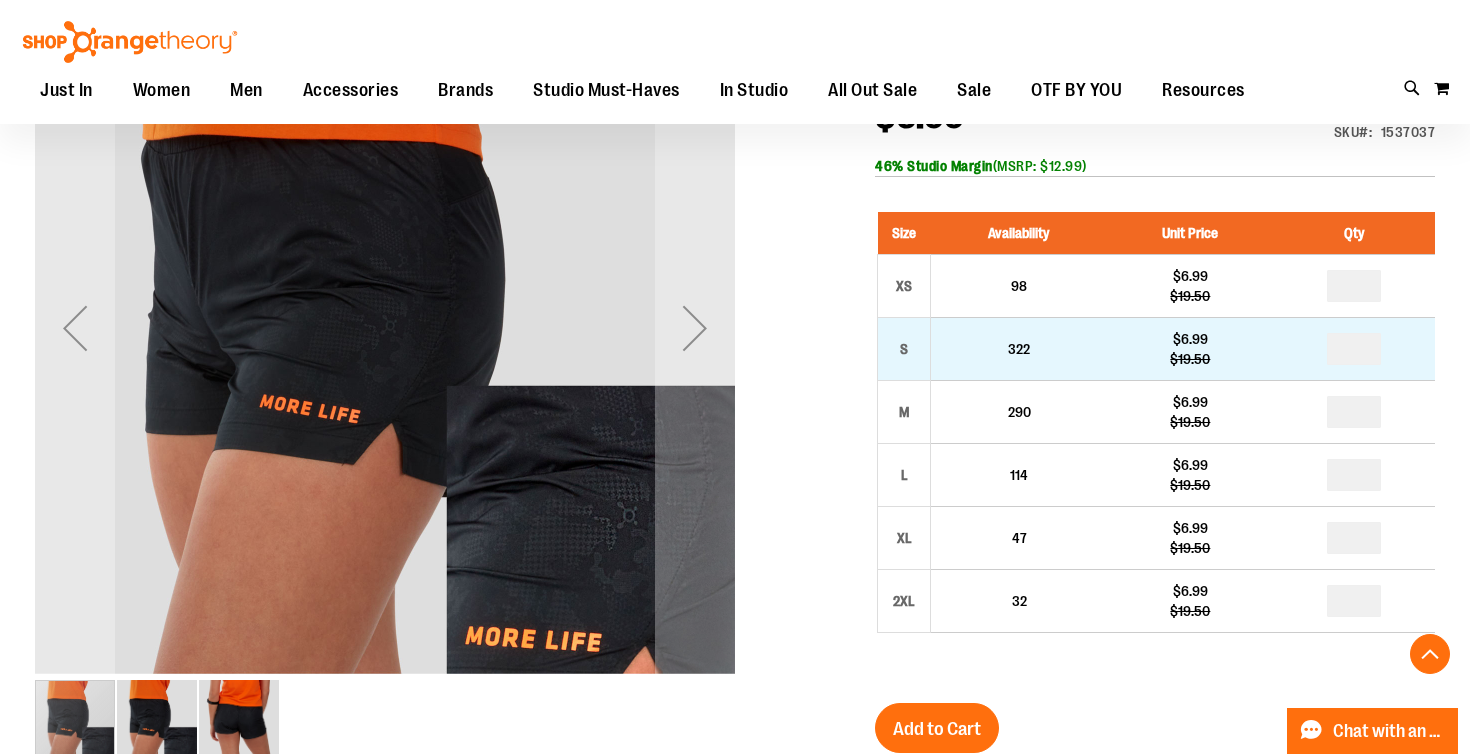 click on "322" at bounding box center (1019, 348) 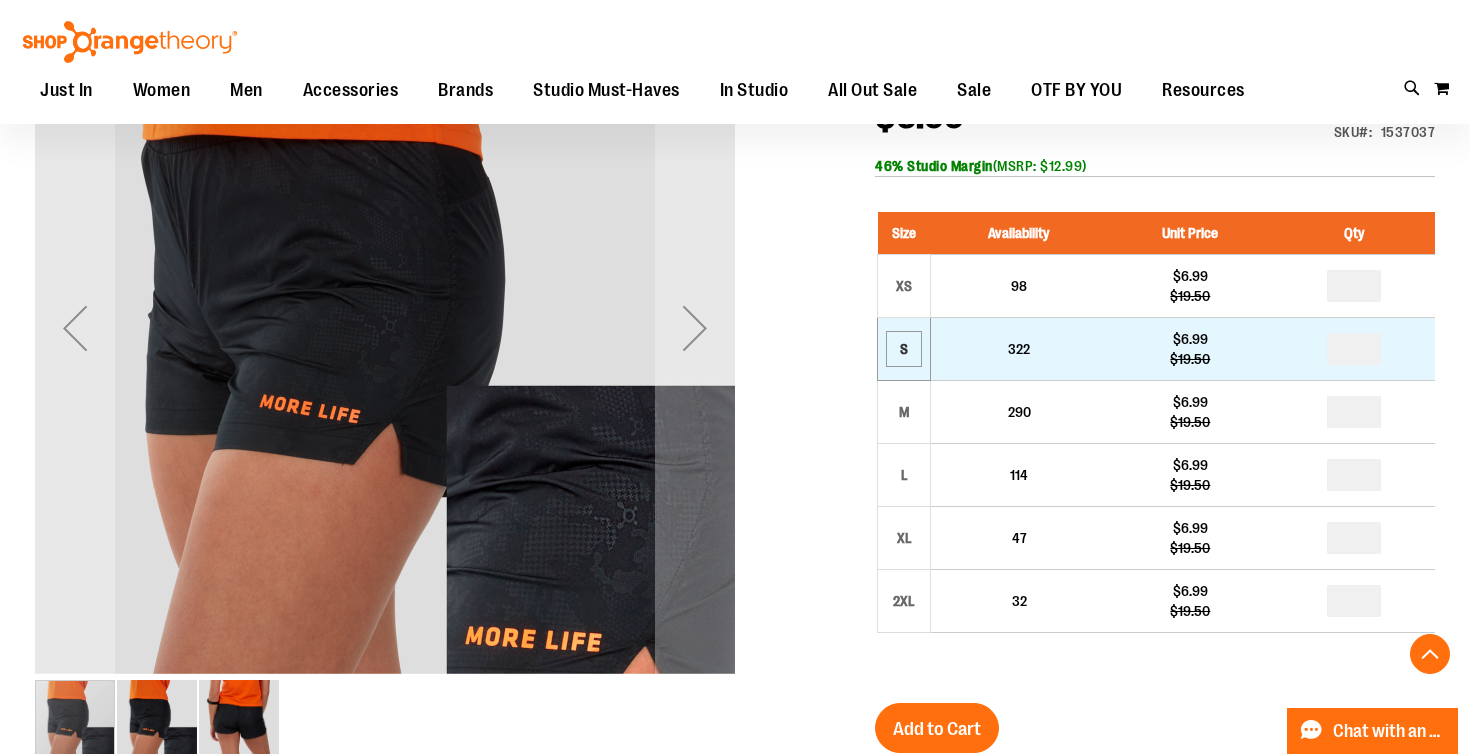 click on "S" at bounding box center [904, 349] 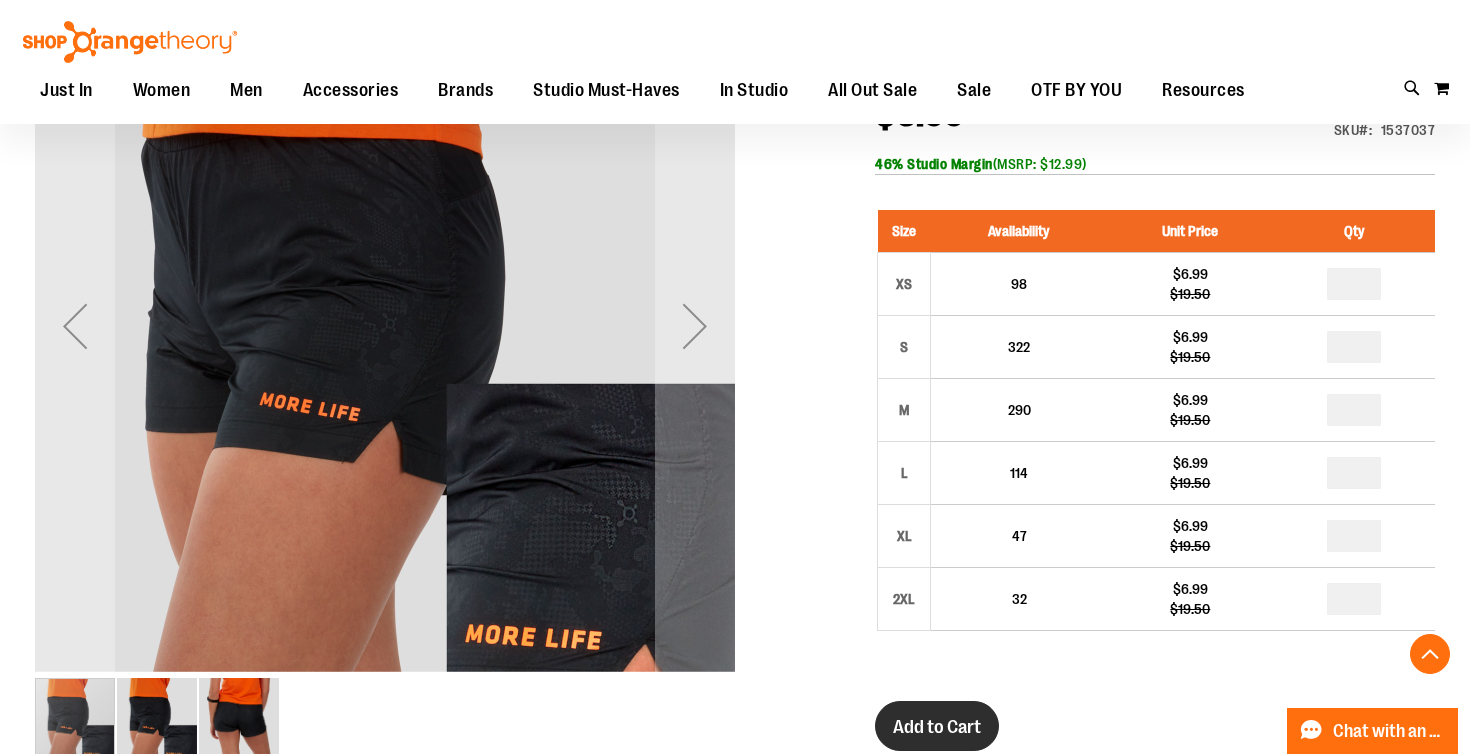 scroll, scrollTop: 355, scrollLeft: 0, axis: vertical 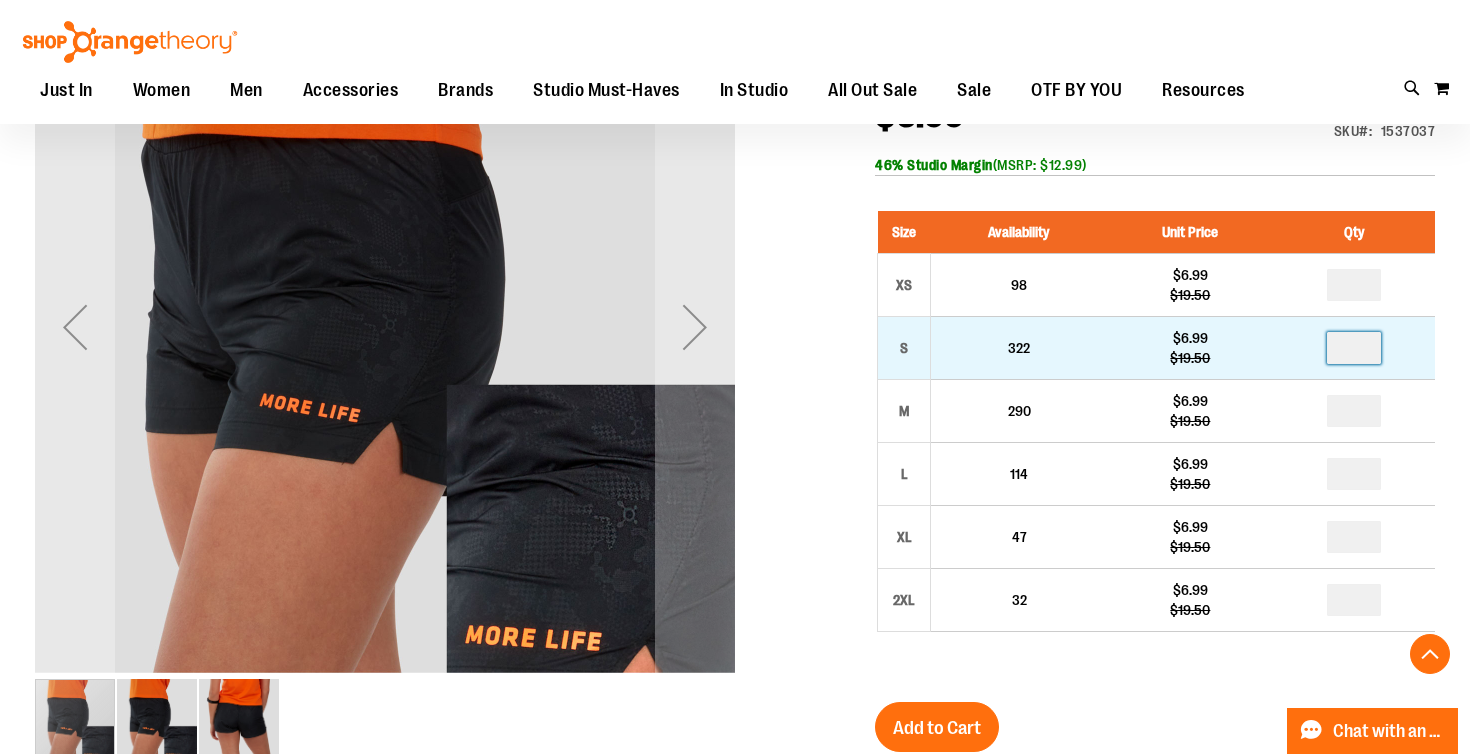 click at bounding box center (1354, 348) 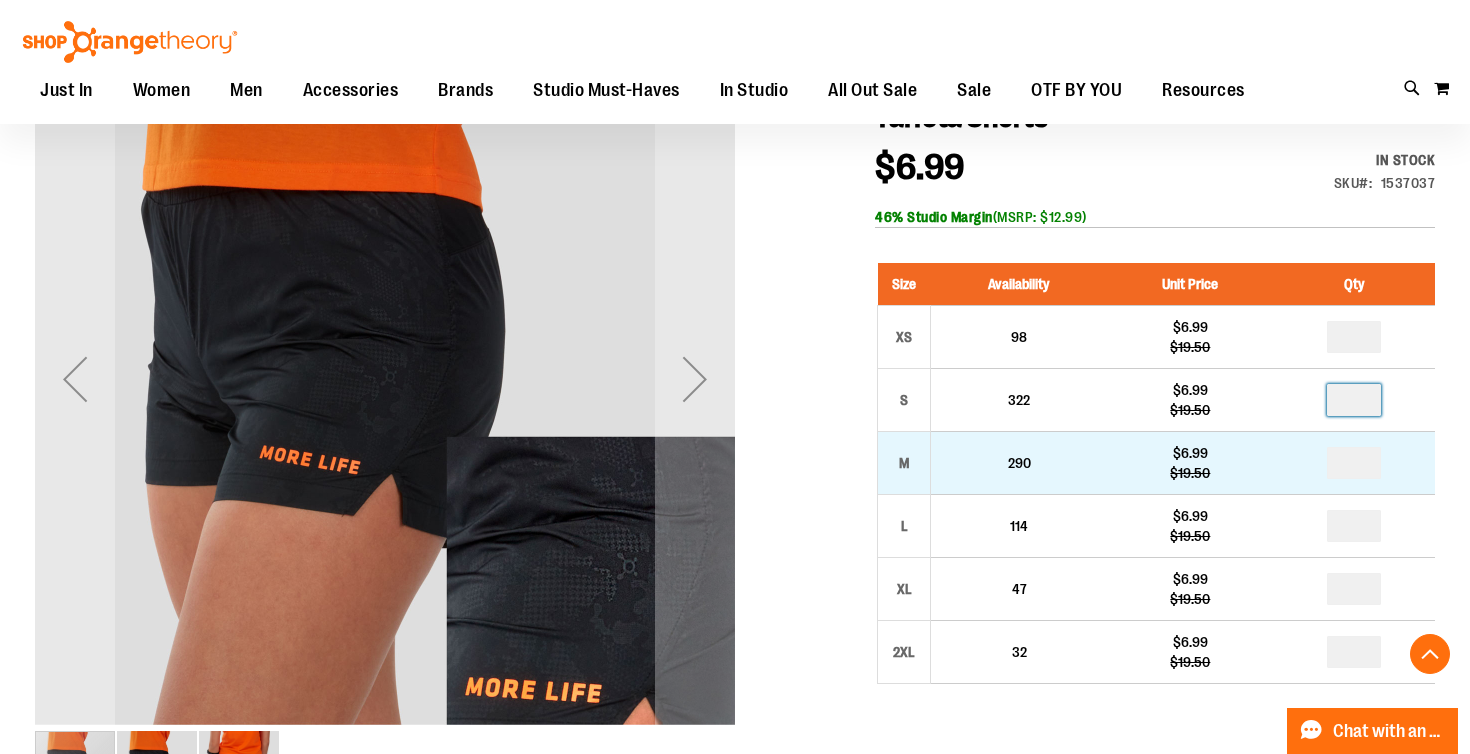 scroll, scrollTop: 312, scrollLeft: 0, axis: vertical 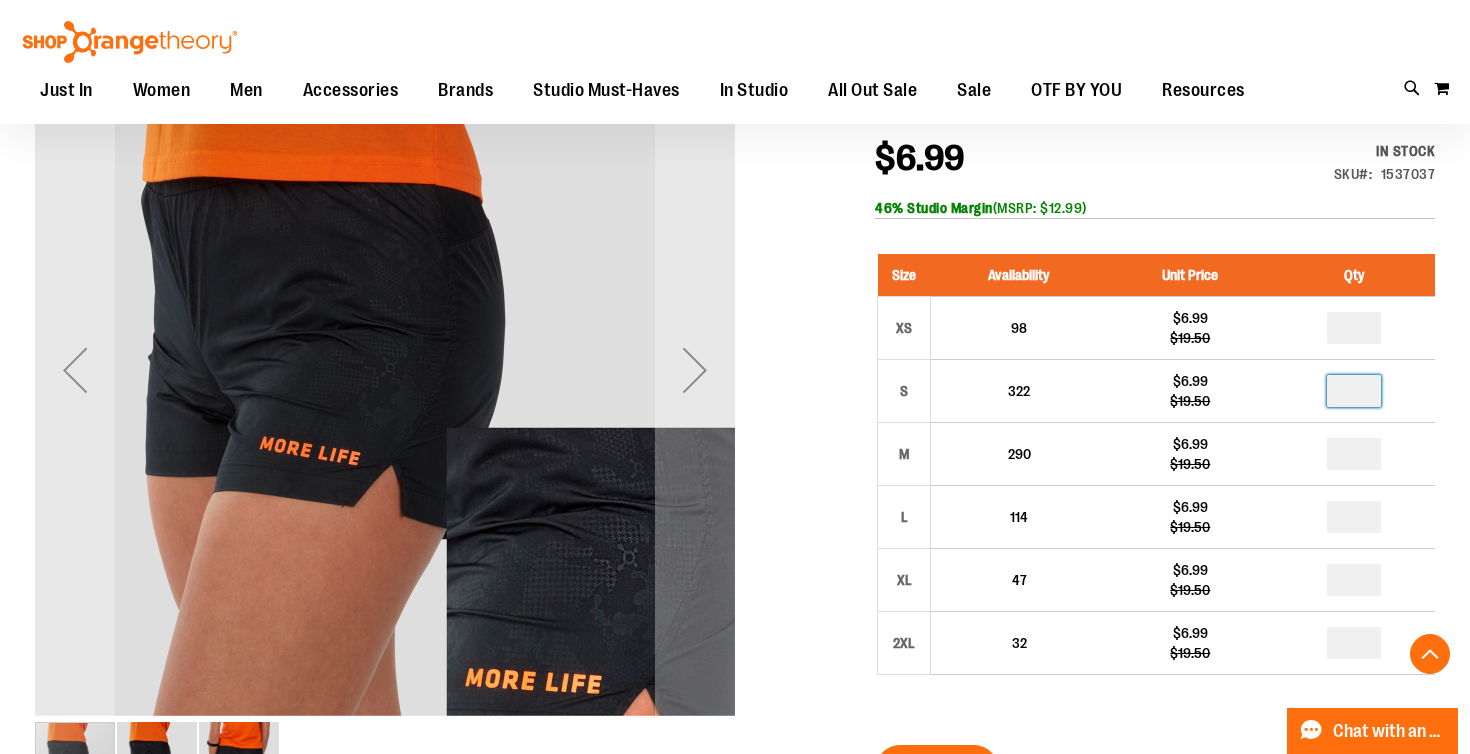 click at bounding box center [735, 635] 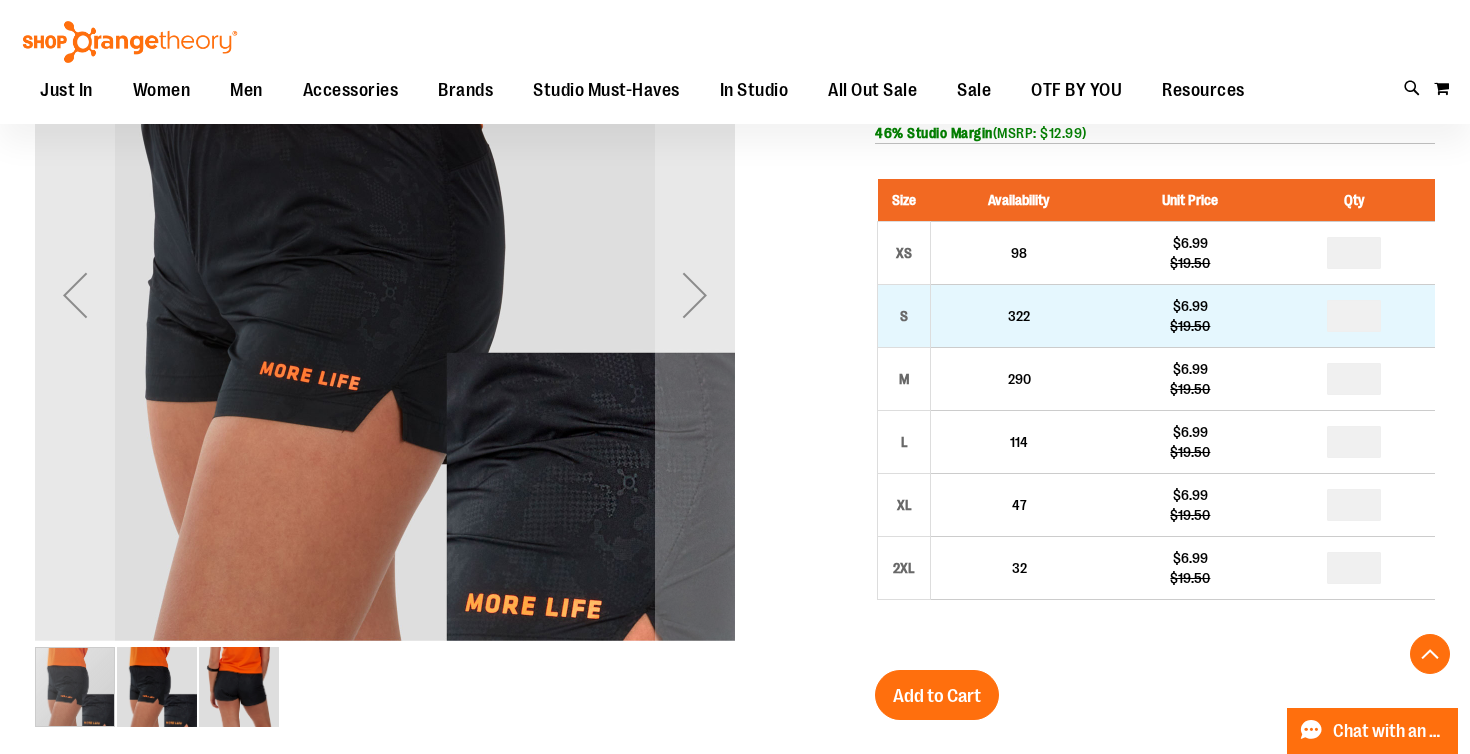 scroll, scrollTop: 417, scrollLeft: 0, axis: vertical 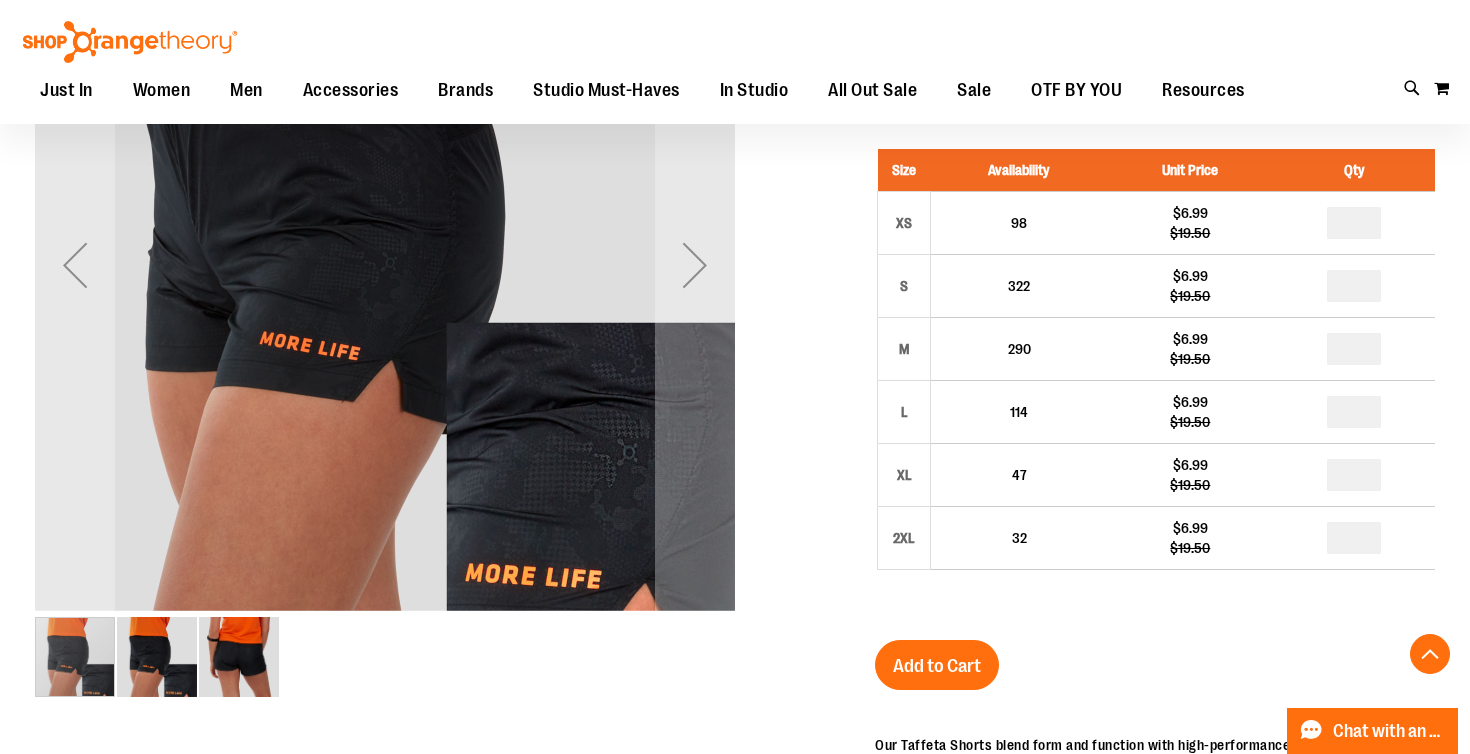 click on "Add to Cart" at bounding box center [937, 666] 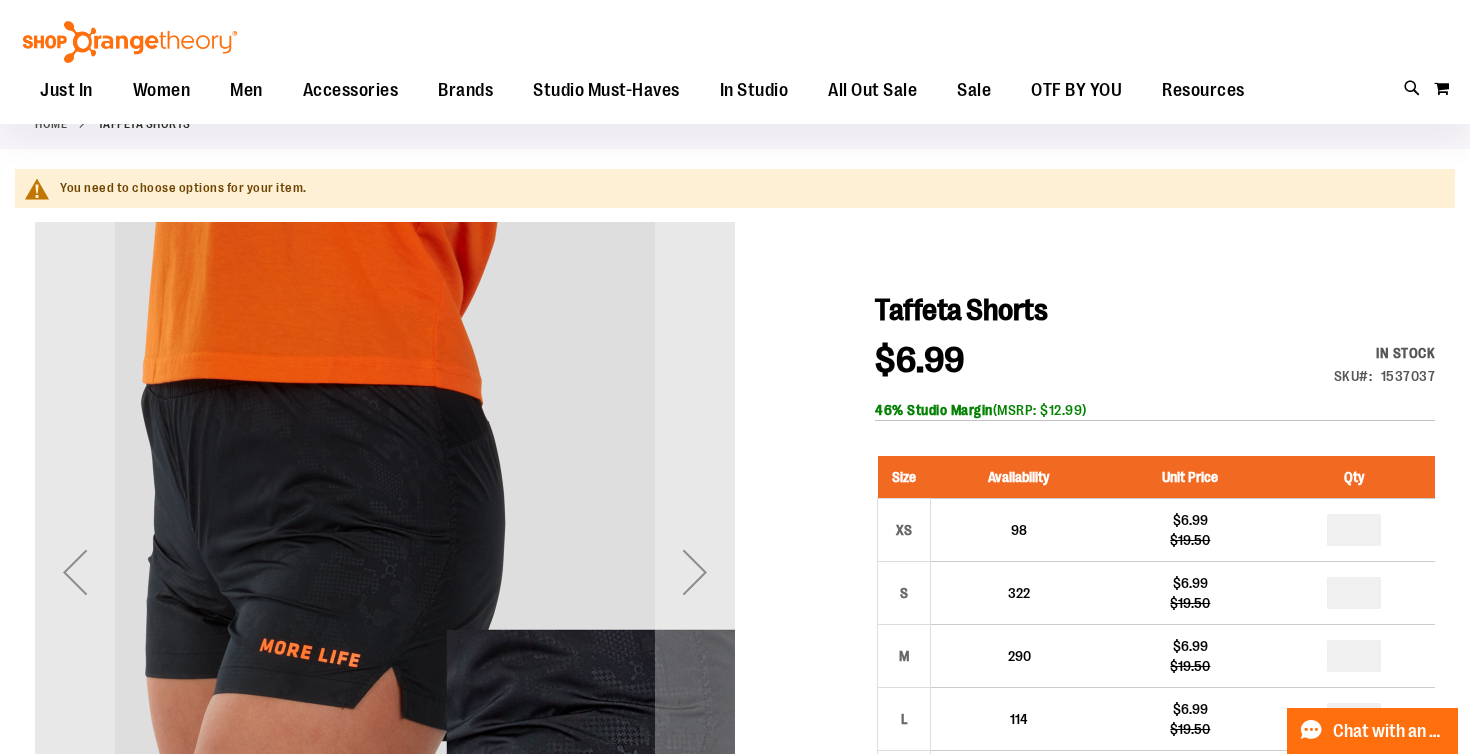scroll, scrollTop: 0, scrollLeft: 0, axis: both 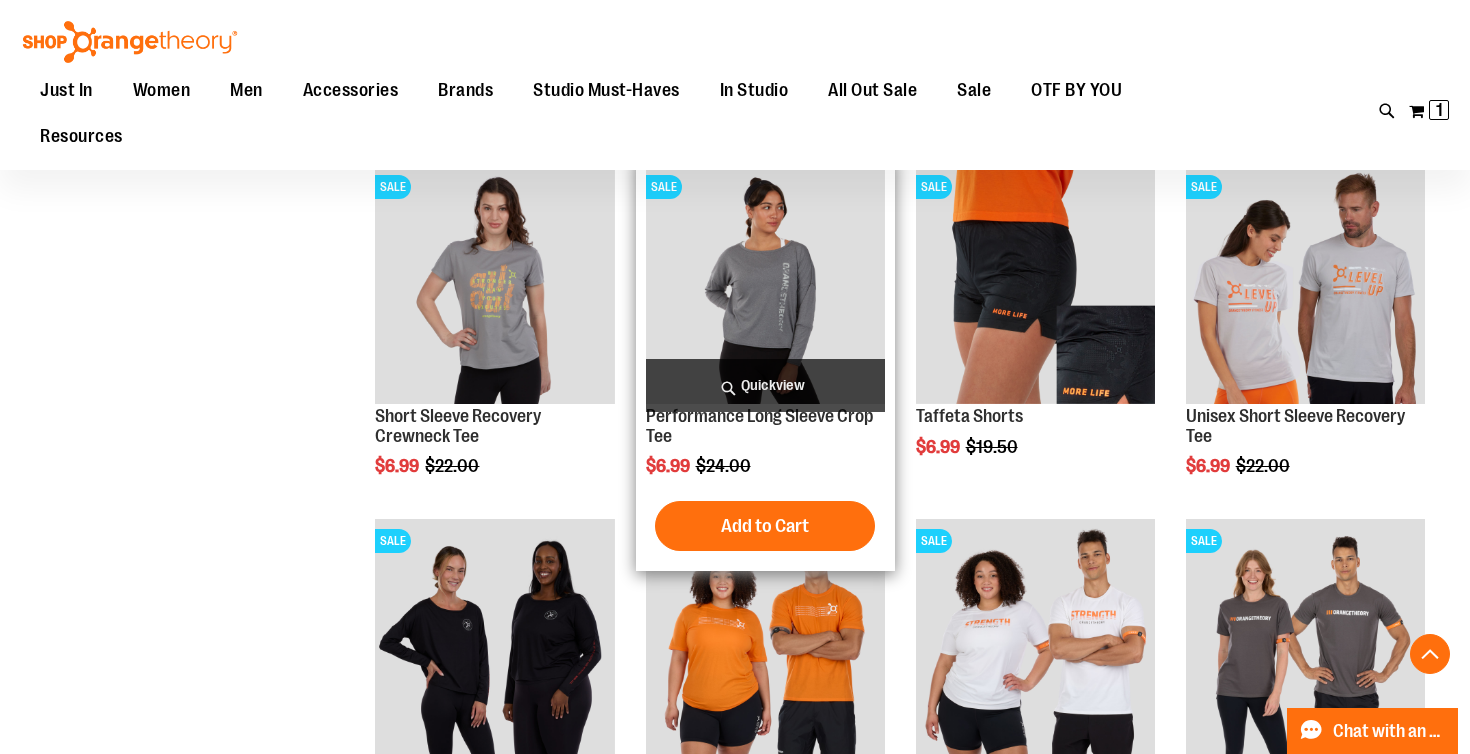 click at bounding box center (765, 284) 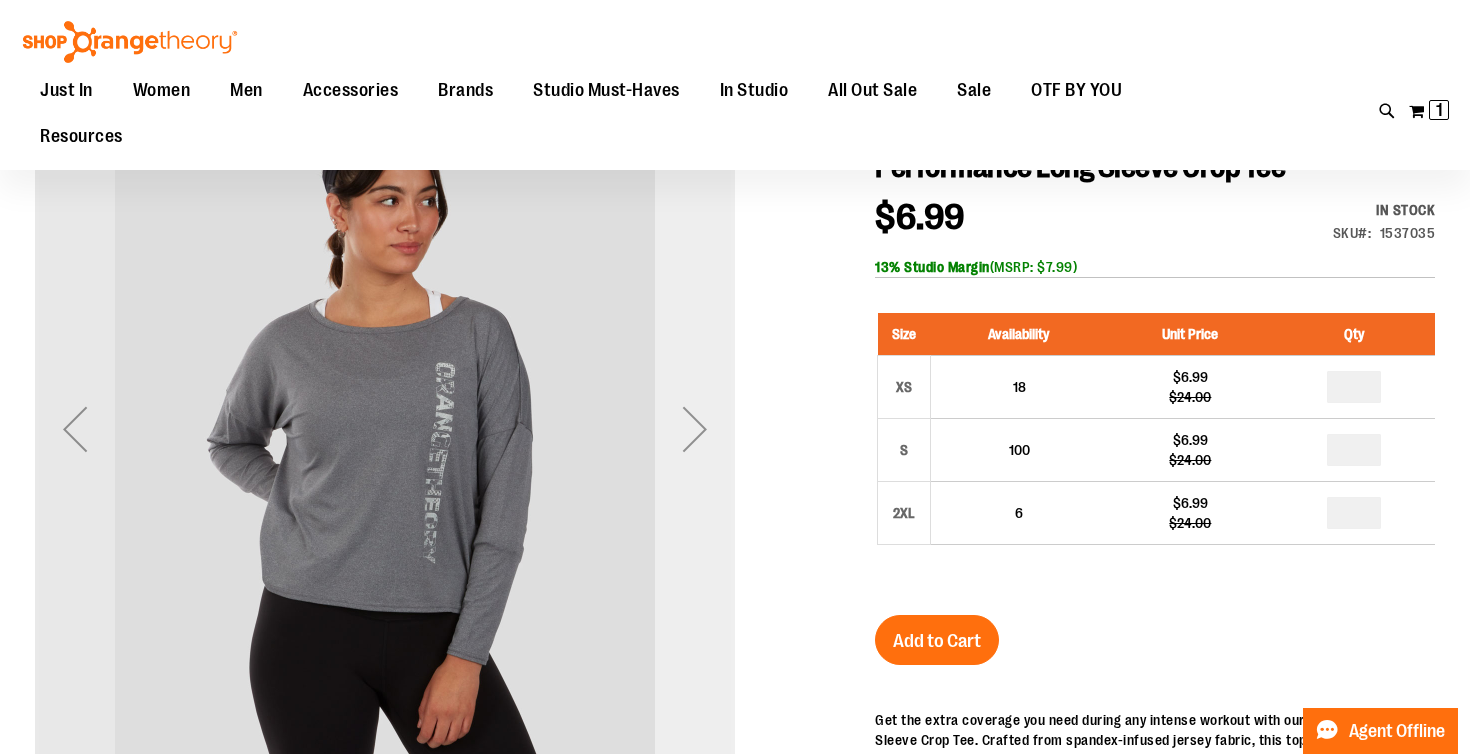 scroll, scrollTop: 249, scrollLeft: 0, axis: vertical 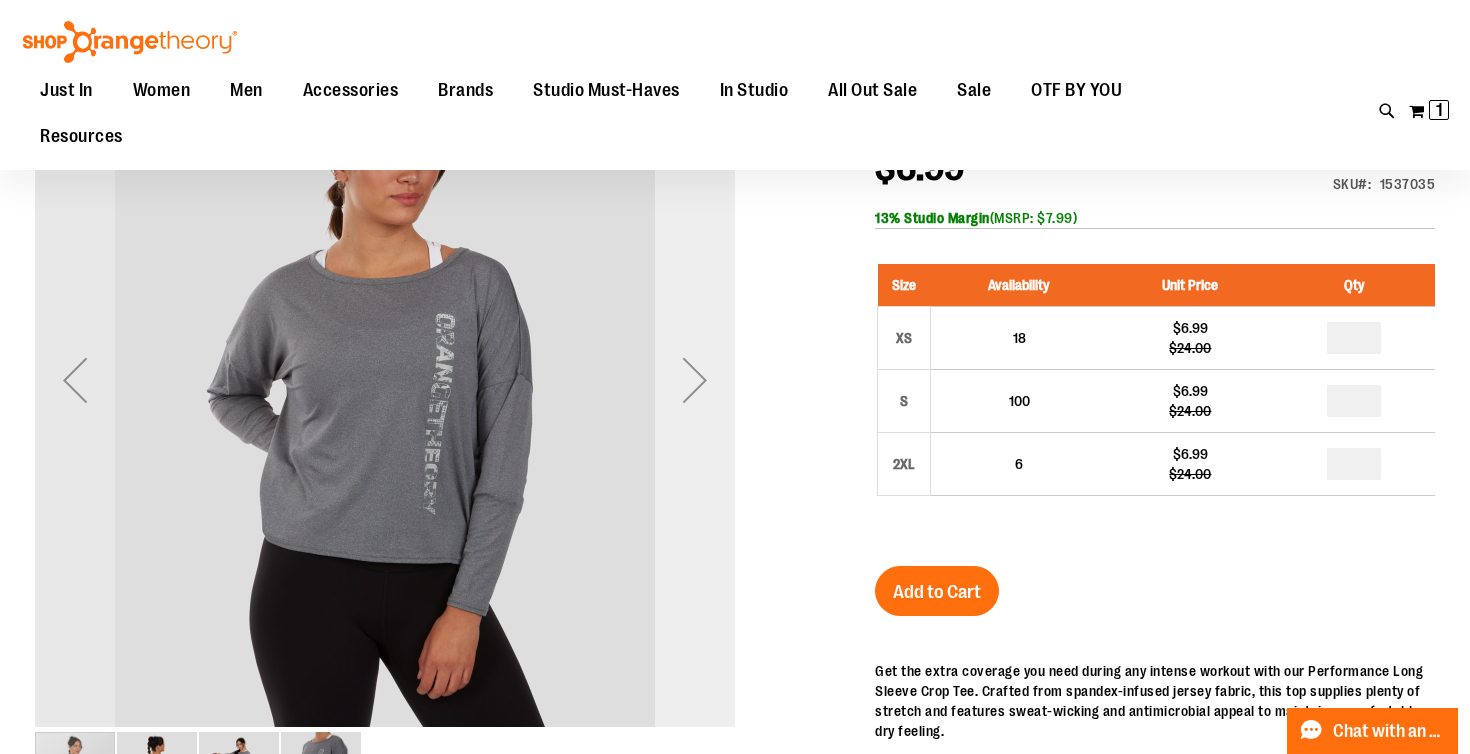 click at bounding box center [695, 380] 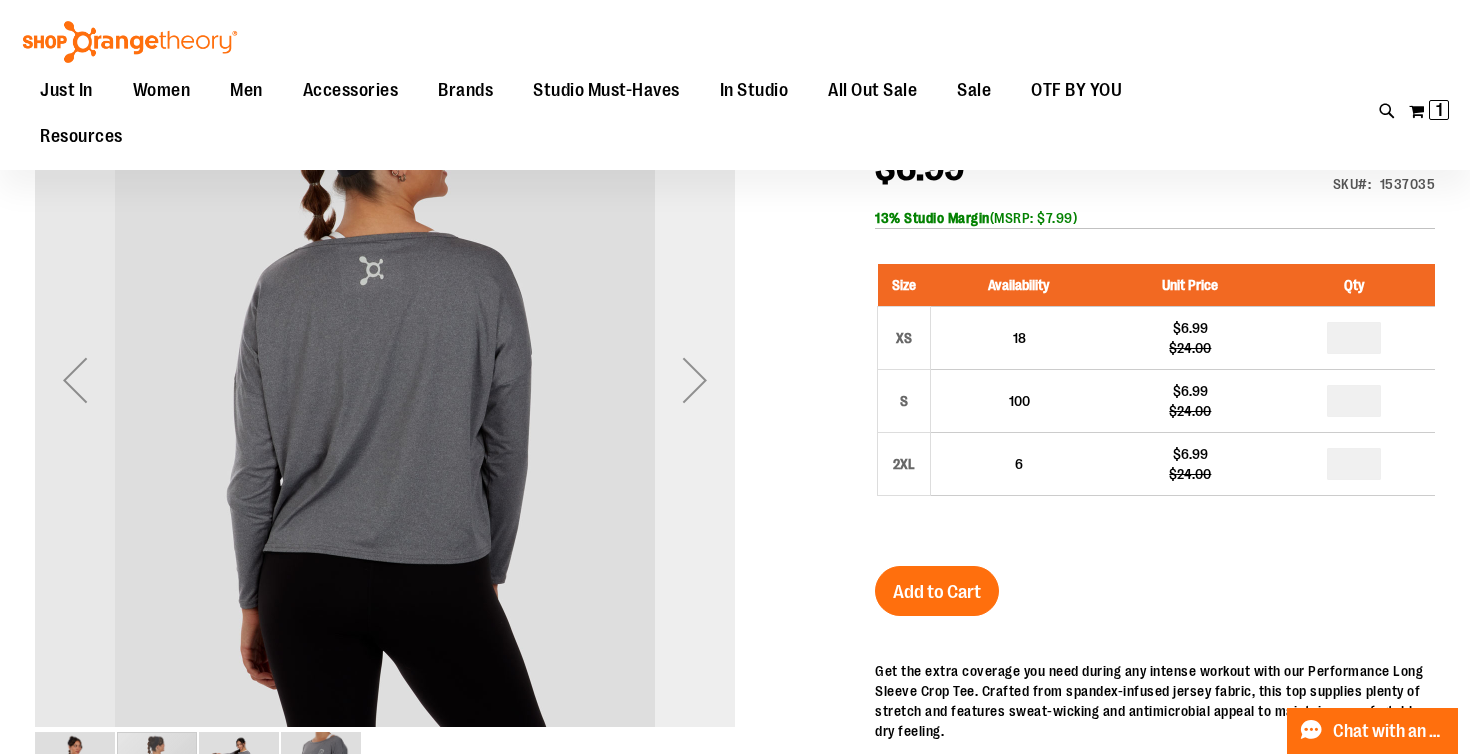 click at bounding box center (695, 380) 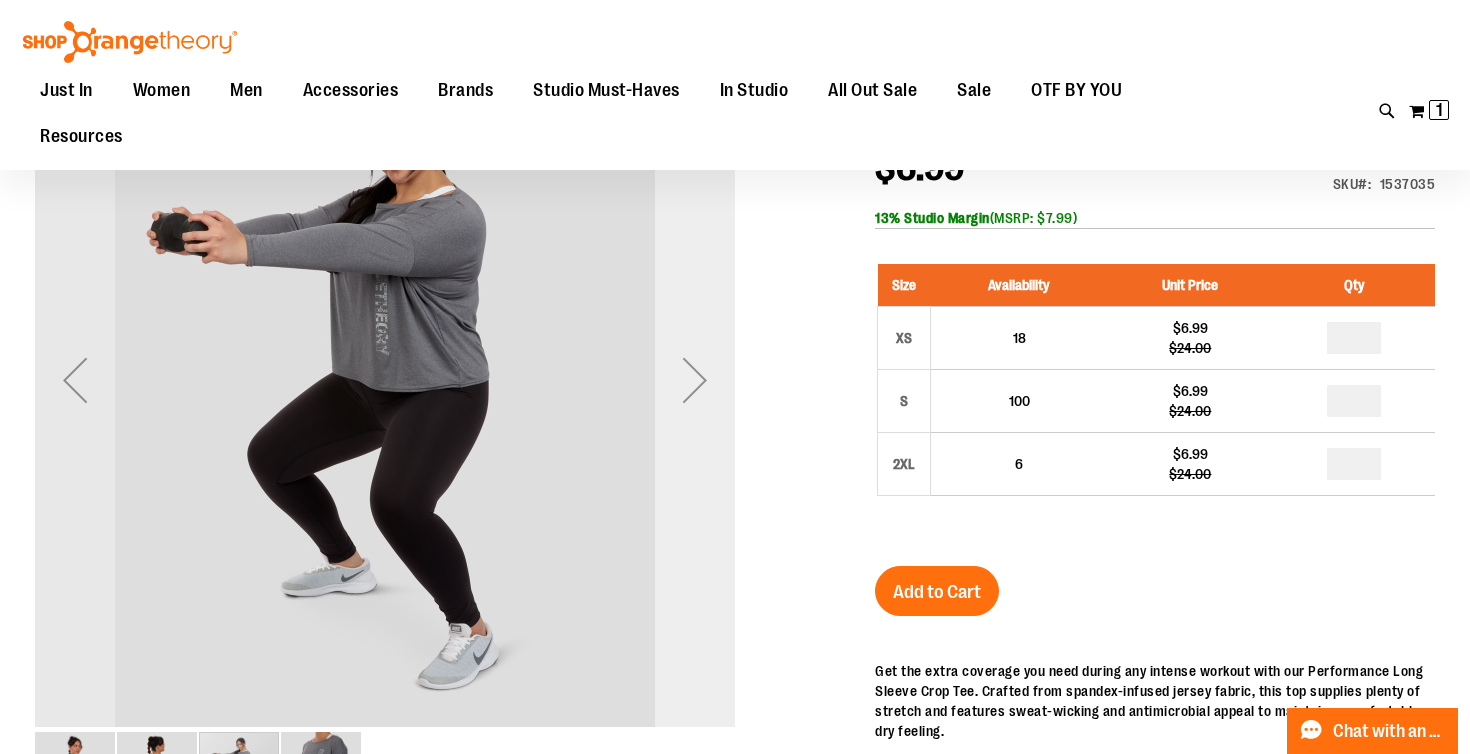 click at bounding box center [695, 380] 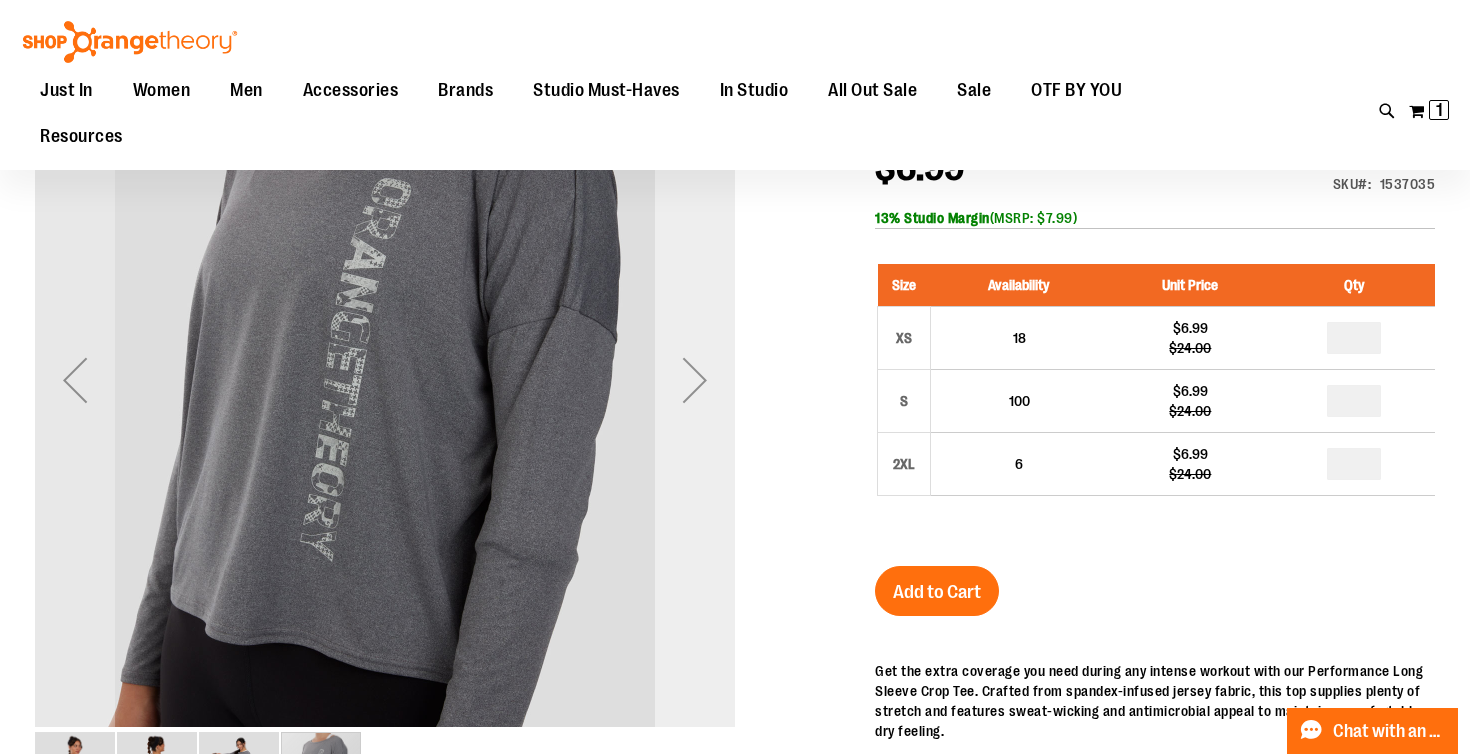 click at bounding box center [695, 380] 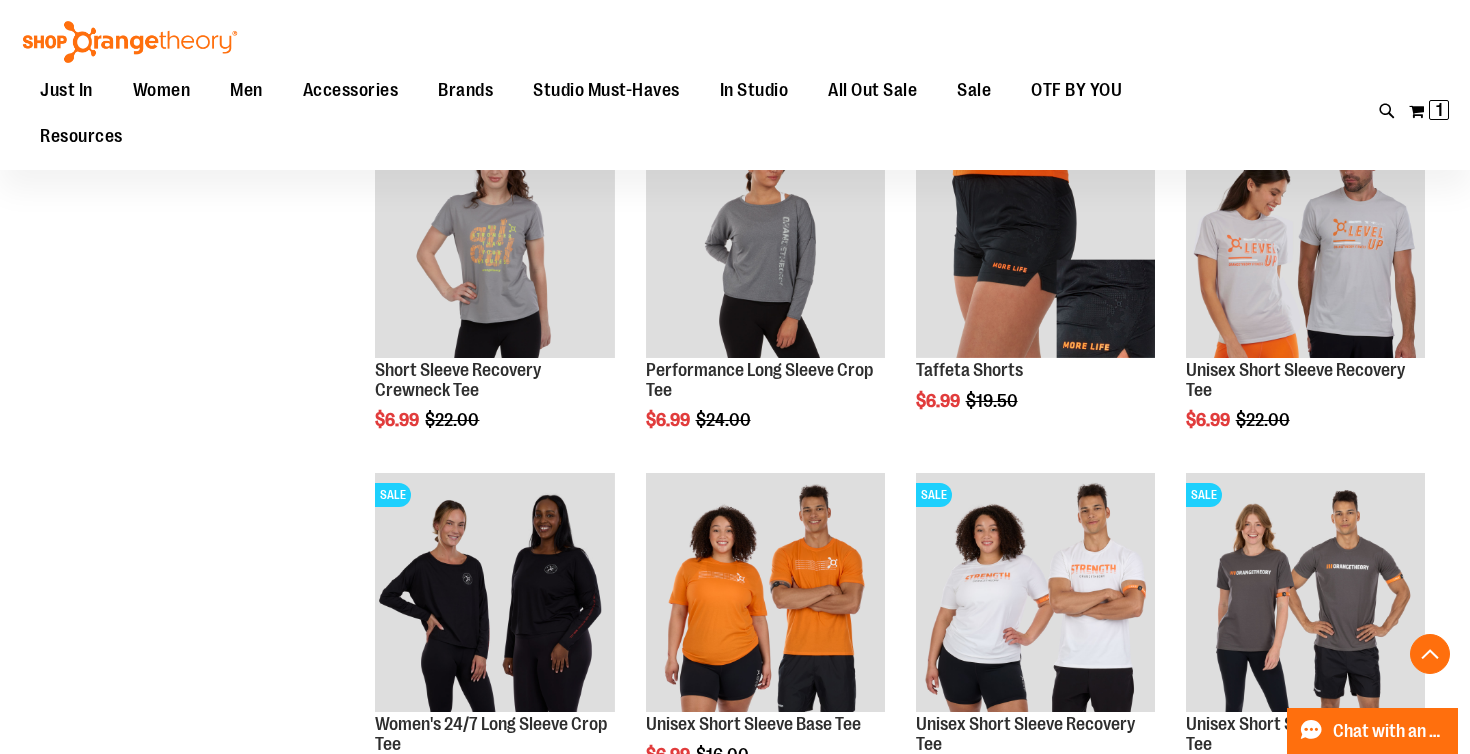 scroll, scrollTop: 839, scrollLeft: 0, axis: vertical 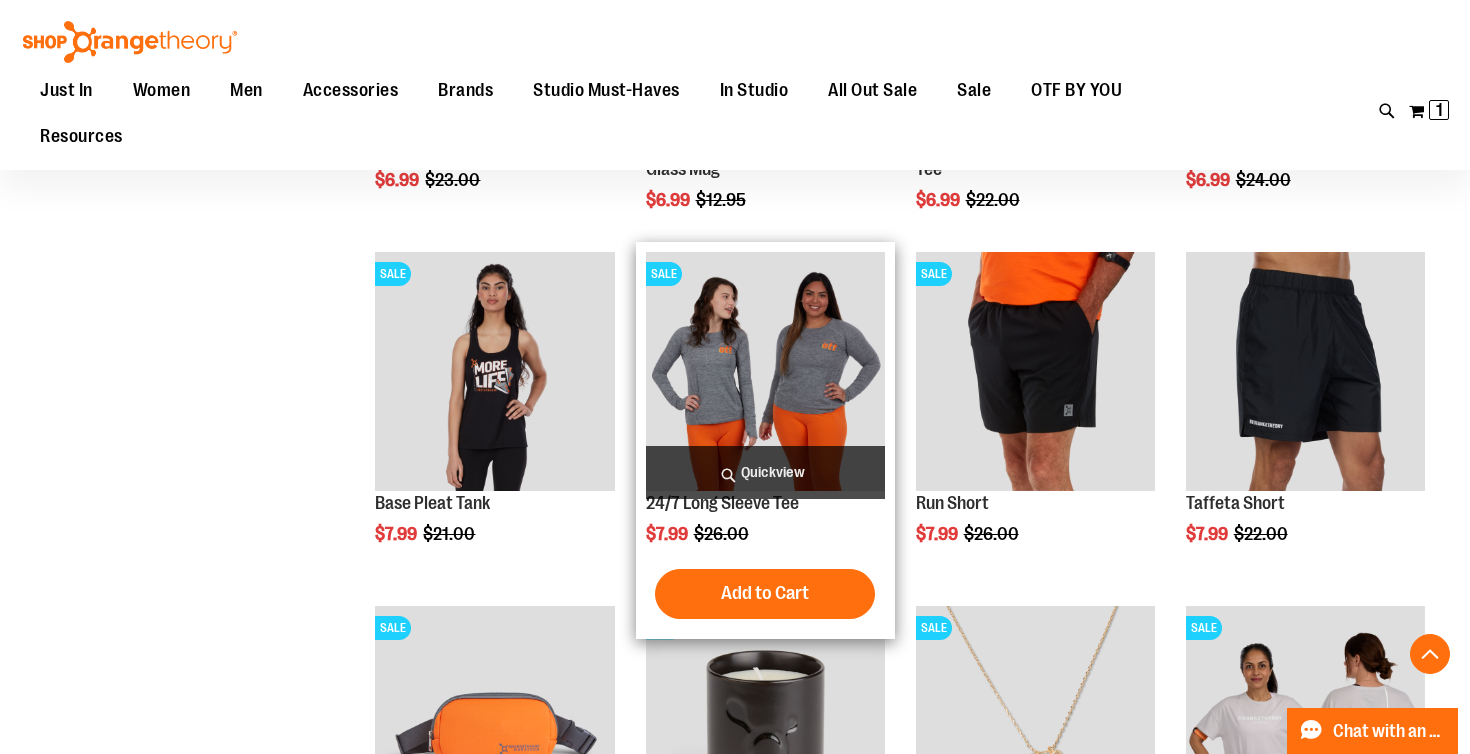 click at bounding box center (765, 371) 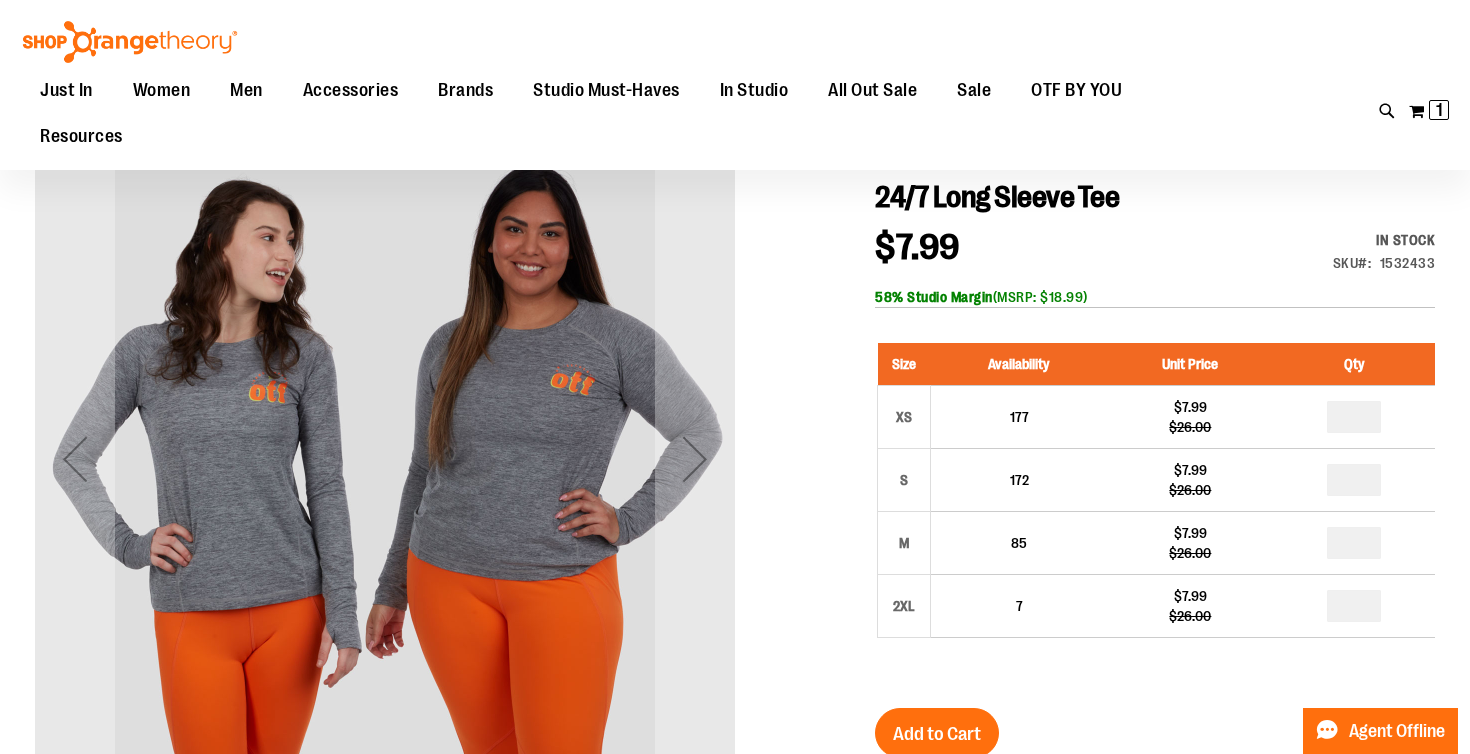 scroll, scrollTop: 177, scrollLeft: 0, axis: vertical 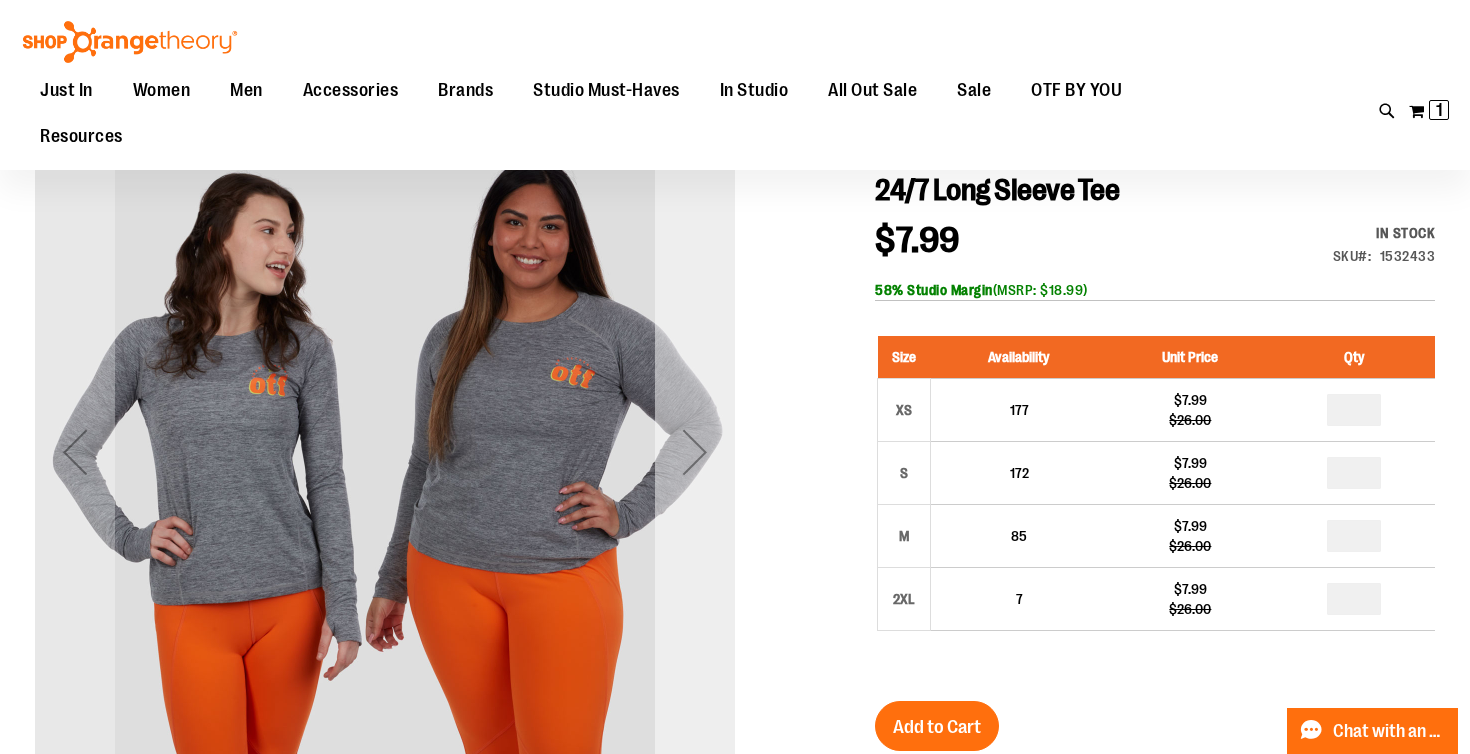 click at bounding box center (695, 452) 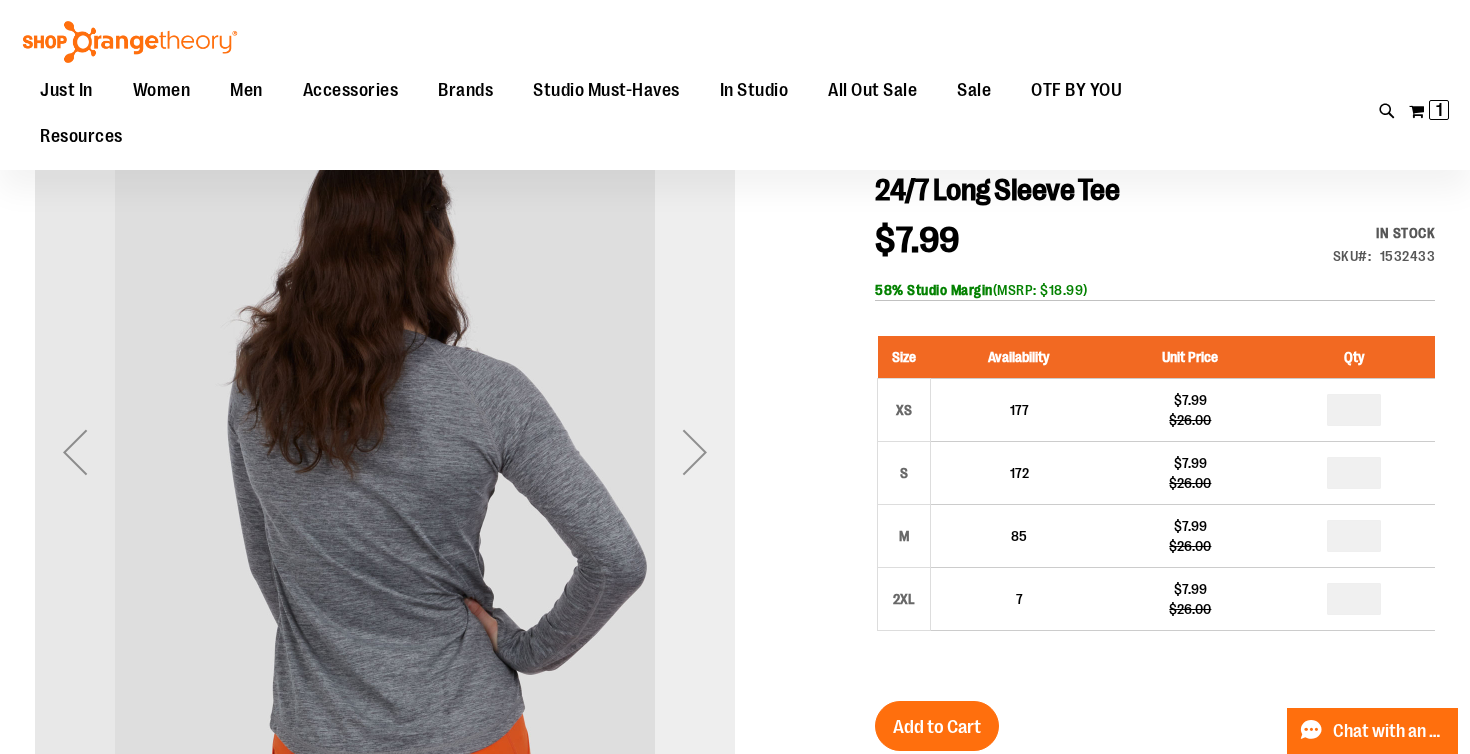 click at bounding box center (695, 452) 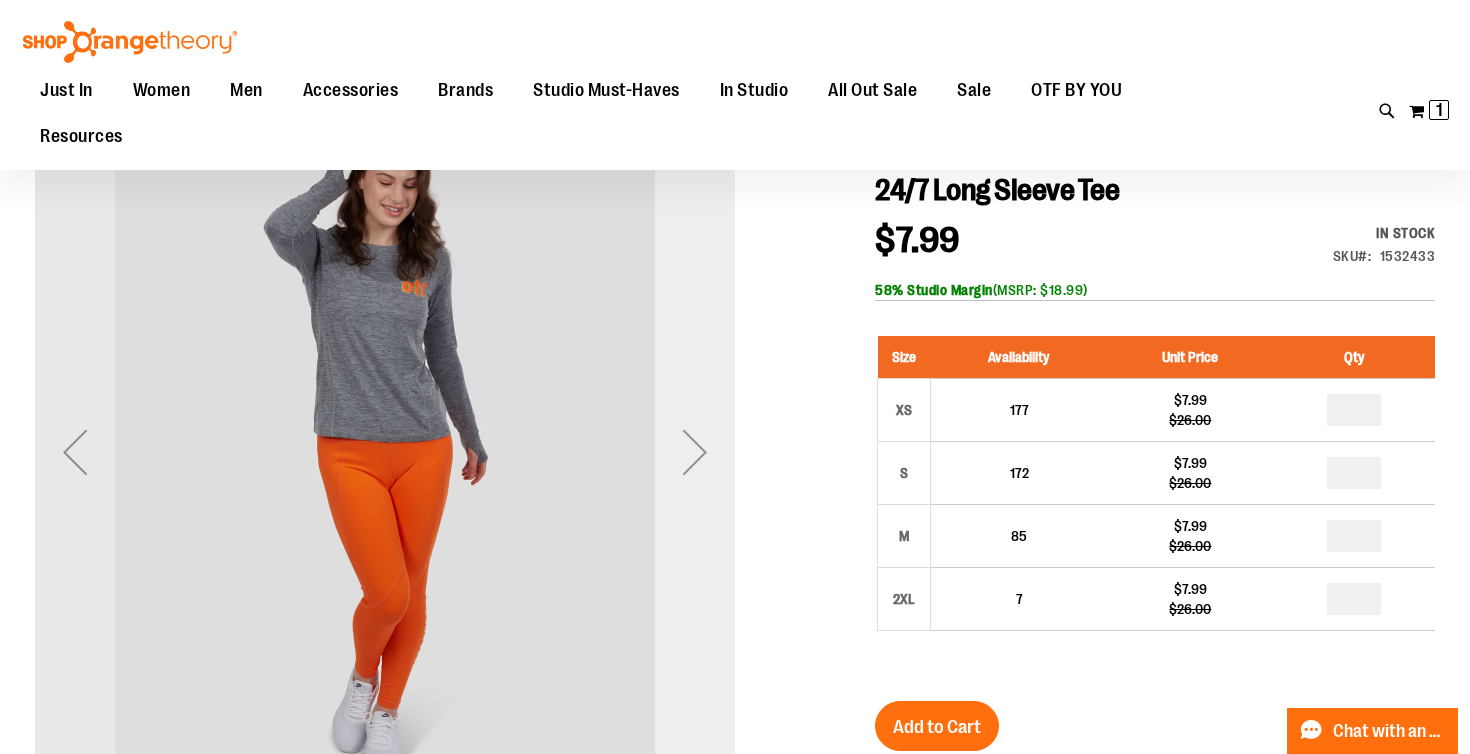 click at bounding box center (695, 452) 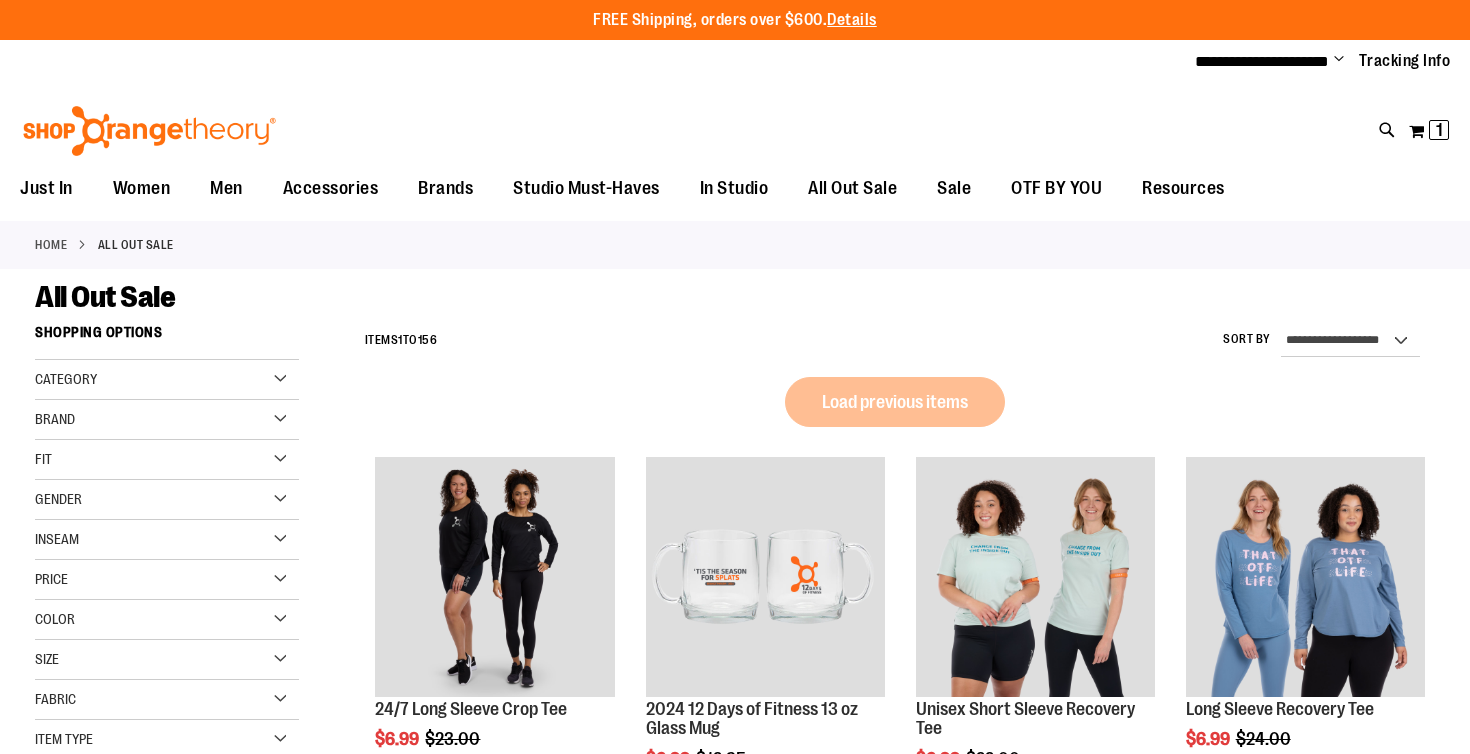 scroll, scrollTop: 0, scrollLeft: 0, axis: both 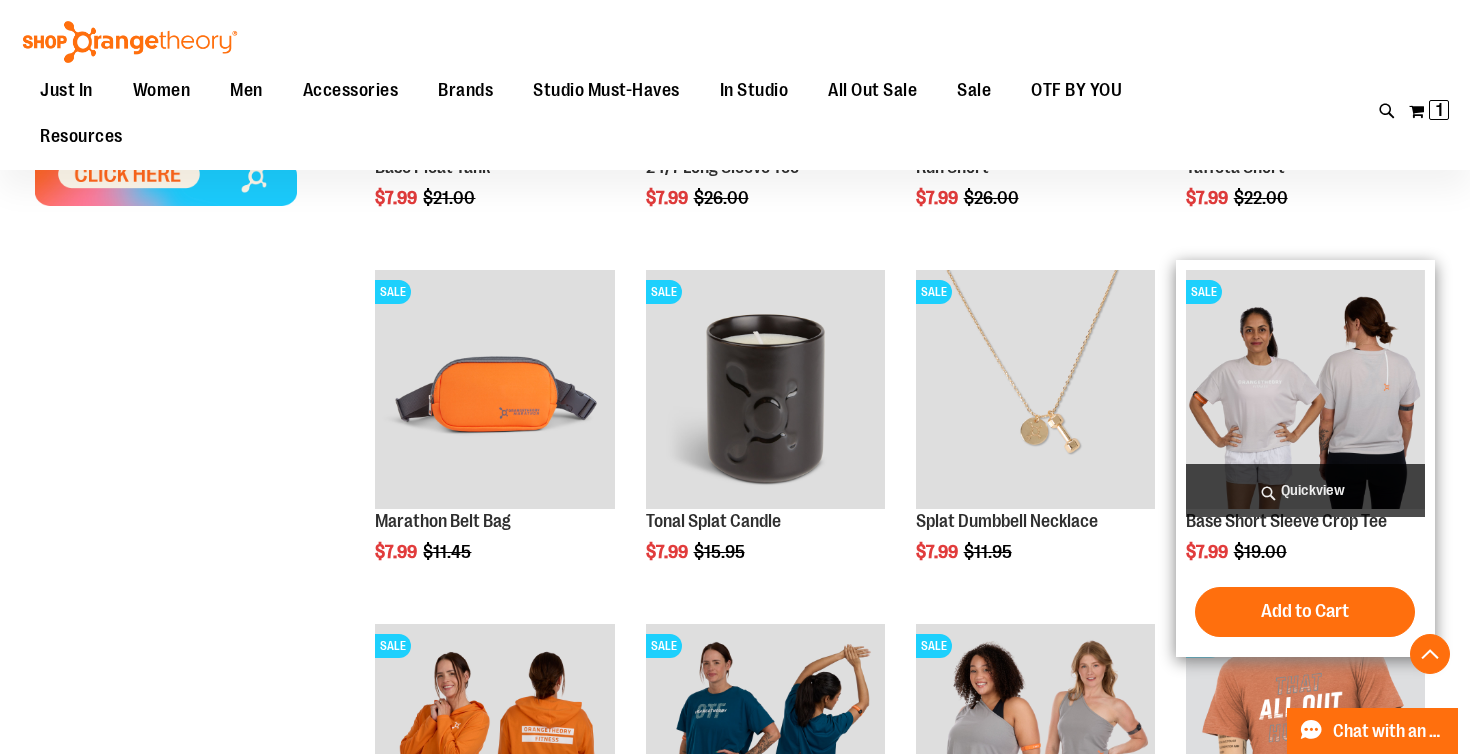 click at bounding box center [1305, 389] 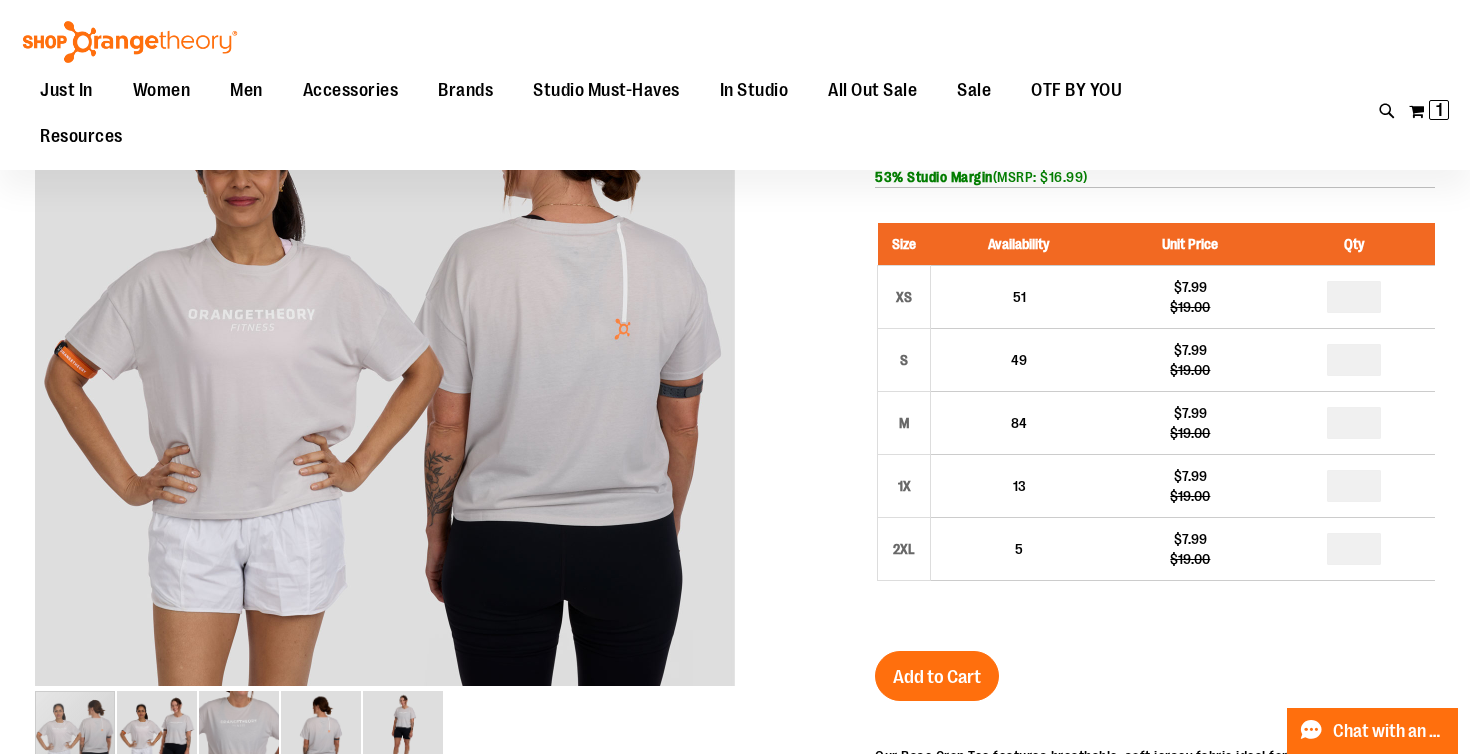 scroll, scrollTop: 308, scrollLeft: 0, axis: vertical 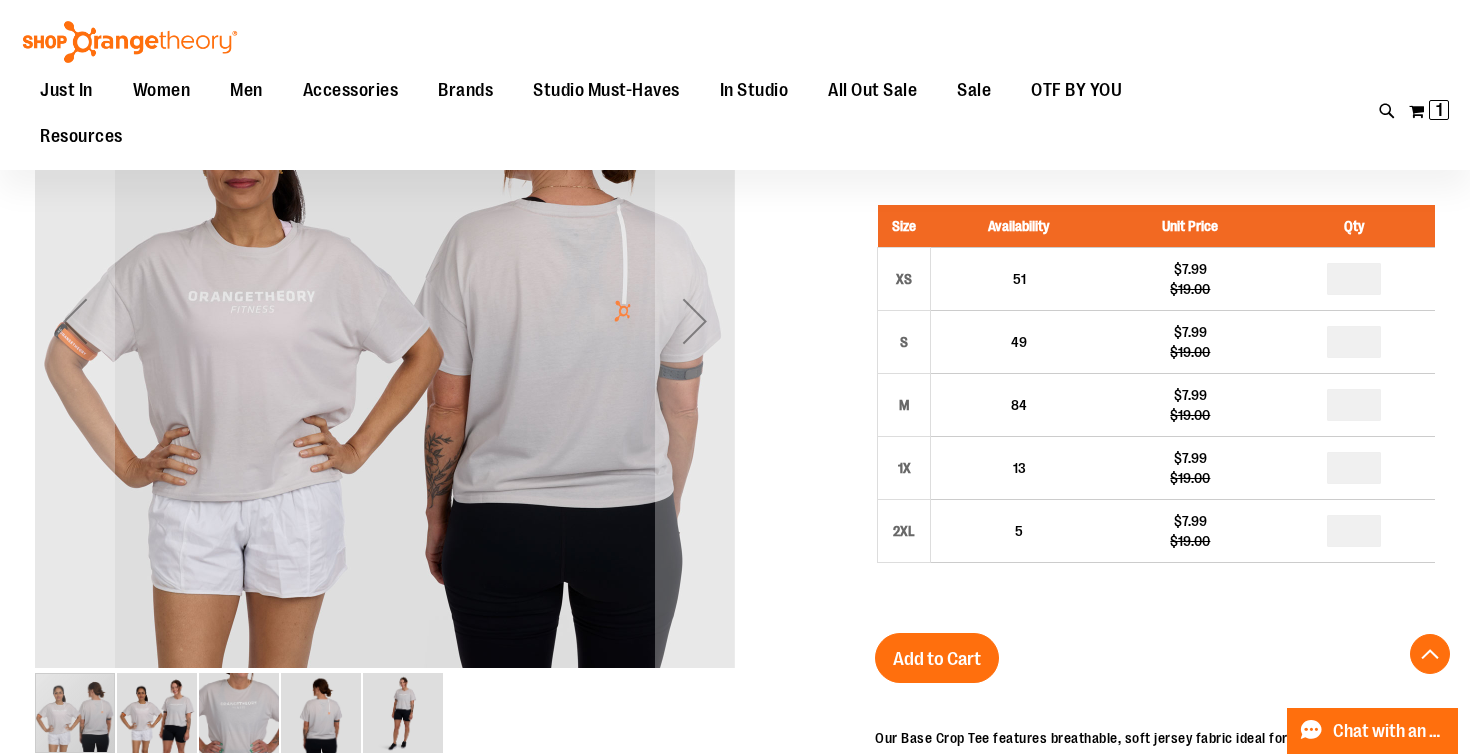 click at bounding box center [157, 713] 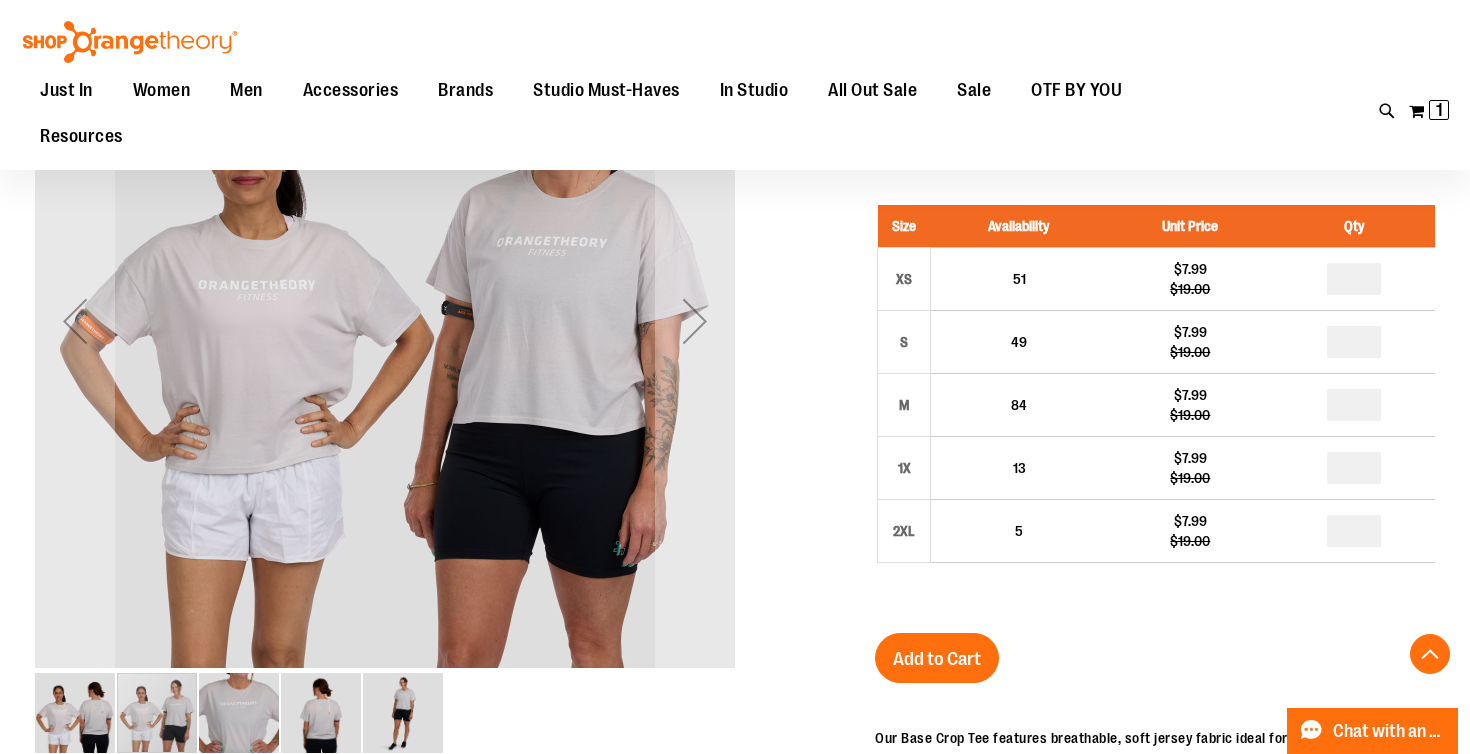 click at bounding box center [157, 713] 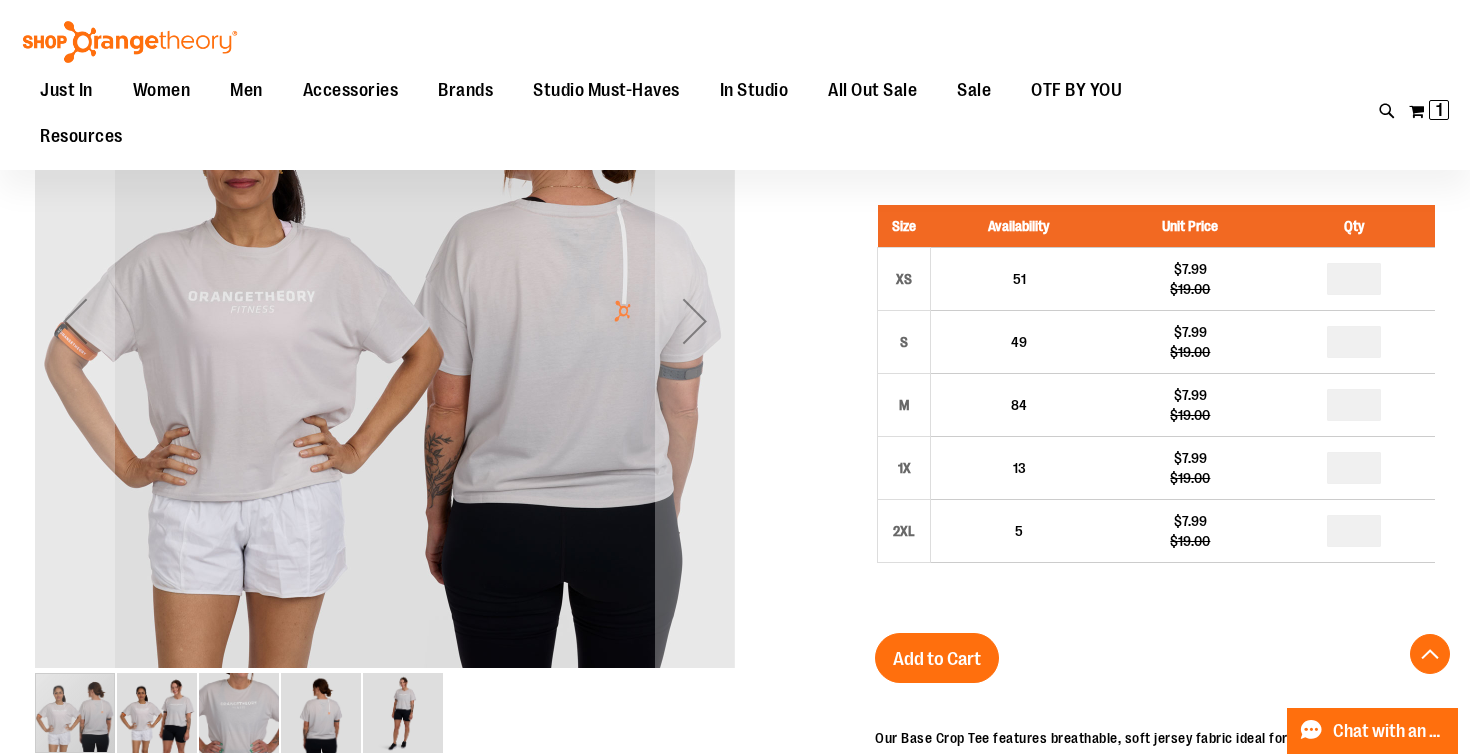 click at bounding box center (157, 713) 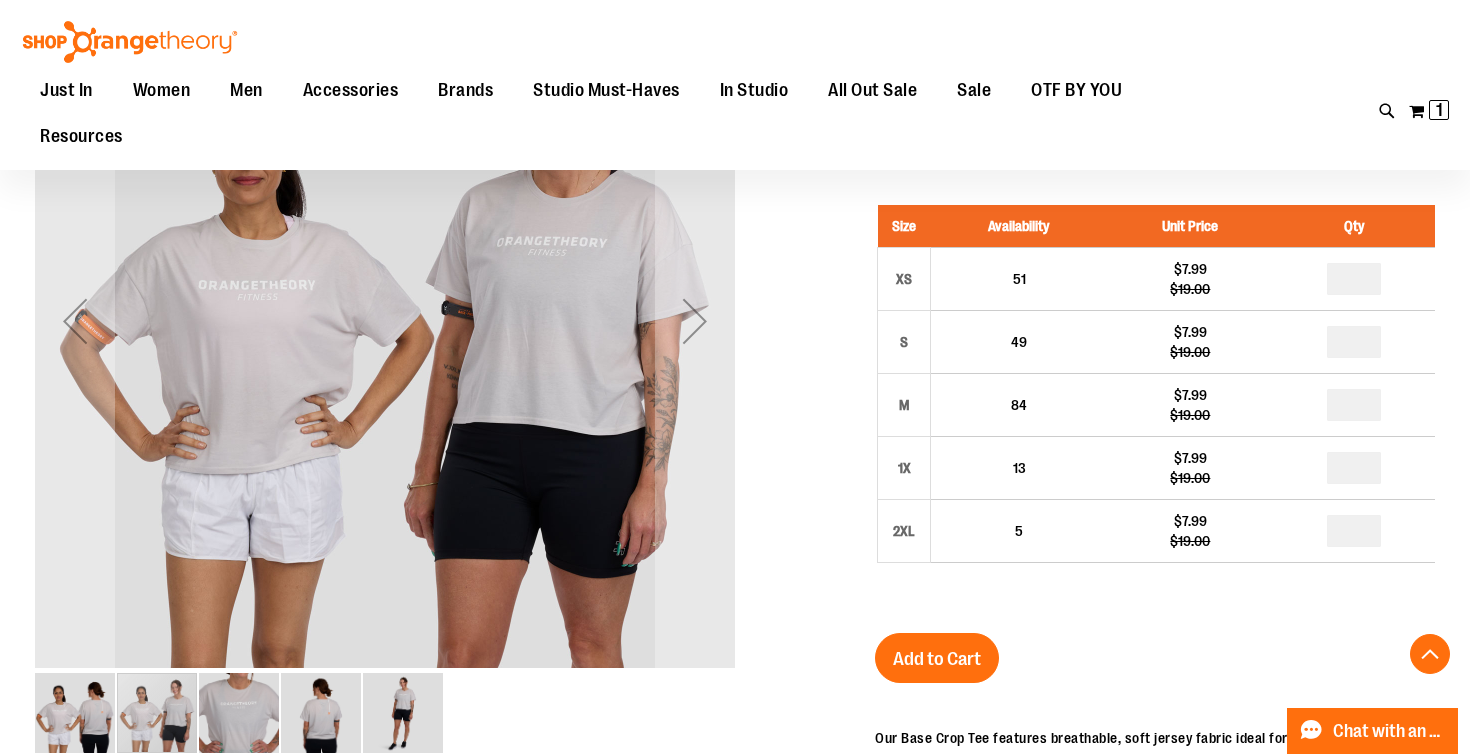 click at bounding box center [239, 713] 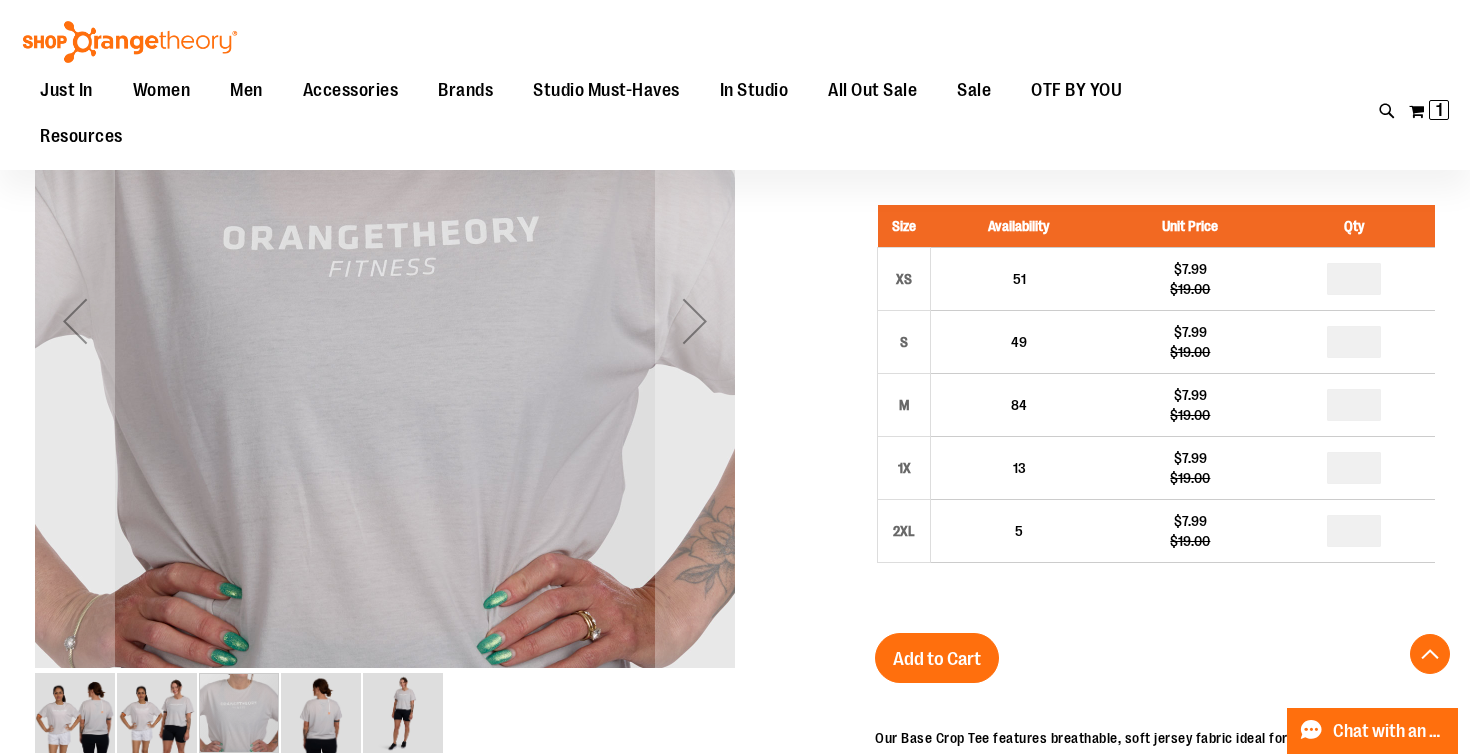 click at bounding box center [321, 713] 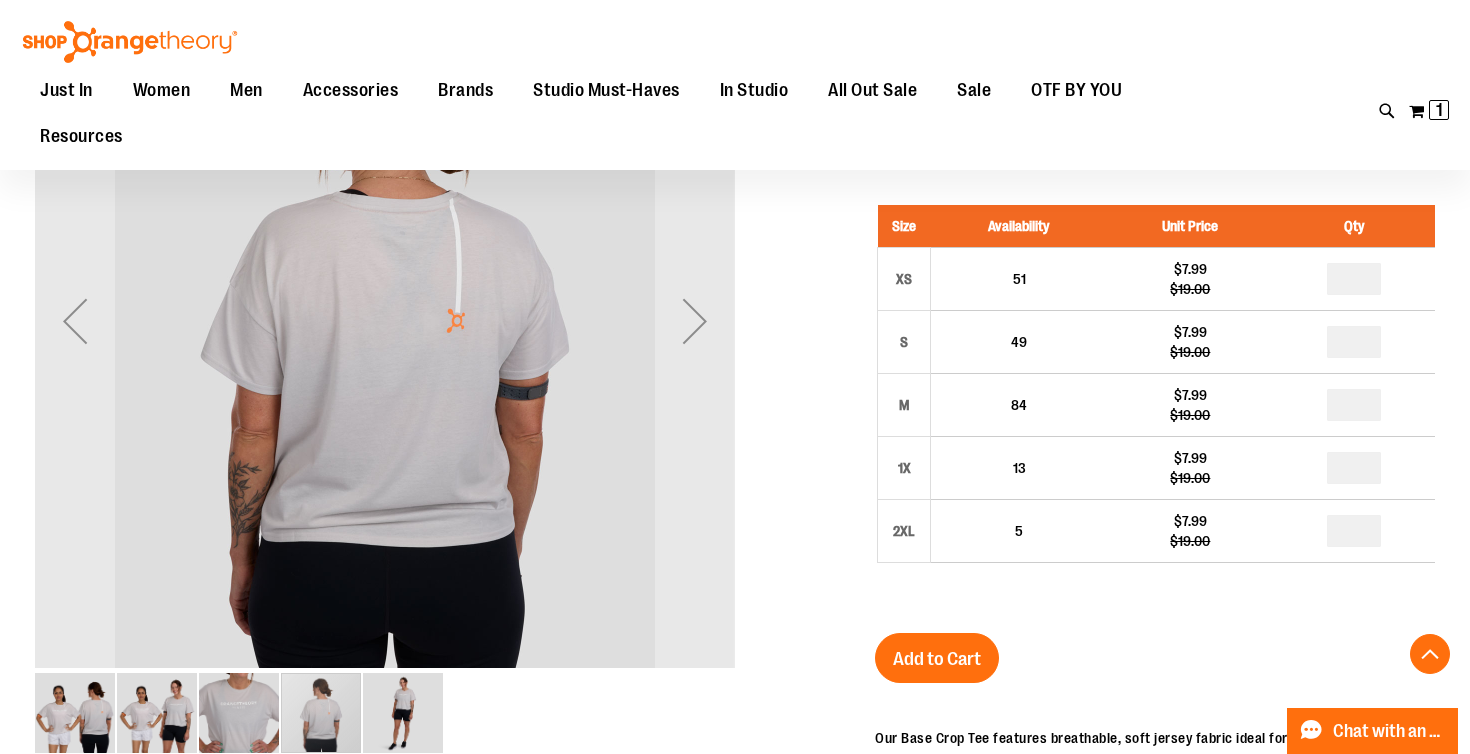 click at bounding box center [403, 713] 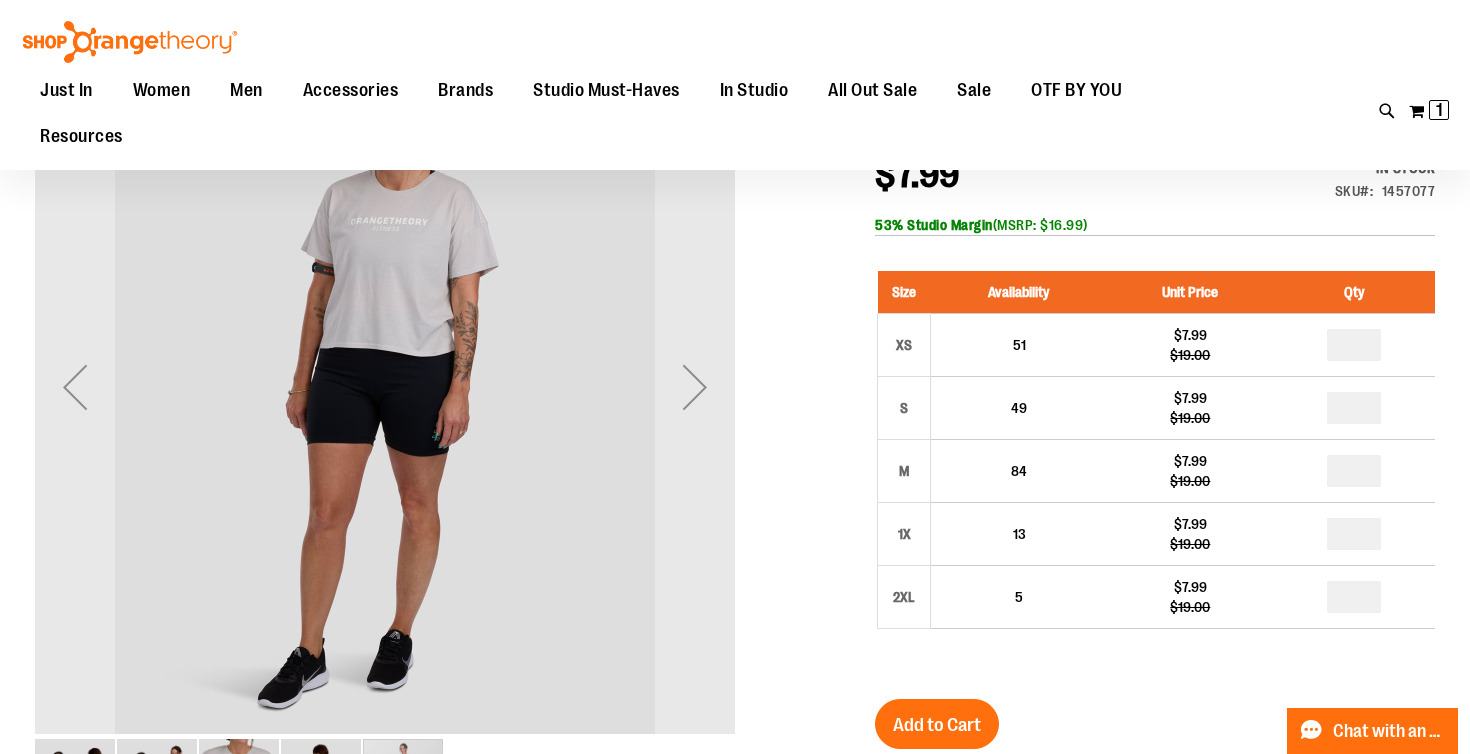 scroll, scrollTop: 216, scrollLeft: 0, axis: vertical 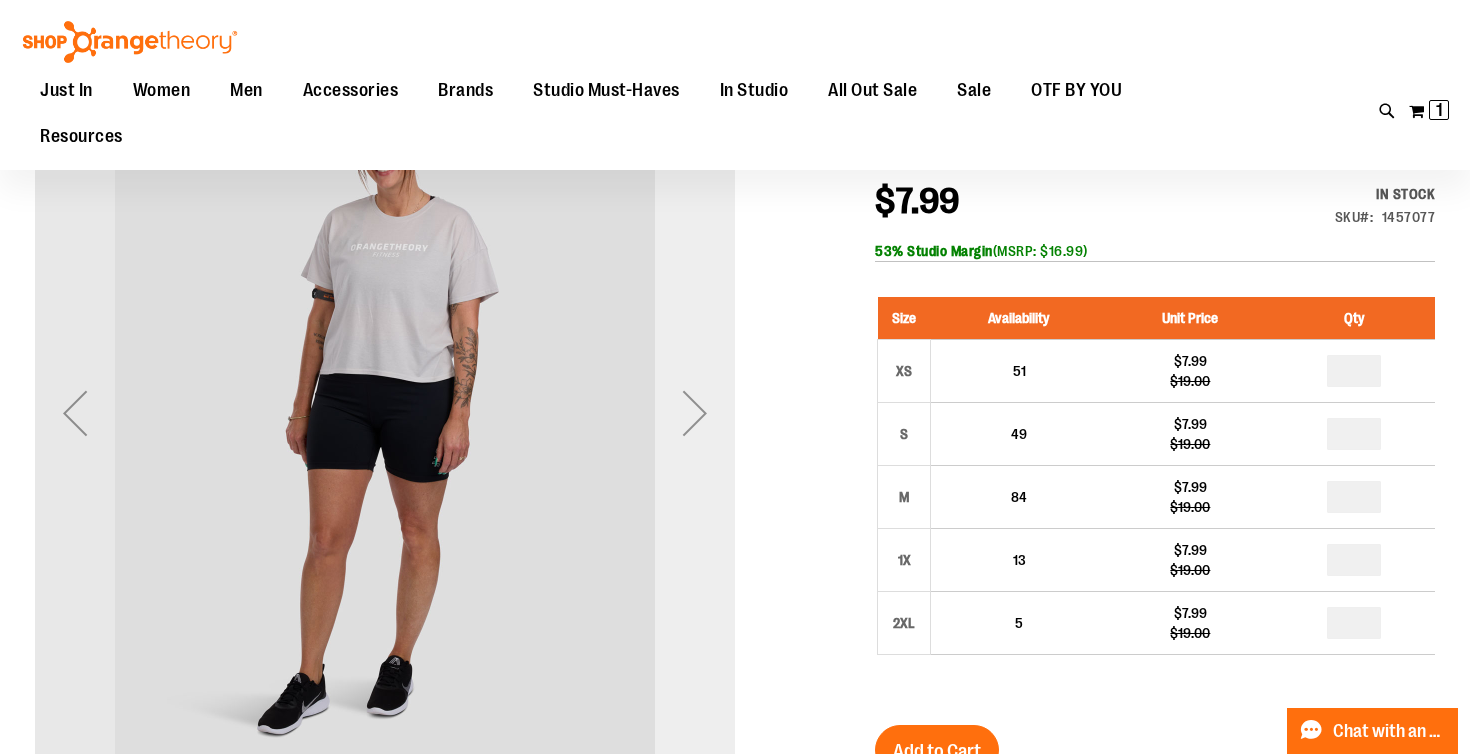 click at bounding box center [695, 413] 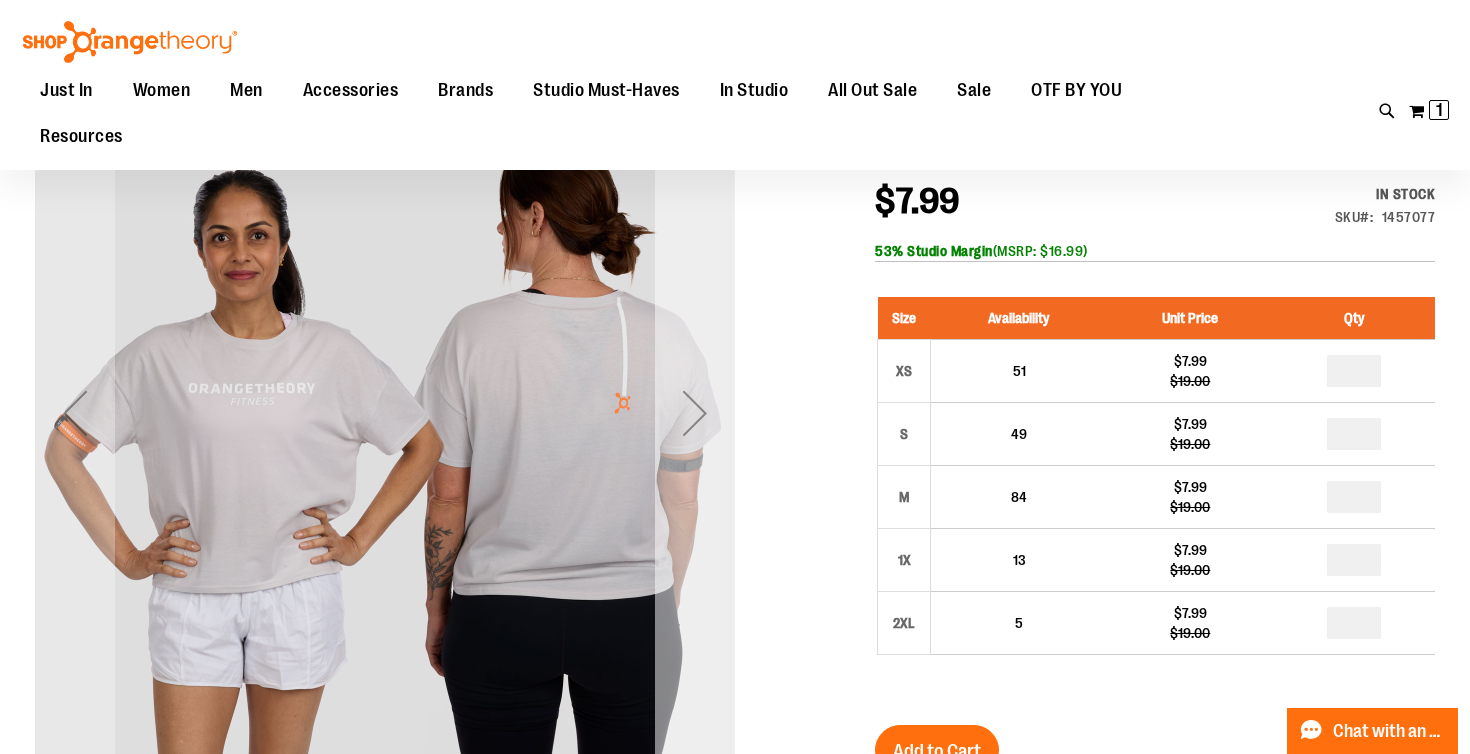 click at bounding box center [695, 413] 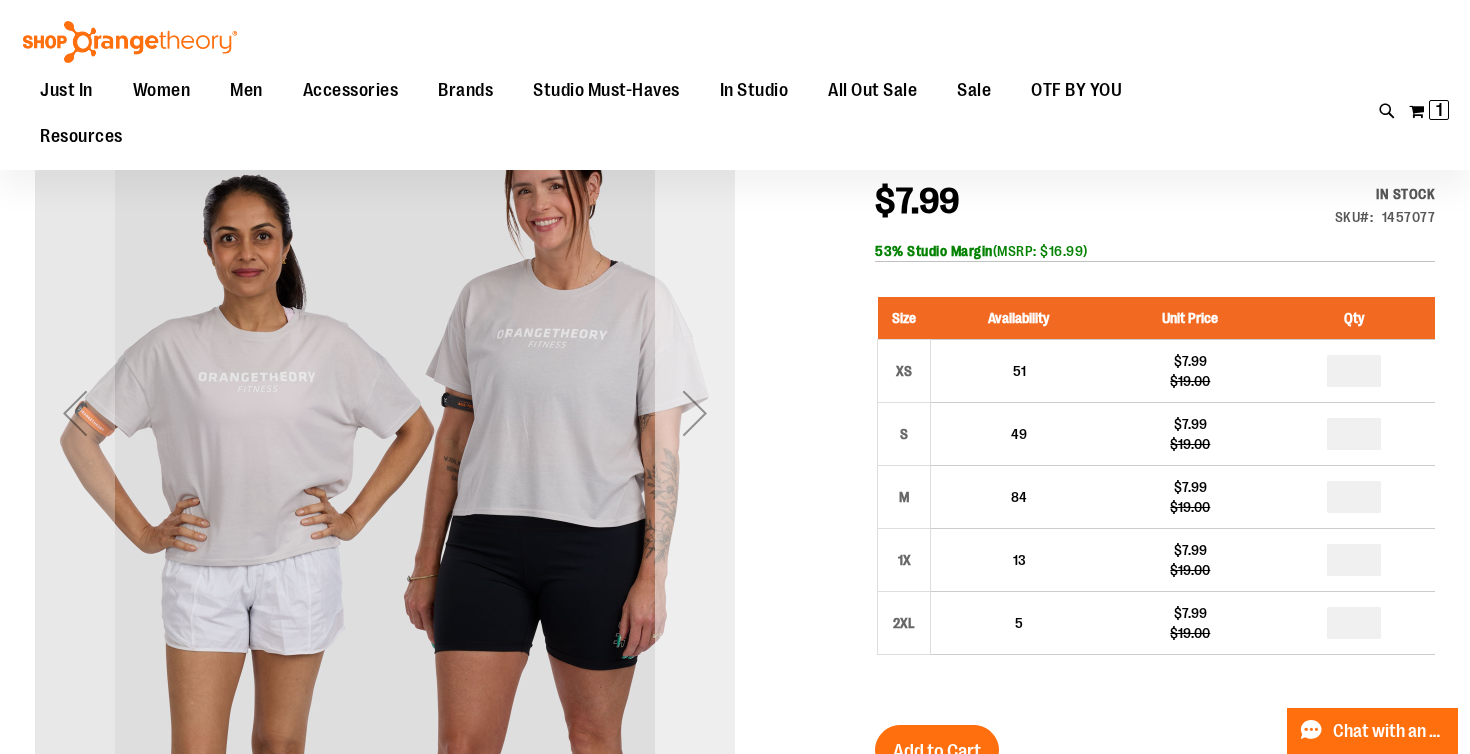 click at bounding box center [695, 413] 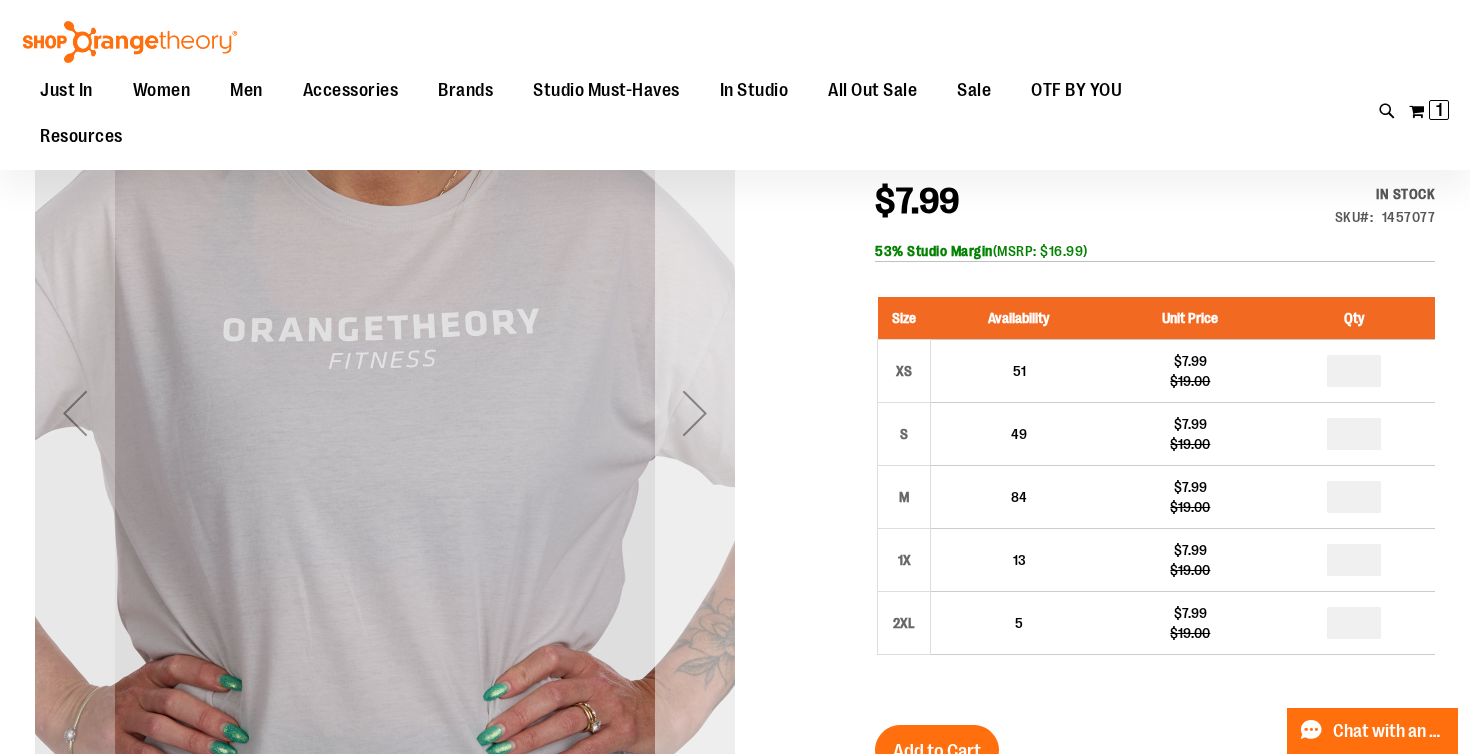 click at bounding box center [695, 413] 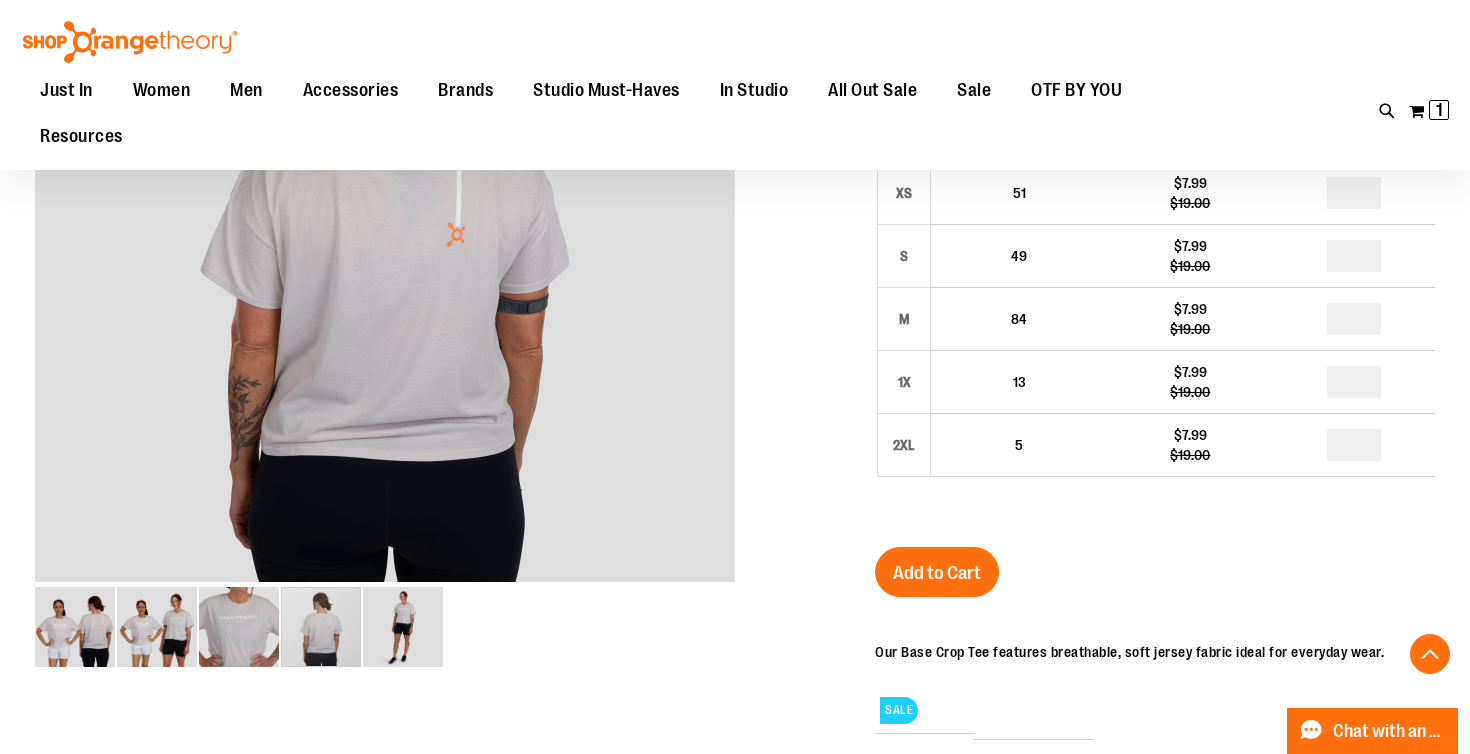 scroll, scrollTop: 395, scrollLeft: 0, axis: vertical 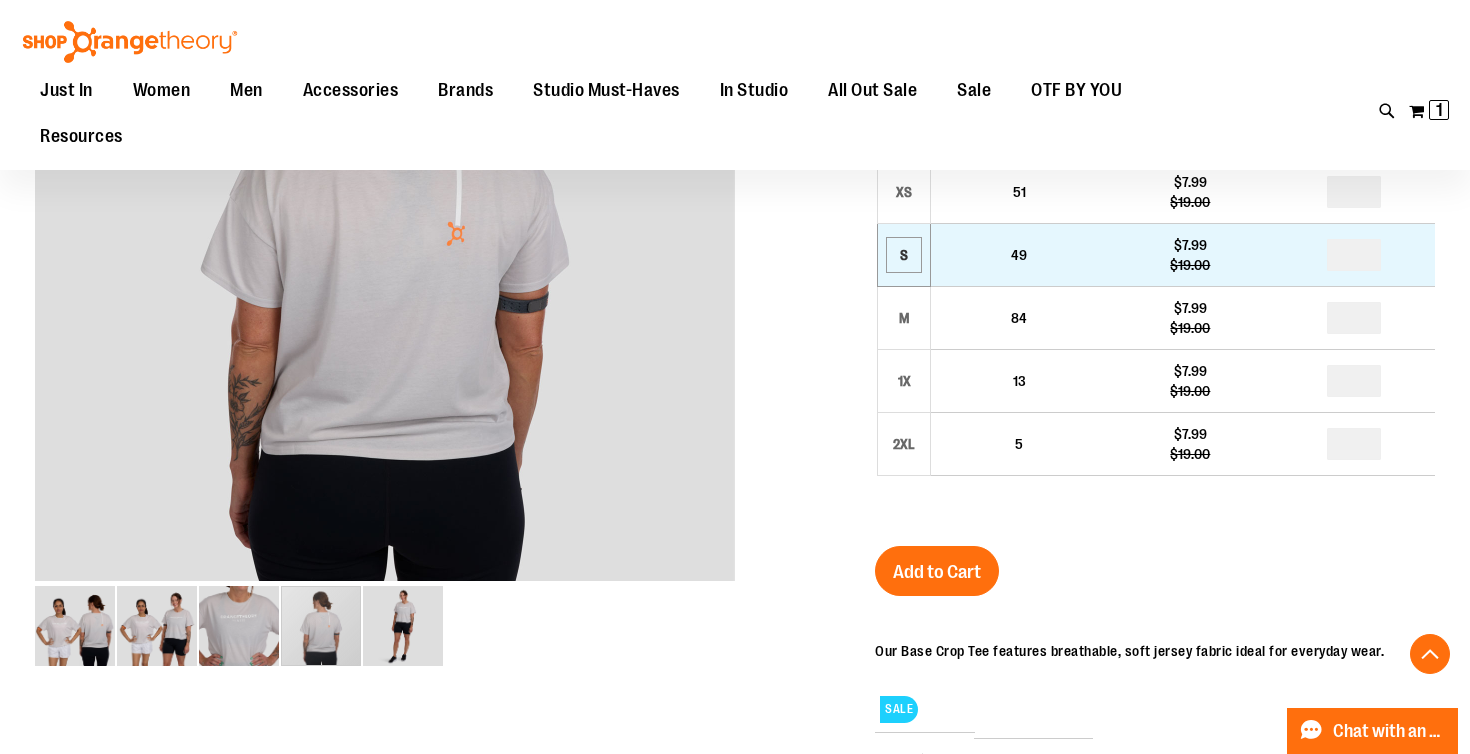 click on "S" at bounding box center (904, 255) 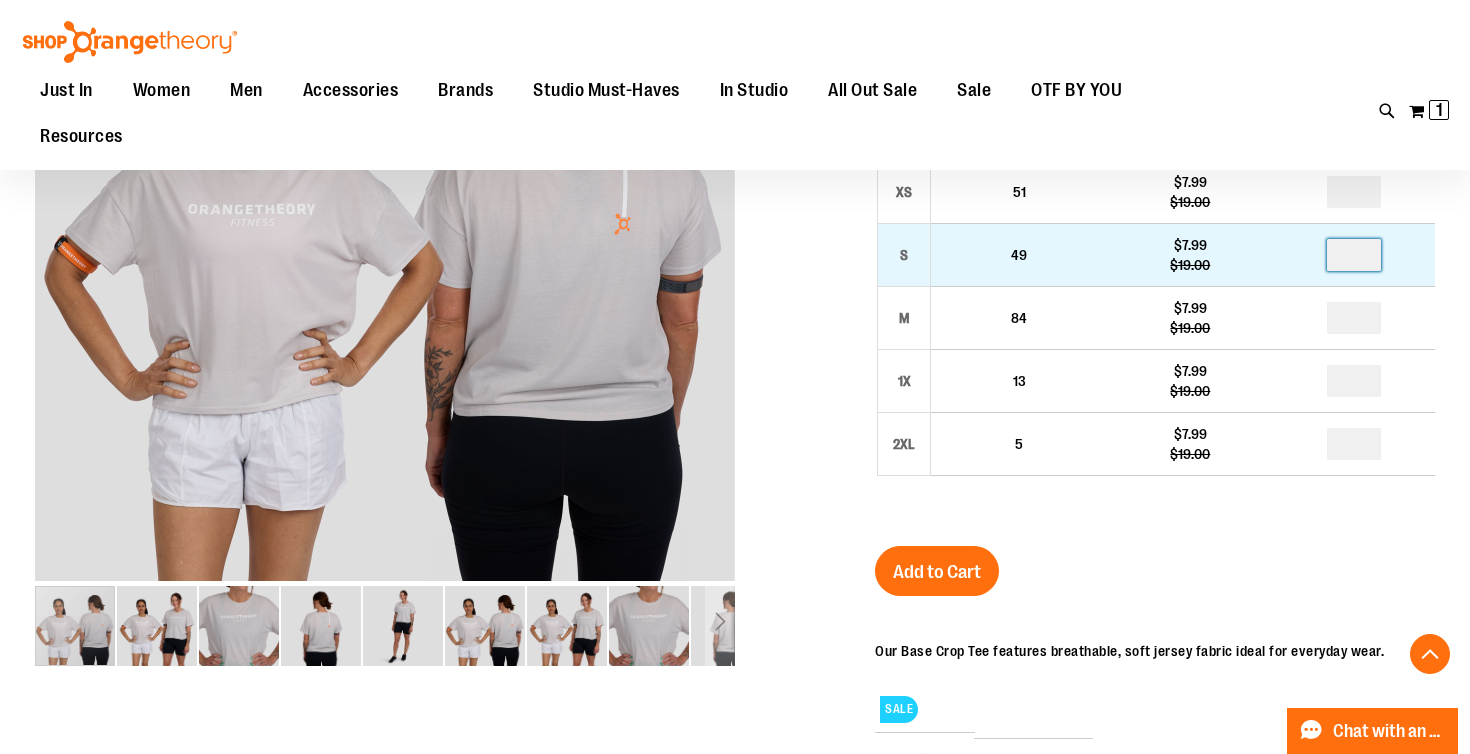 click at bounding box center (1354, 255) 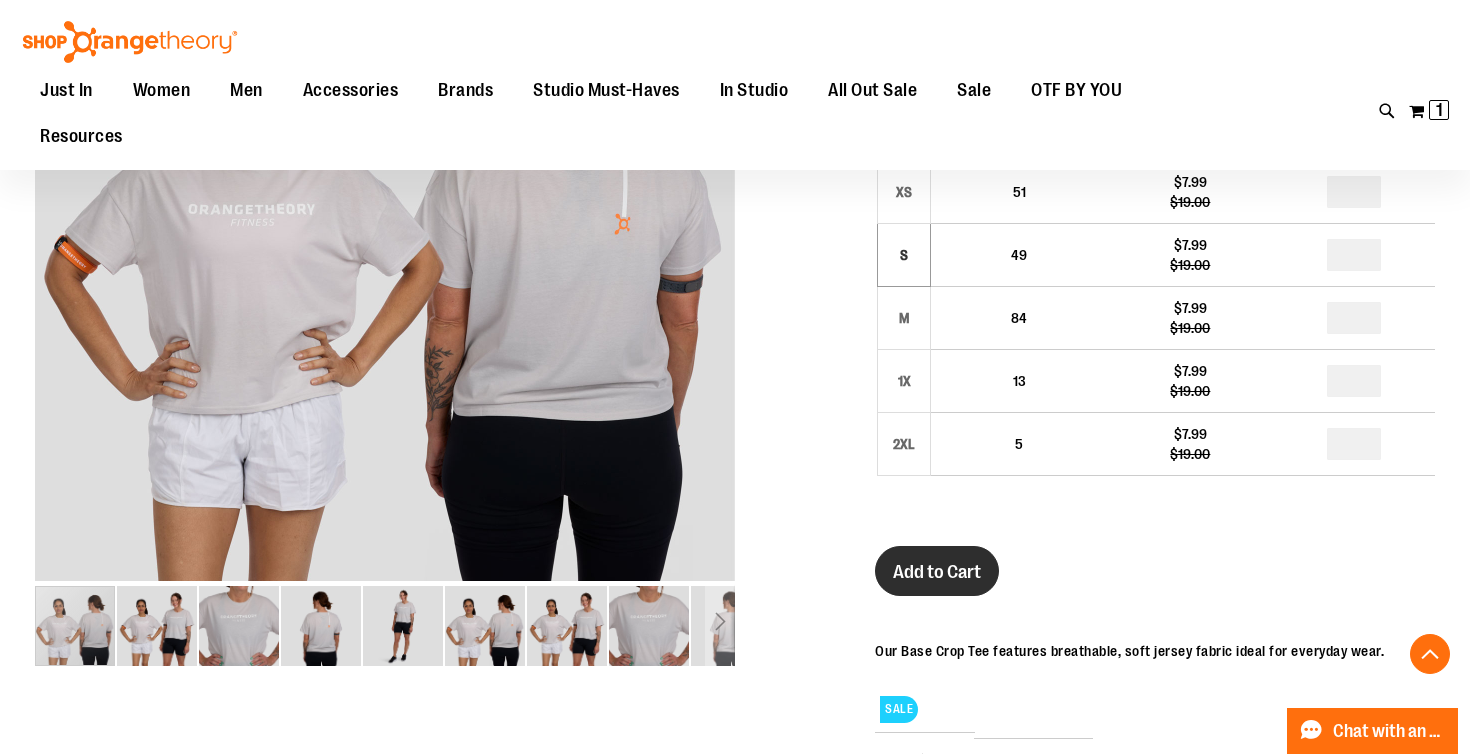 click on "Add to Cart" at bounding box center [937, 572] 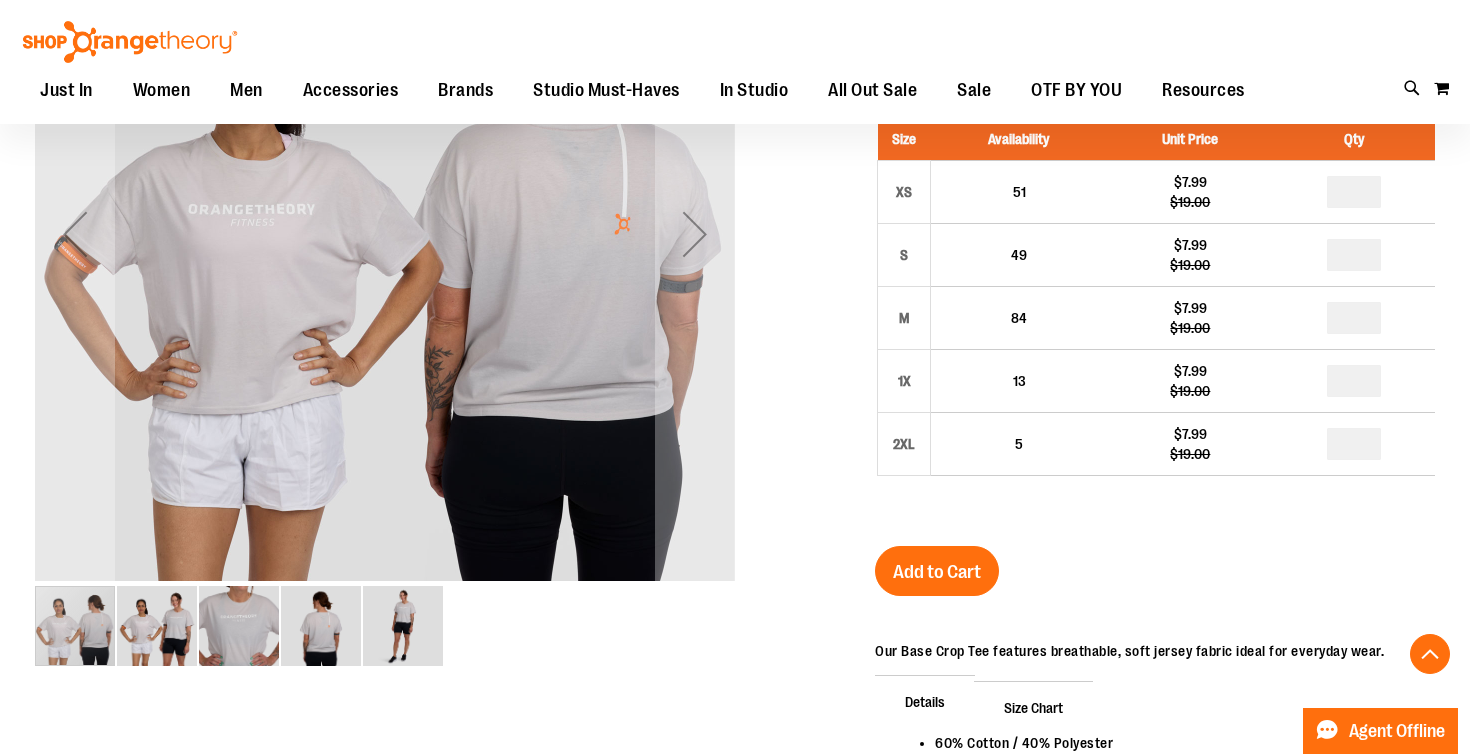scroll, scrollTop: 185, scrollLeft: 0, axis: vertical 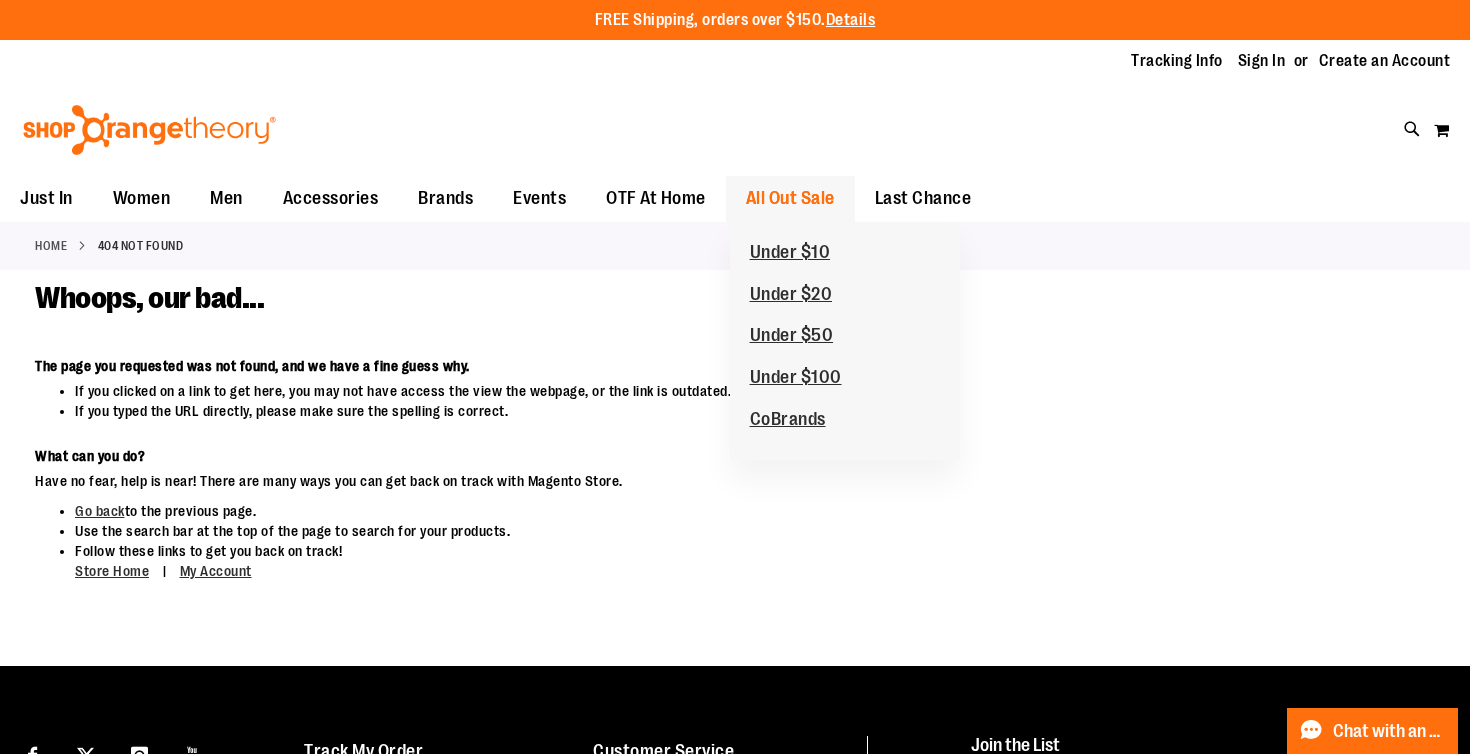 click on "All Out Sale" at bounding box center [790, 198] 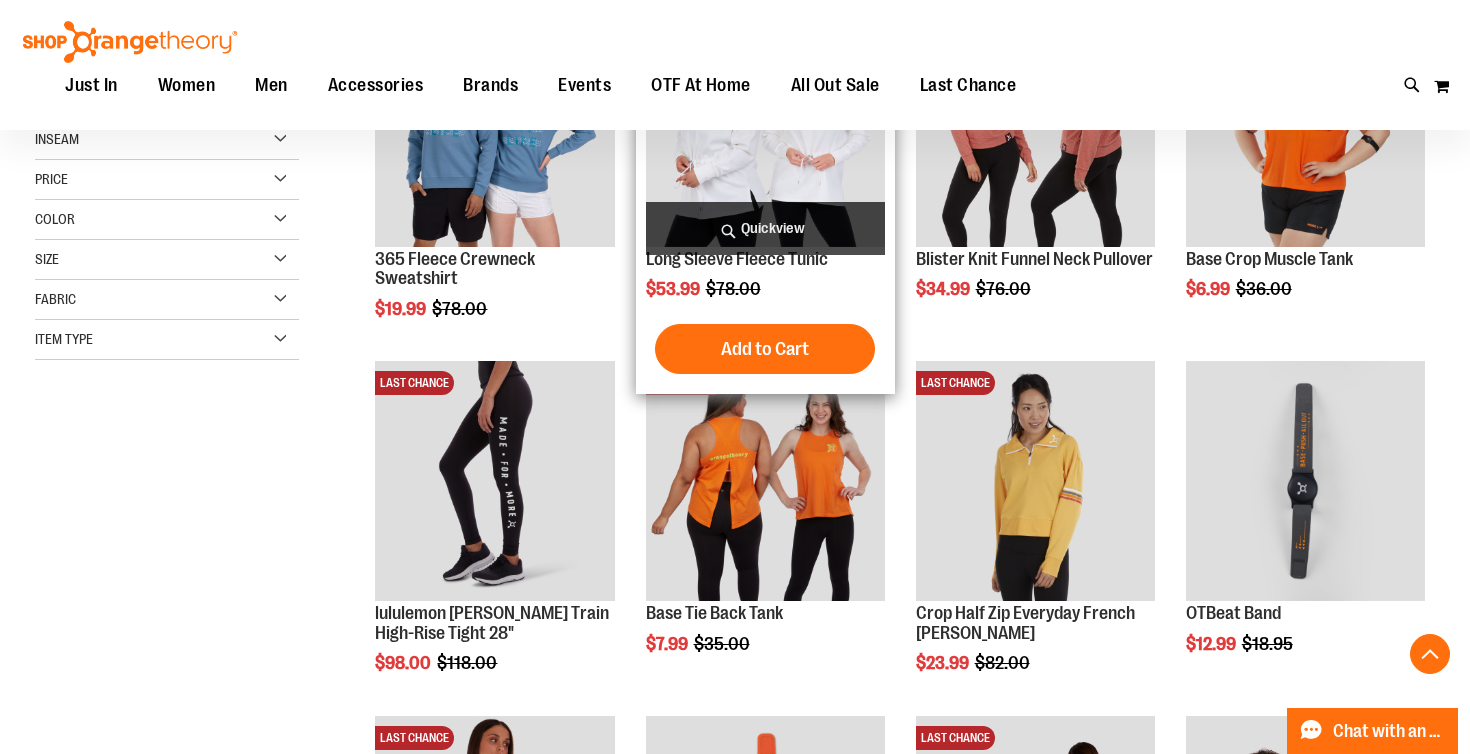 scroll, scrollTop: 405, scrollLeft: 0, axis: vertical 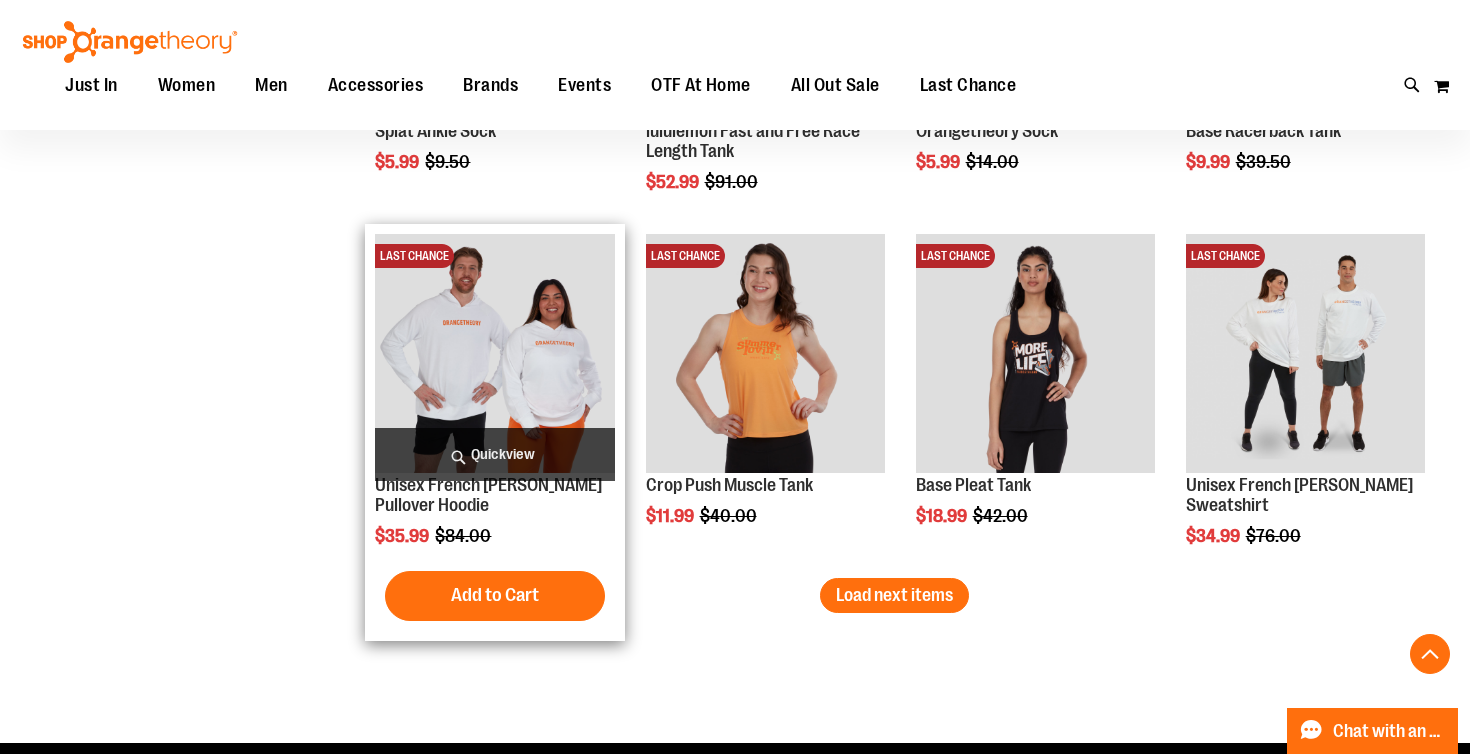 click at bounding box center [494, 353] 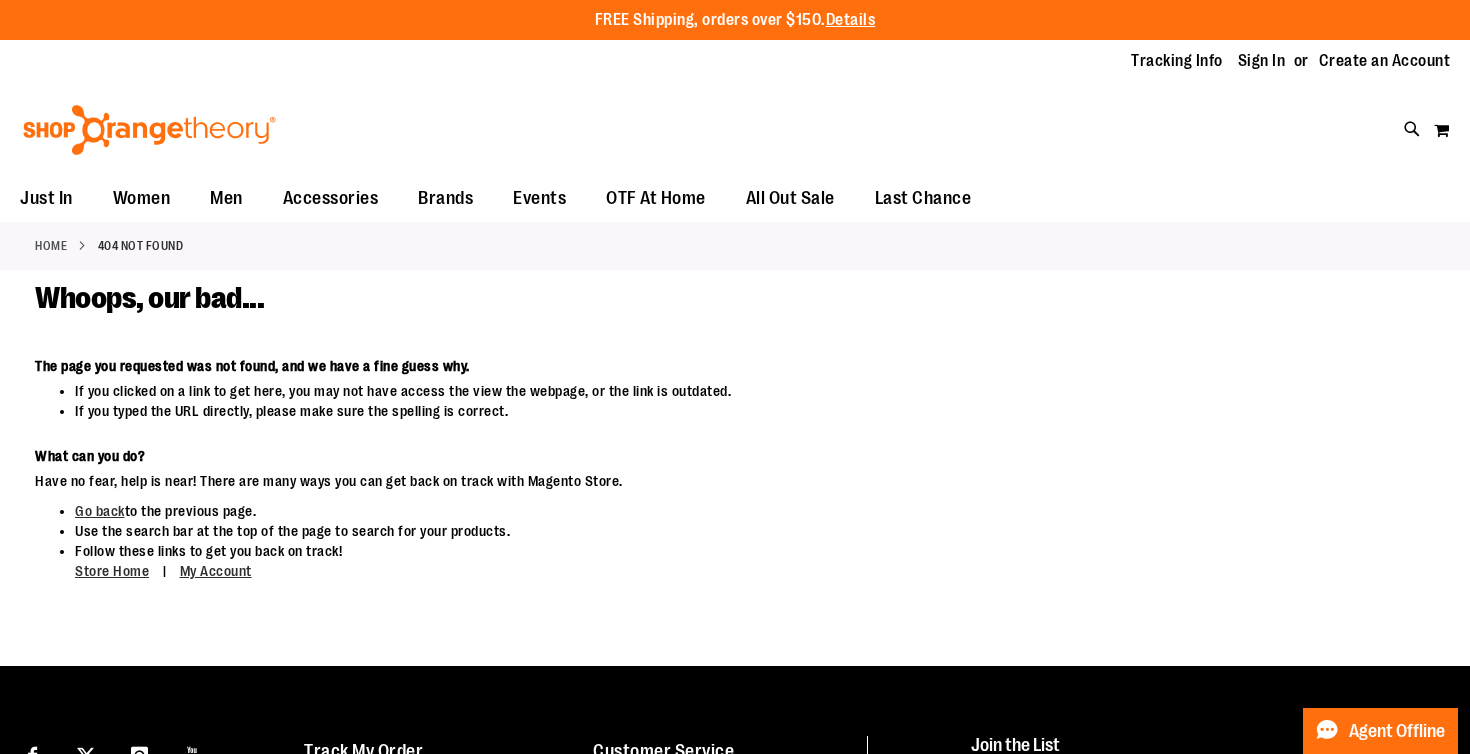 scroll, scrollTop: 0, scrollLeft: 0, axis: both 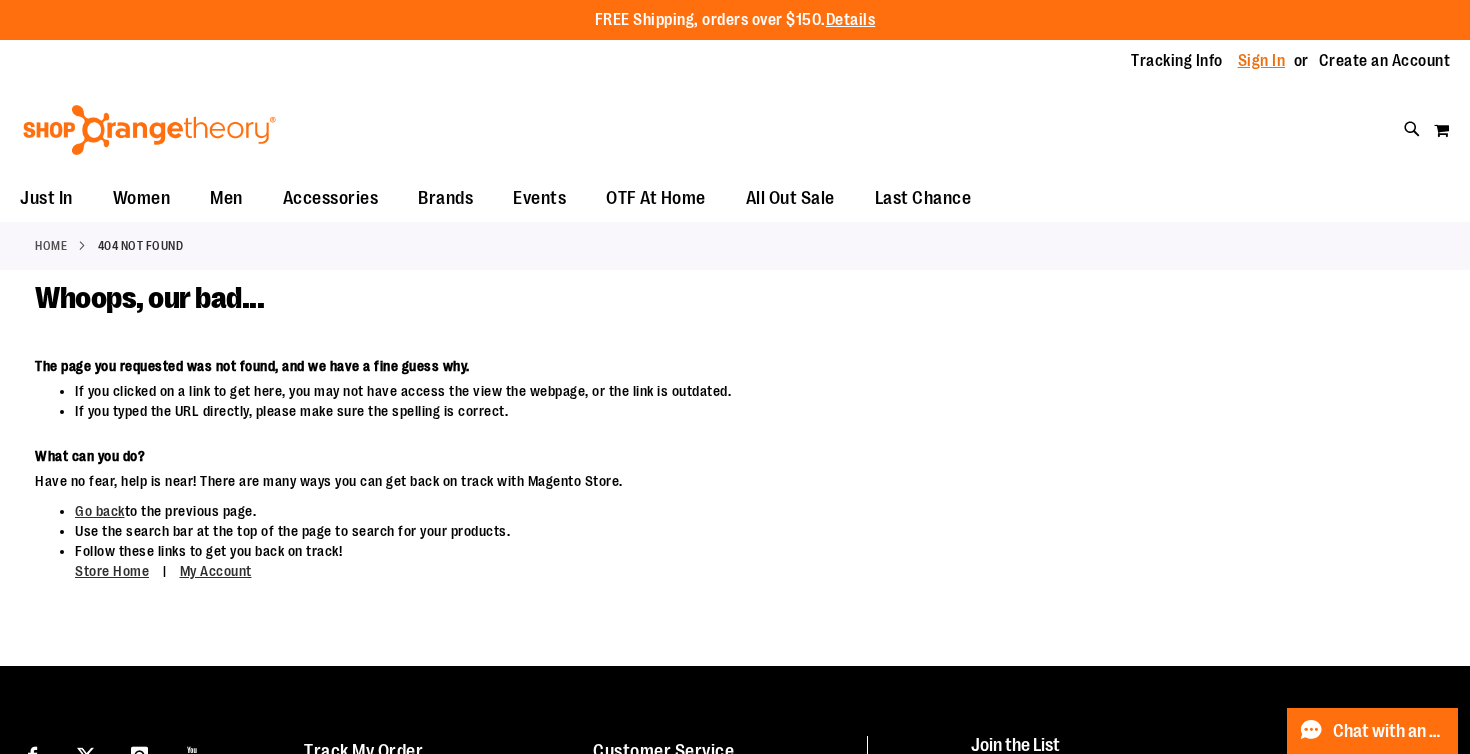 click on "Sign In" at bounding box center [1262, 61] 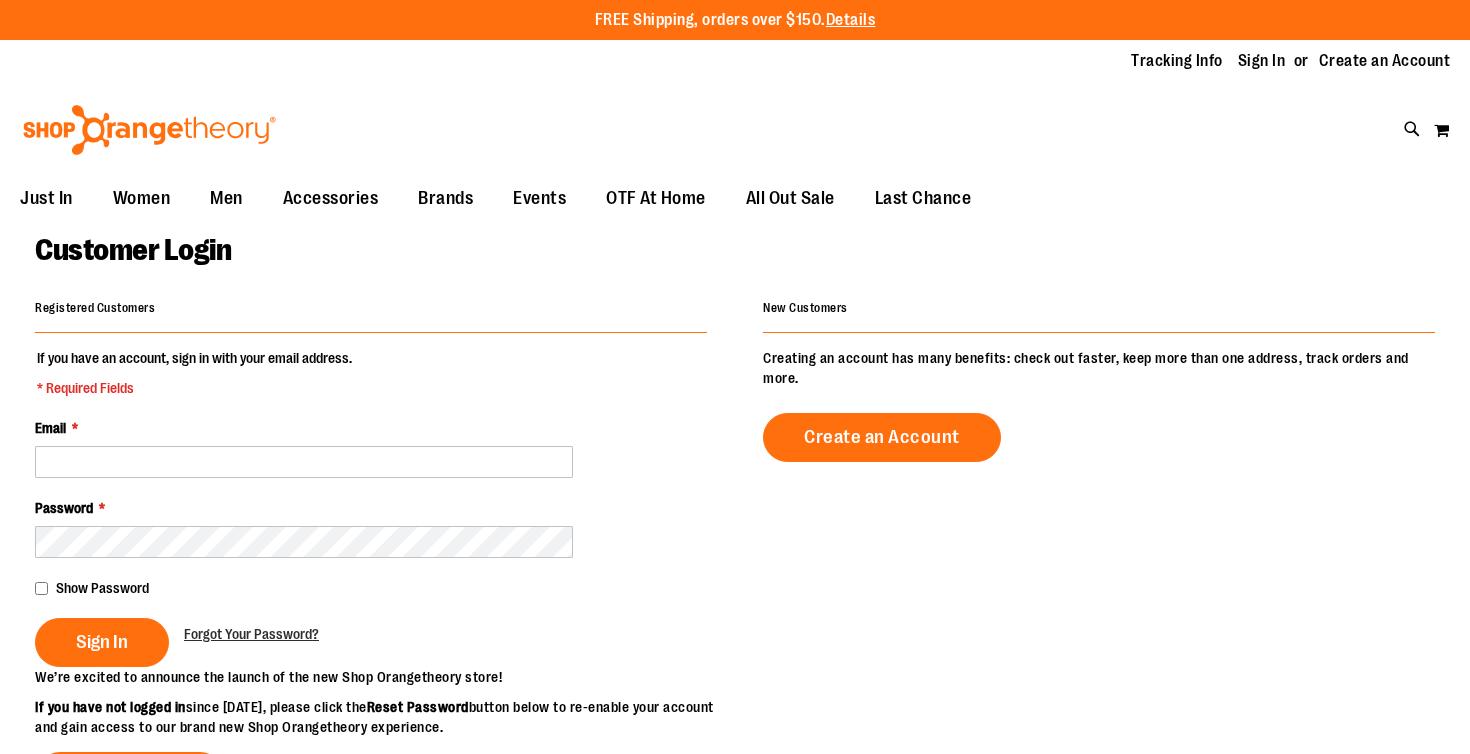 scroll, scrollTop: 0, scrollLeft: 0, axis: both 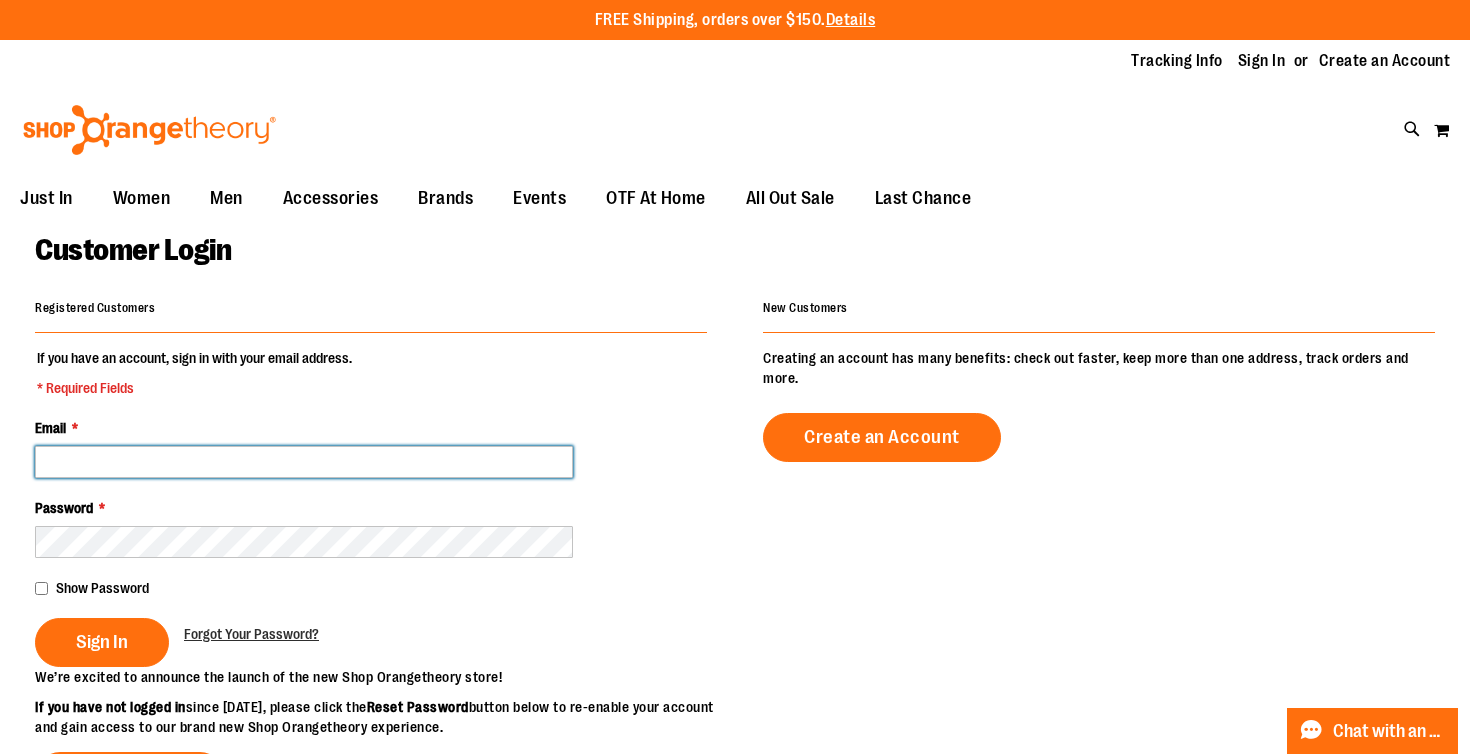 click on "Email *" at bounding box center (304, 462) 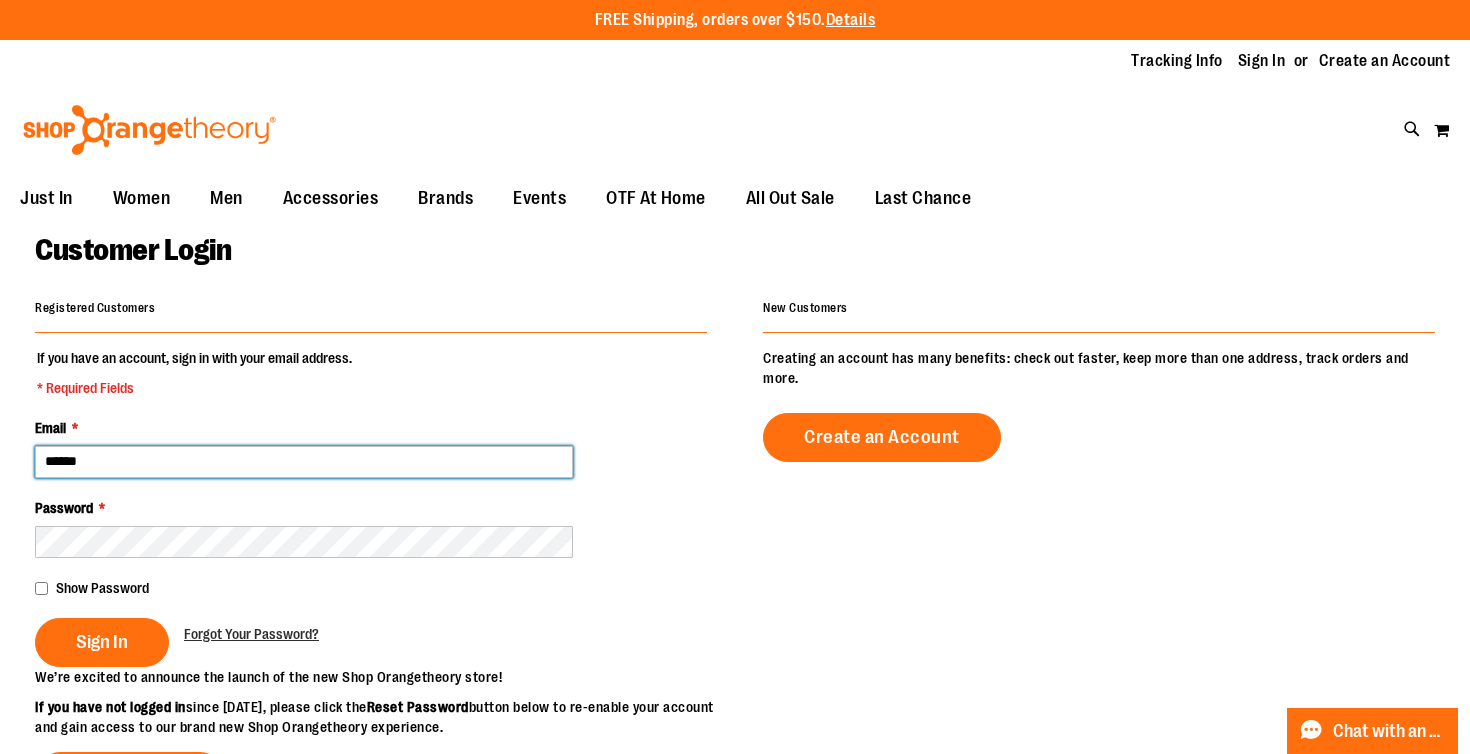click on "******" at bounding box center (304, 462) 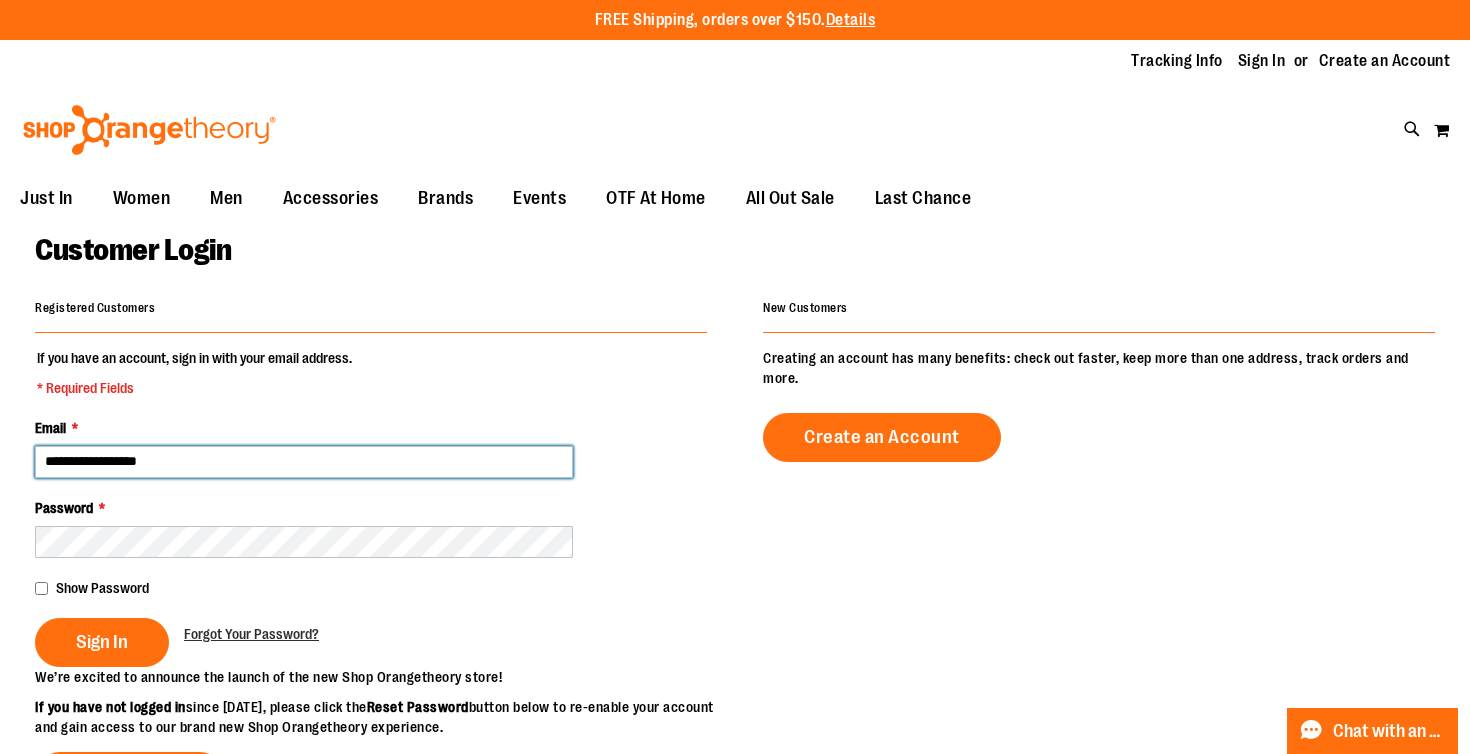type on "**********" 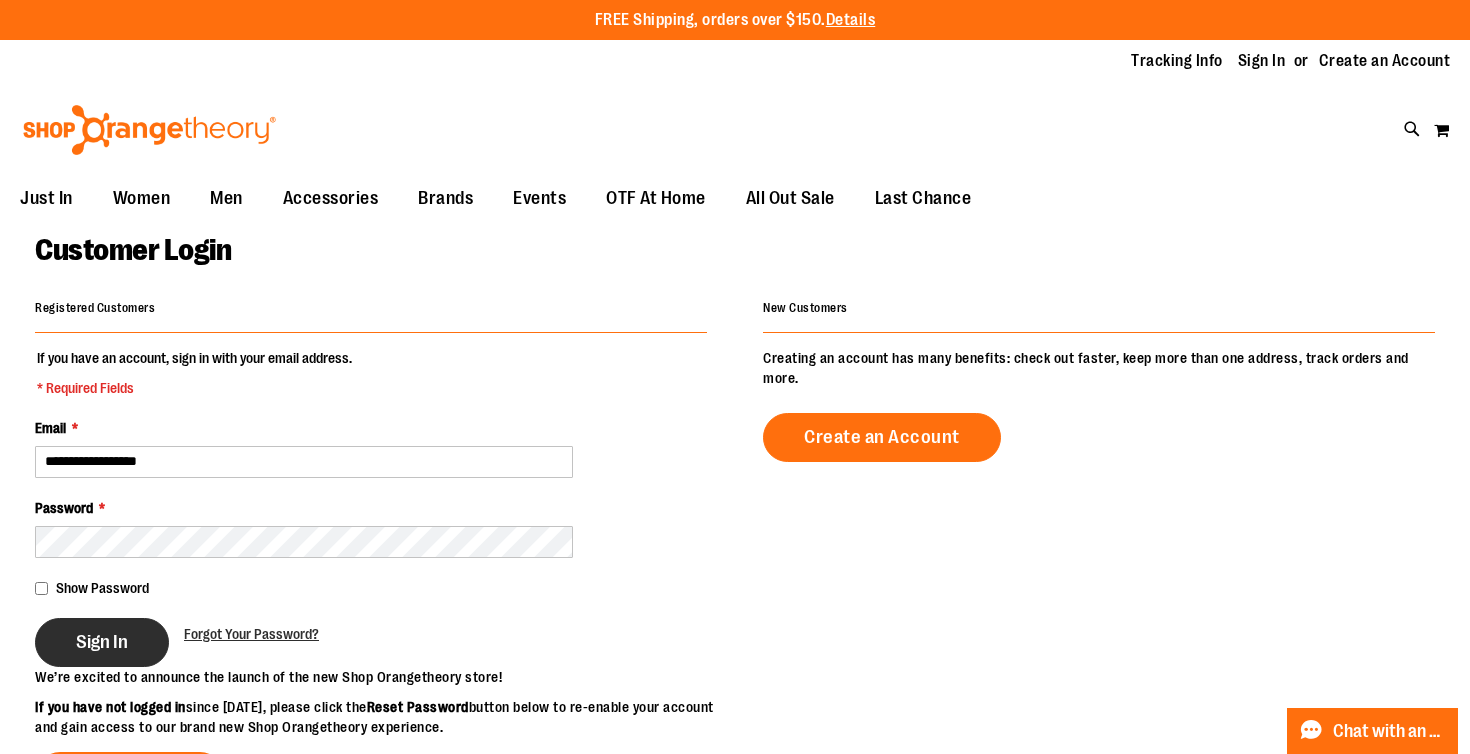 click on "Sign In" at bounding box center [102, 642] 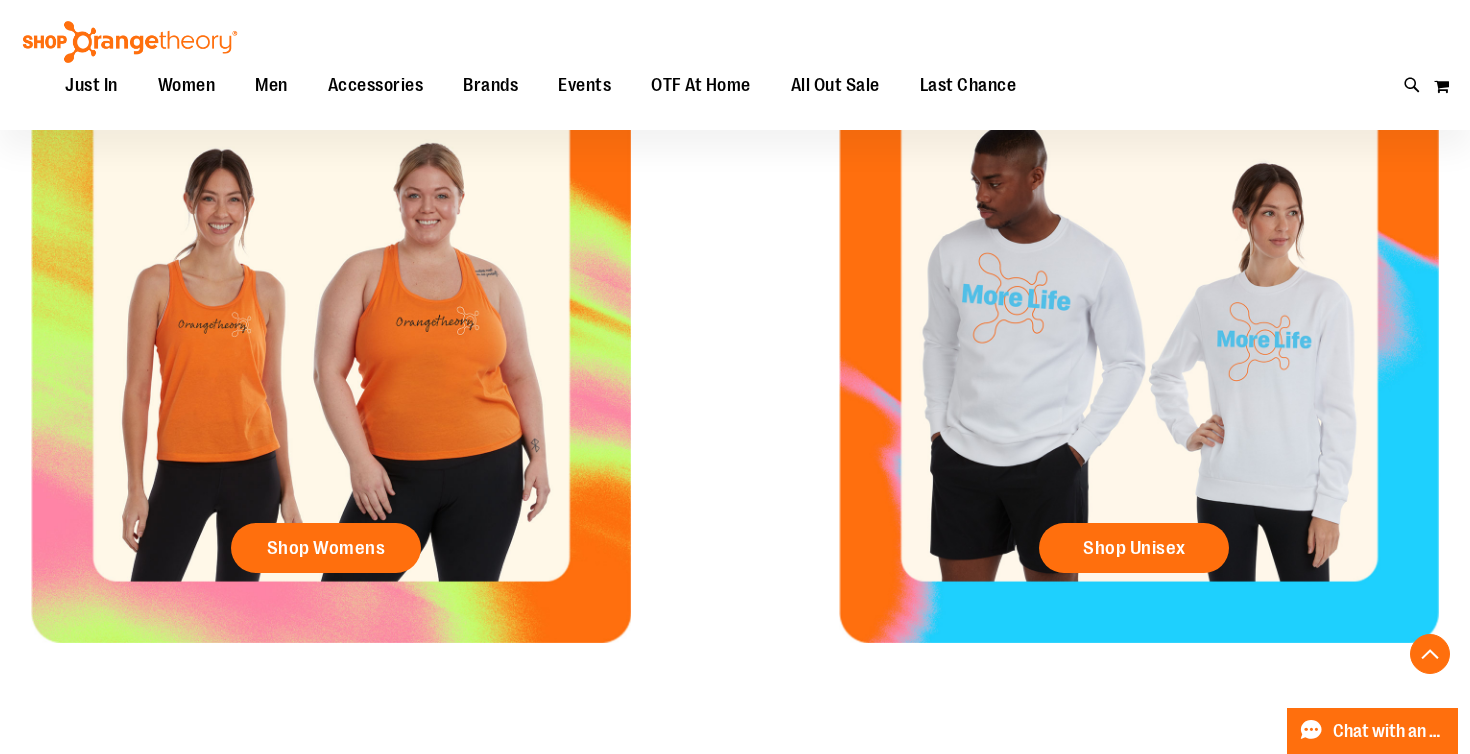 scroll, scrollTop: 868, scrollLeft: 0, axis: vertical 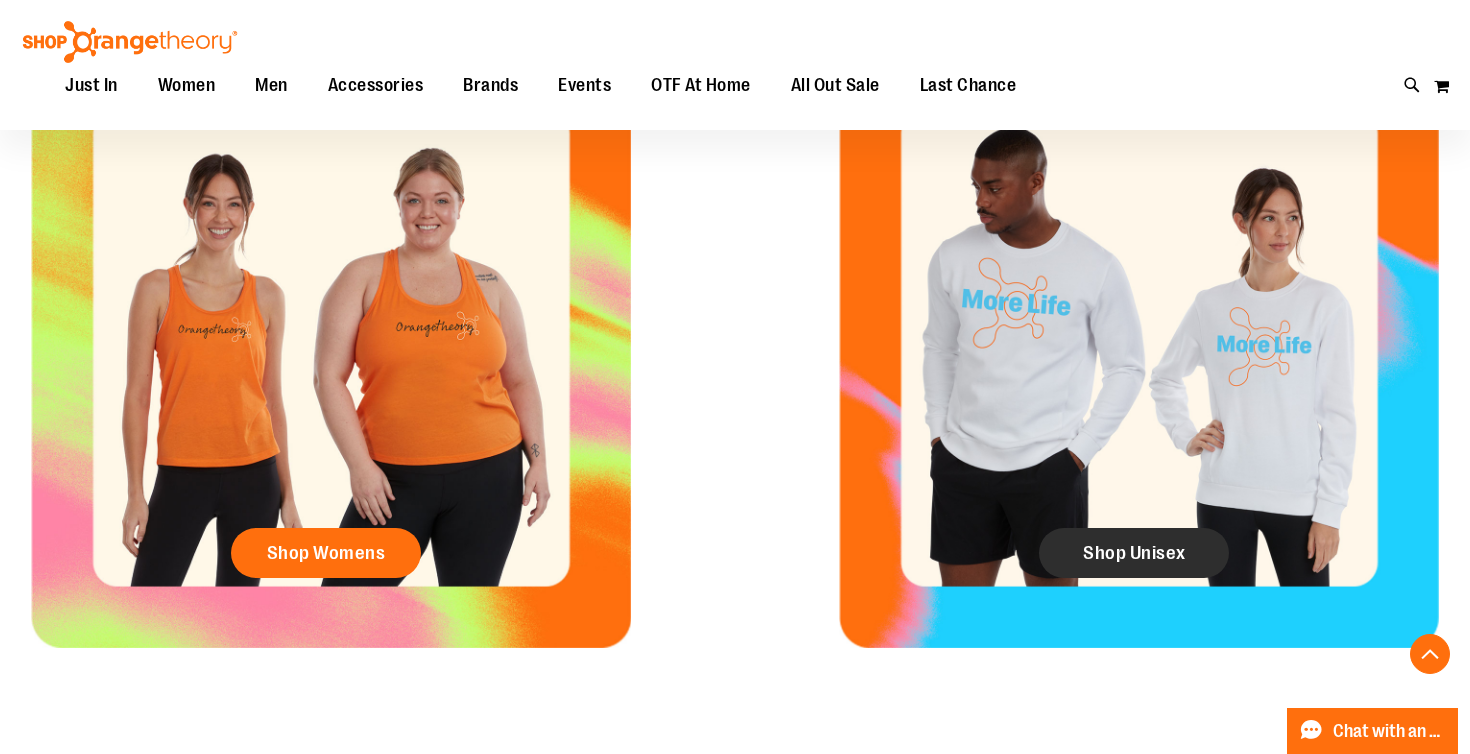 click on "Shop Unisex" 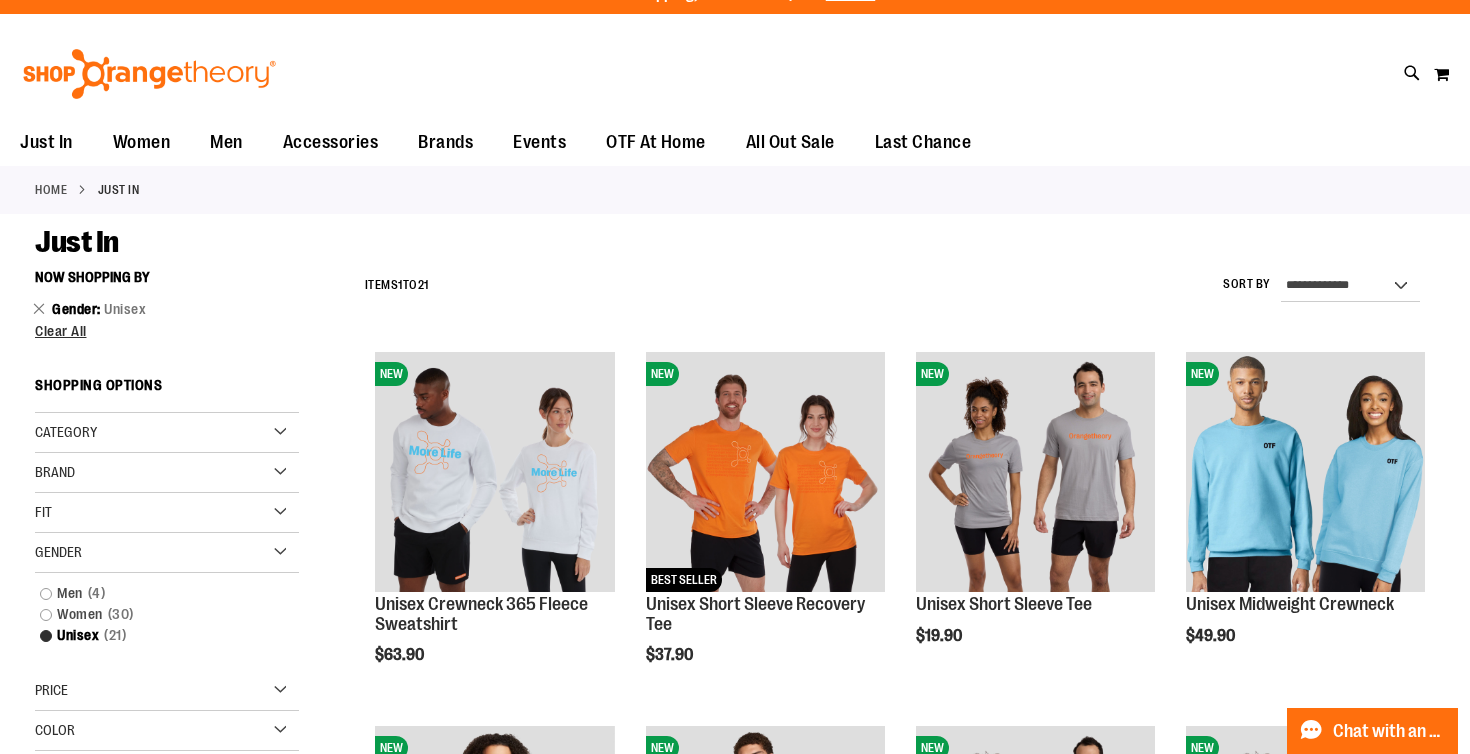 scroll, scrollTop: 0, scrollLeft: 0, axis: both 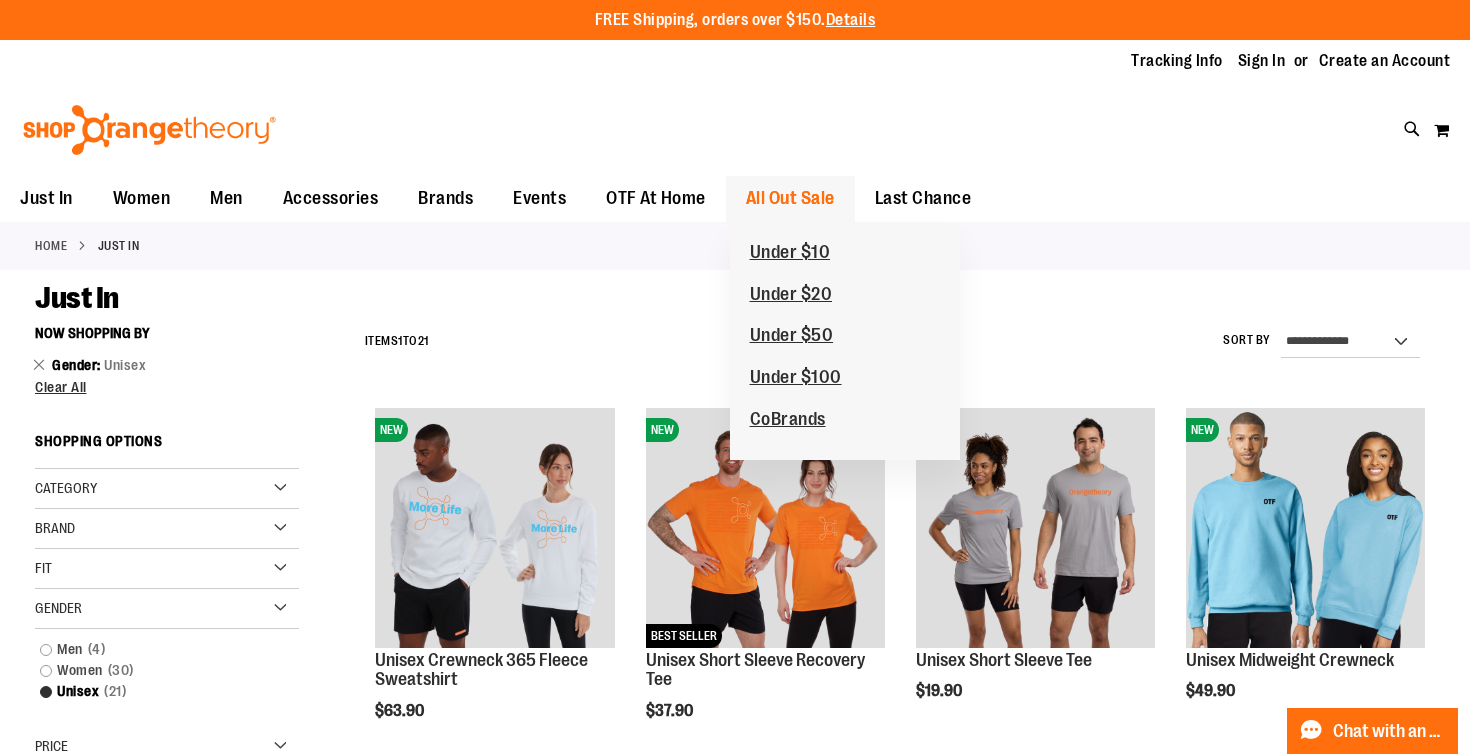 click on "All Out Sale" at bounding box center (790, 198) 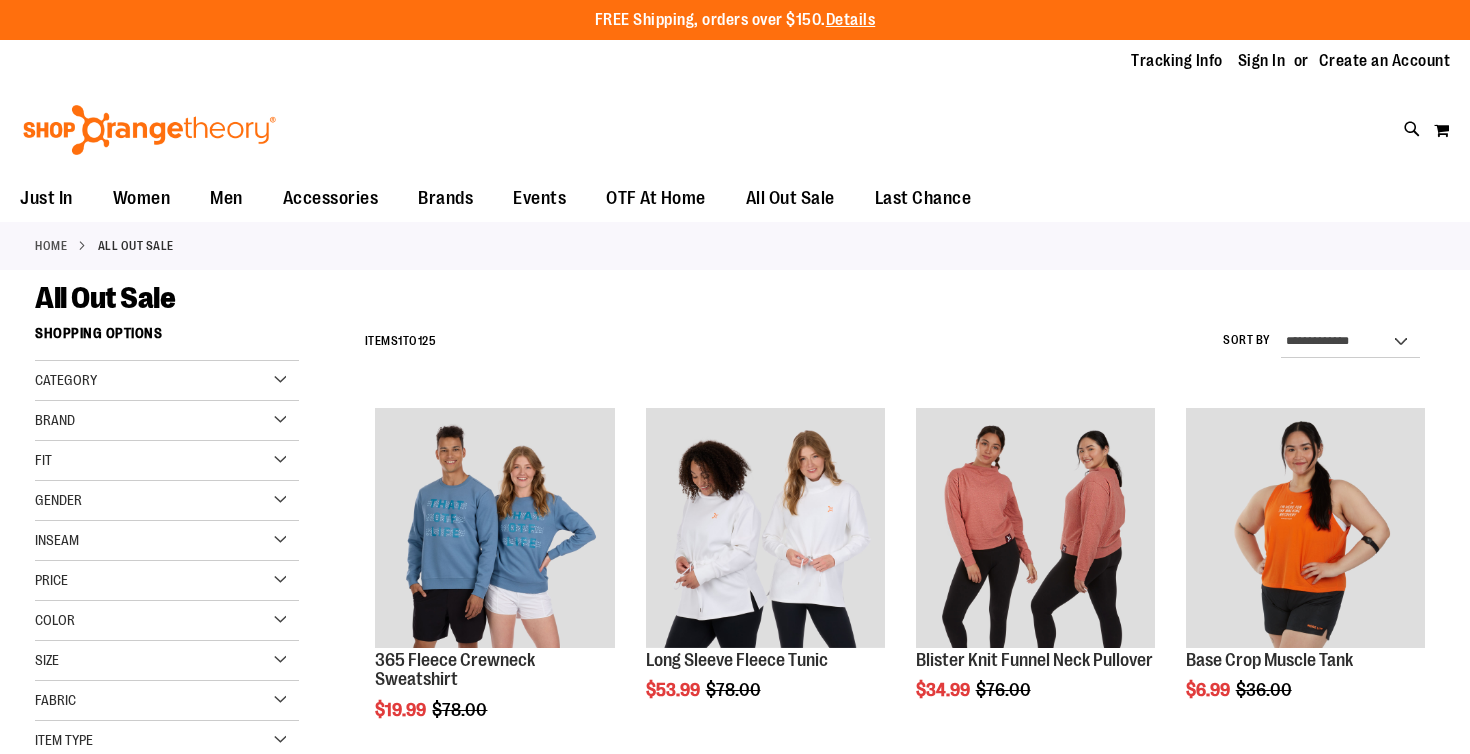 scroll, scrollTop: 0, scrollLeft: 0, axis: both 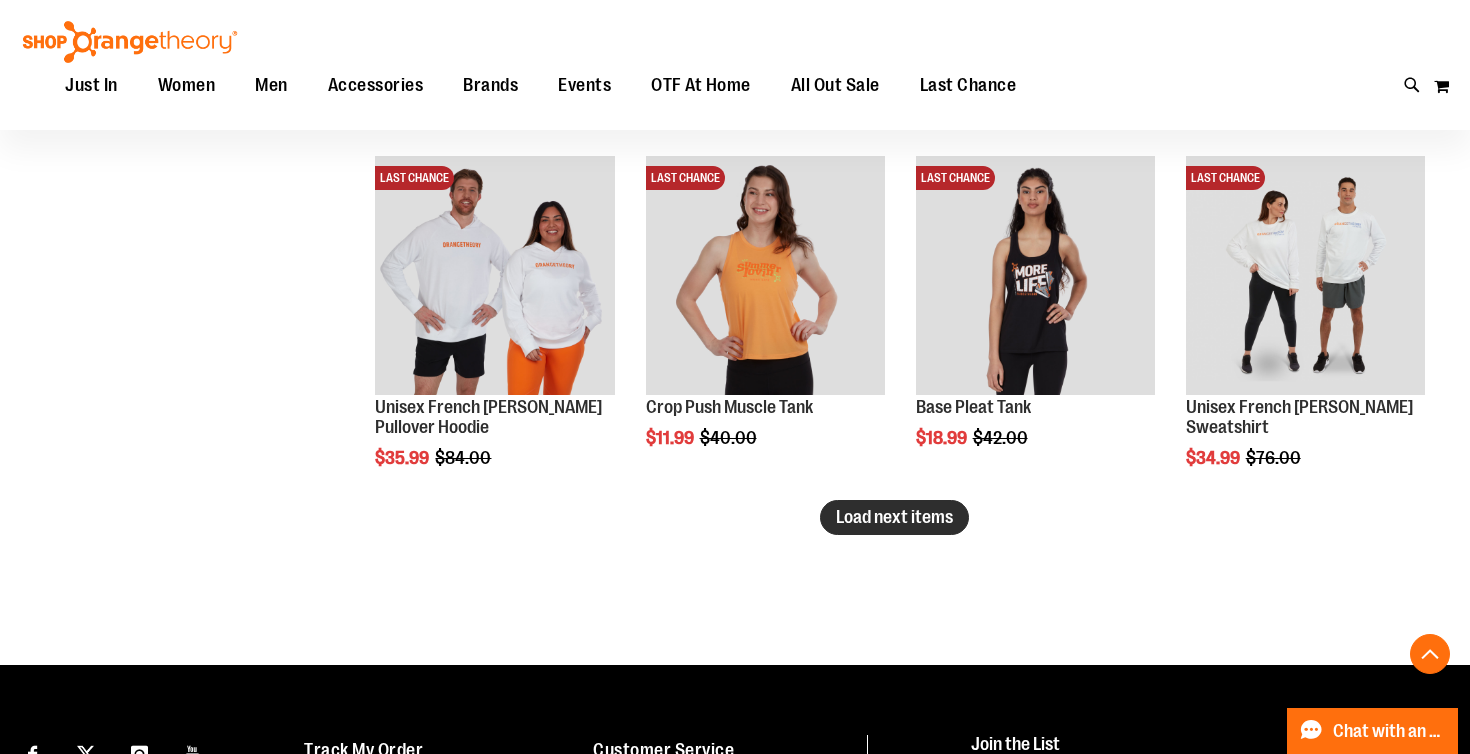 click on "Load next items" at bounding box center (894, 517) 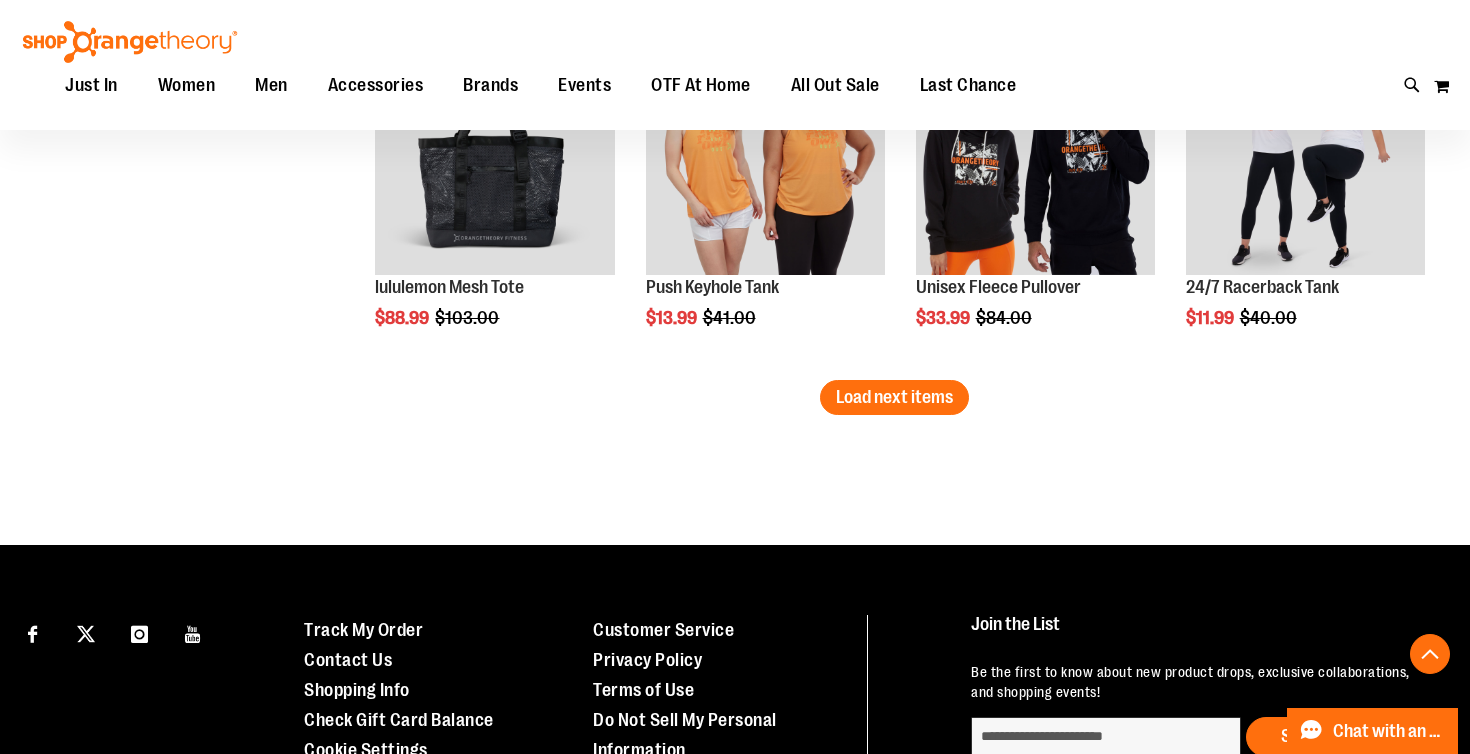 scroll, scrollTop: 4268, scrollLeft: 0, axis: vertical 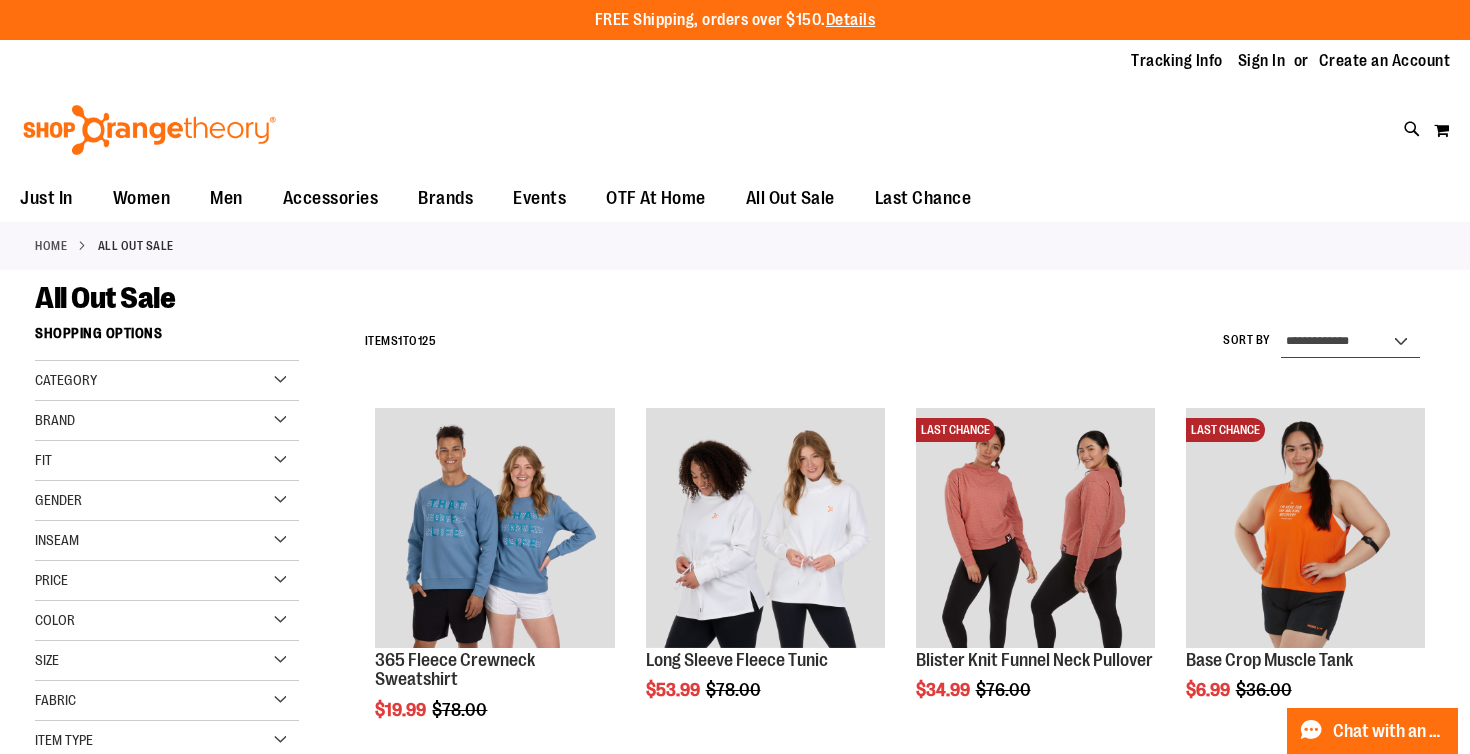 click on "**********" at bounding box center [1350, 342] 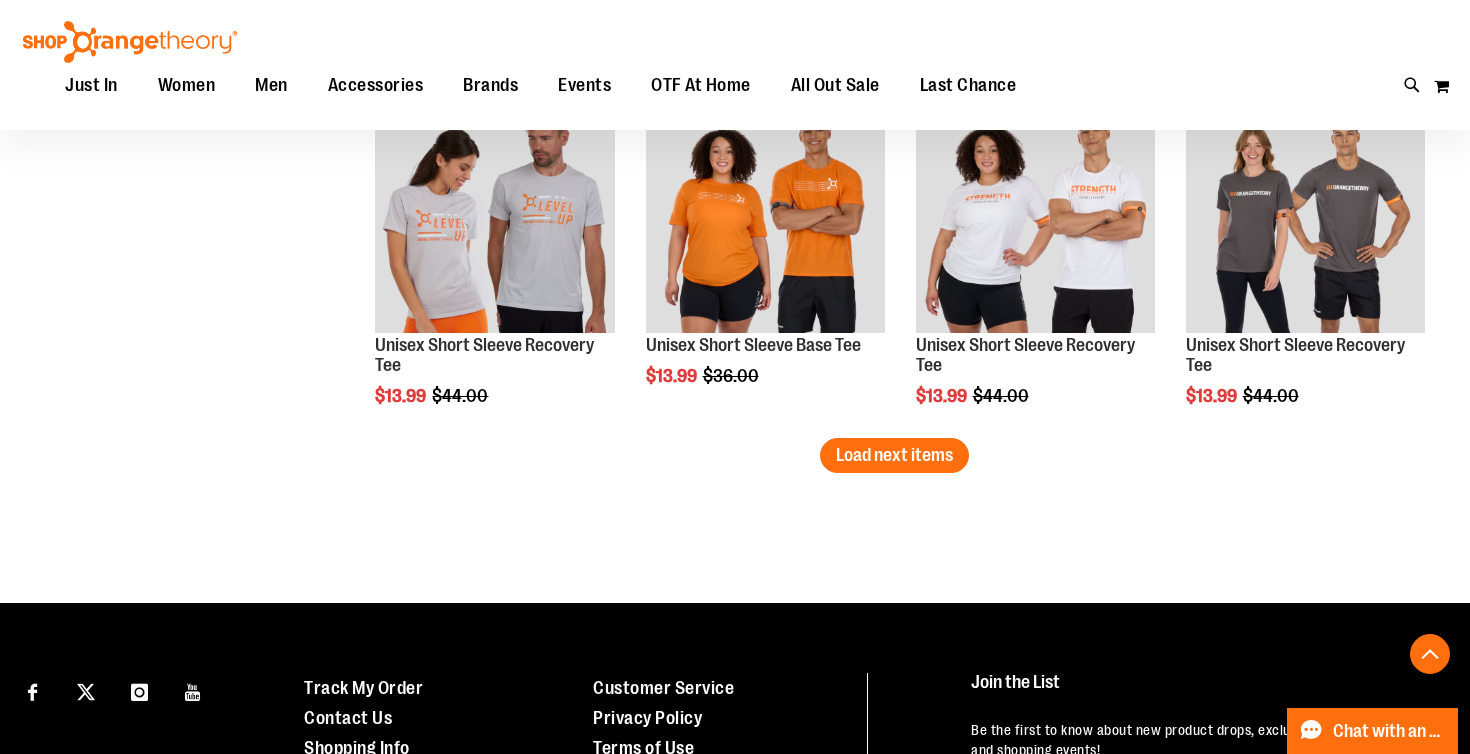 scroll, scrollTop: 3158, scrollLeft: 0, axis: vertical 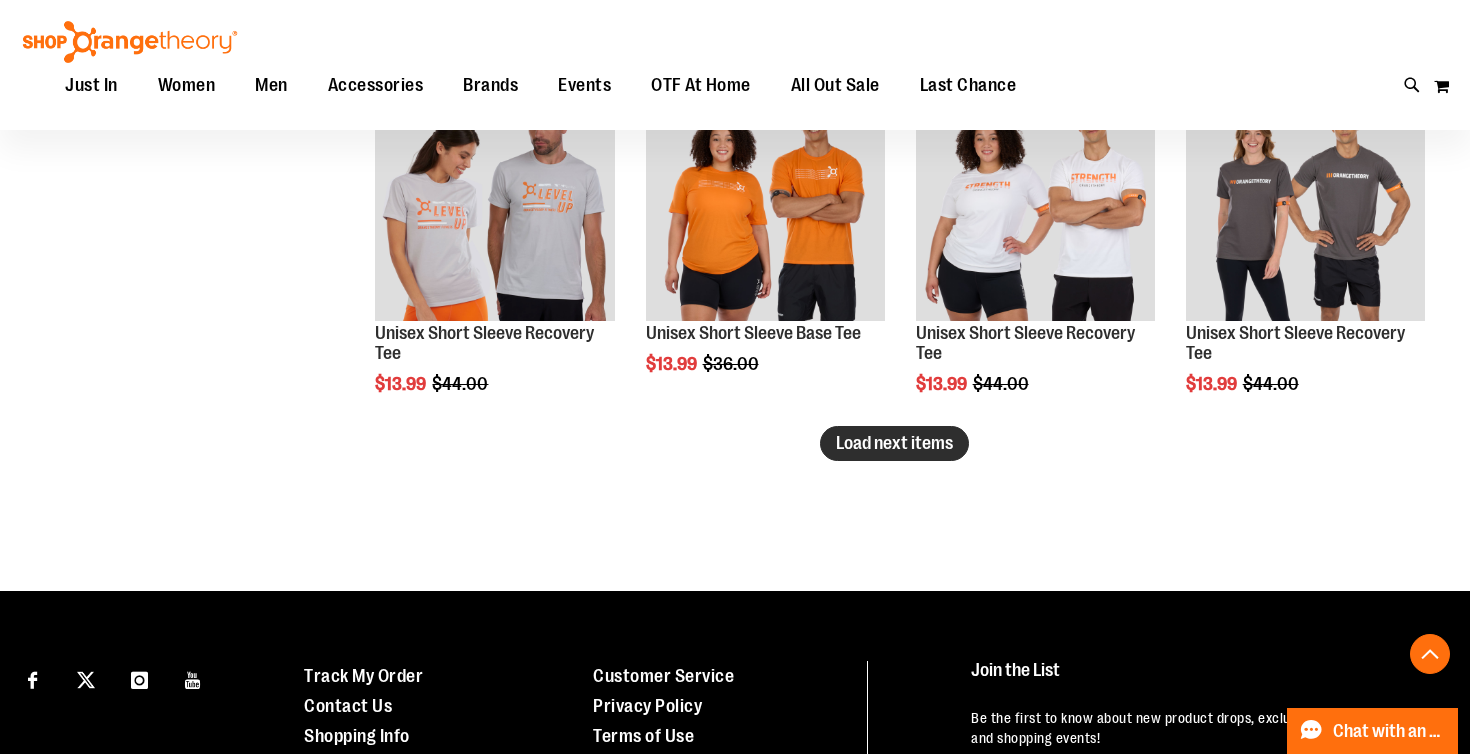 click on "Load next items" at bounding box center [894, 443] 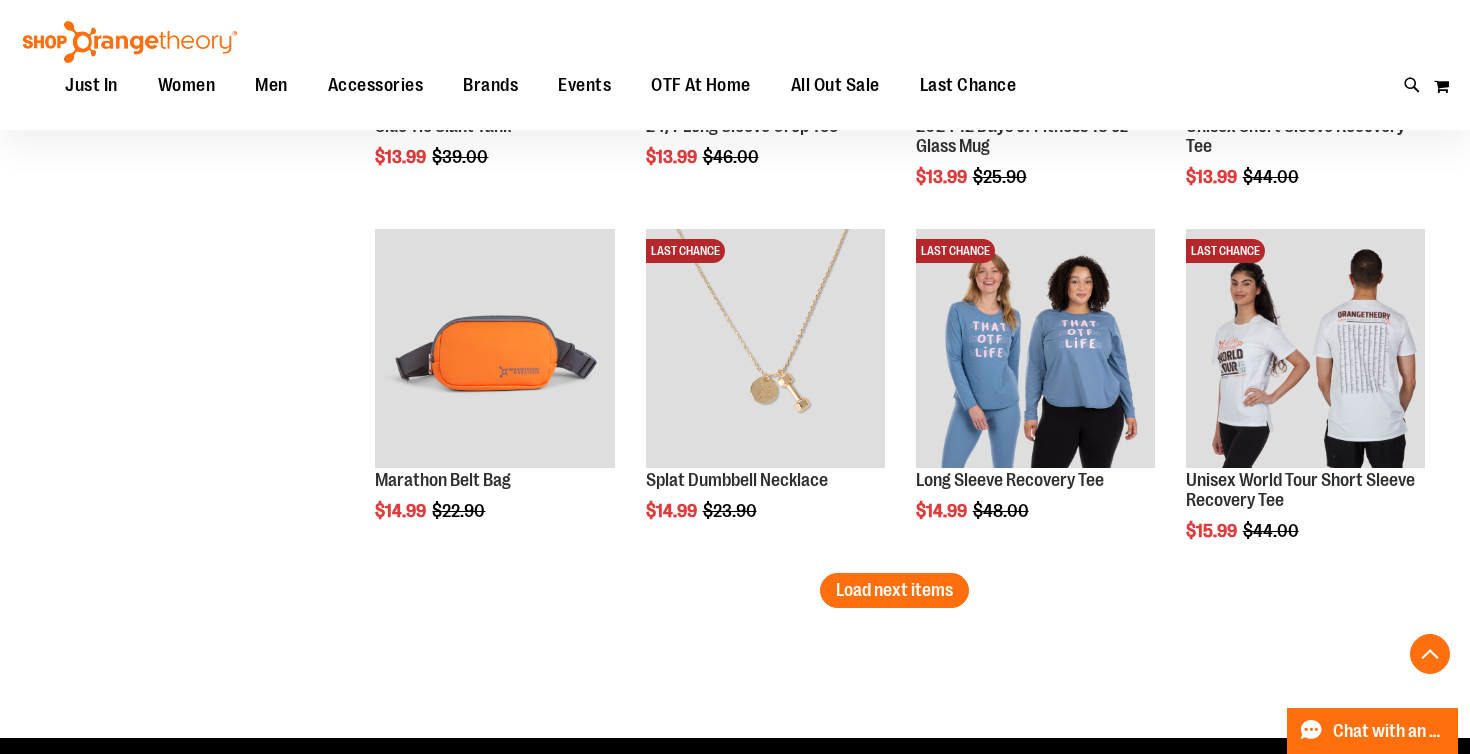 scroll, scrollTop: 4080, scrollLeft: 0, axis: vertical 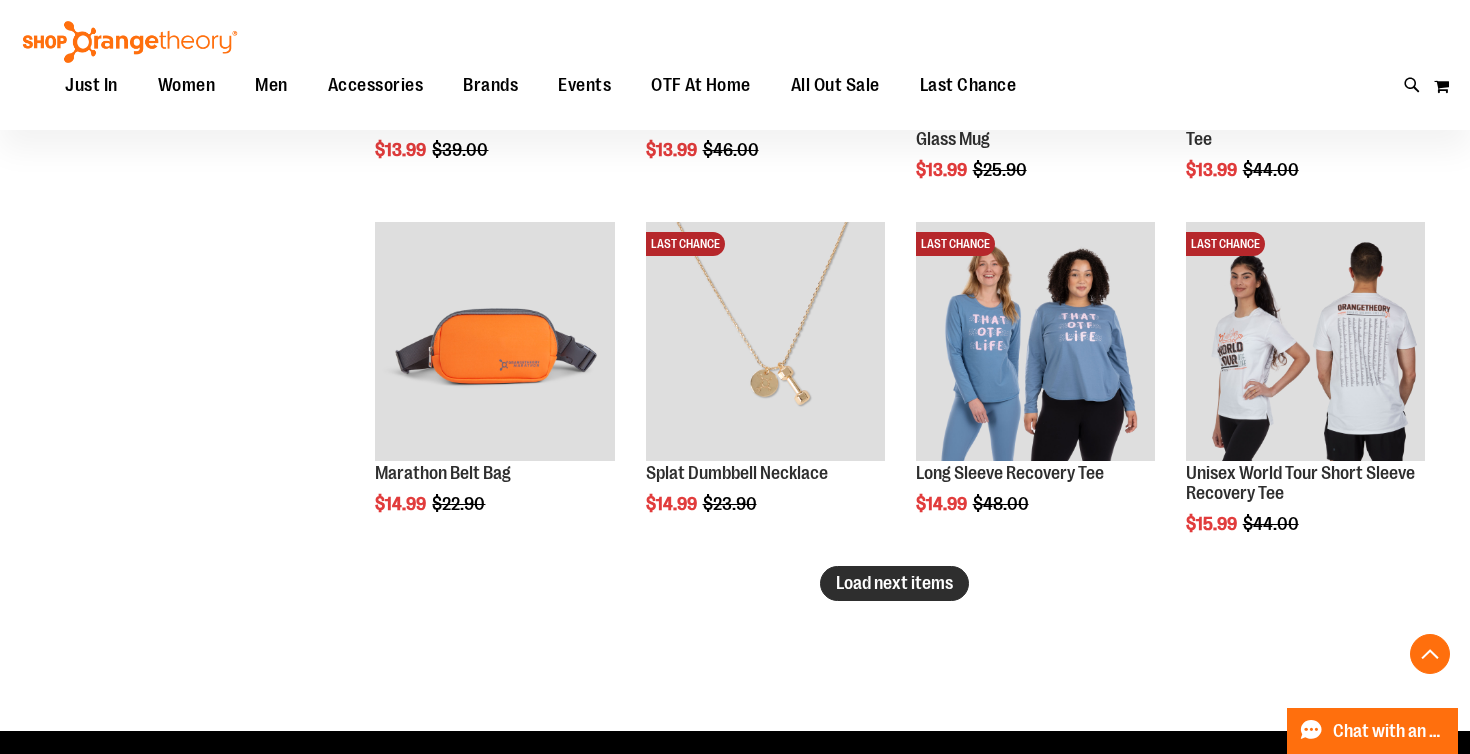 click on "Load next items" at bounding box center [894, 583] 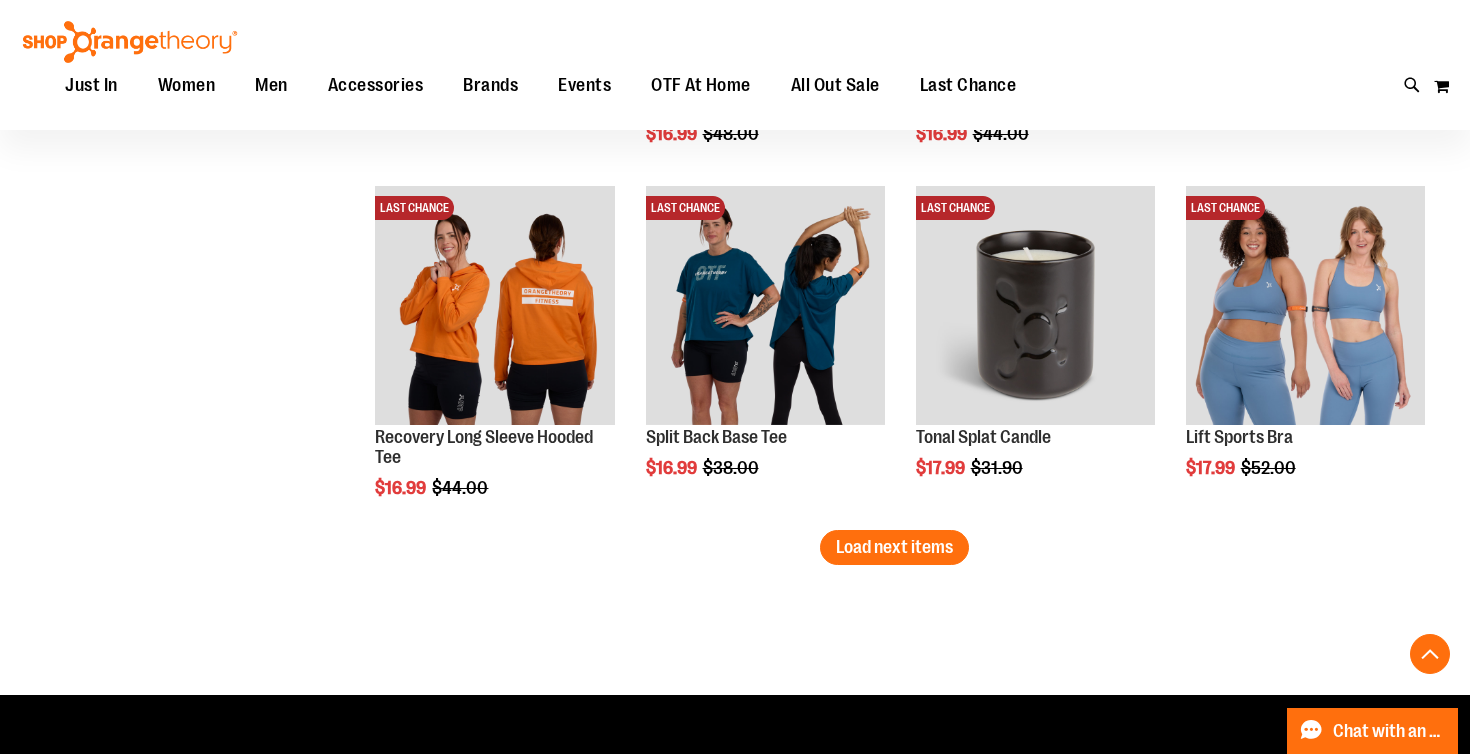 scroll, scrollTop: 5180, scrollLeft: 0, axis: vertical 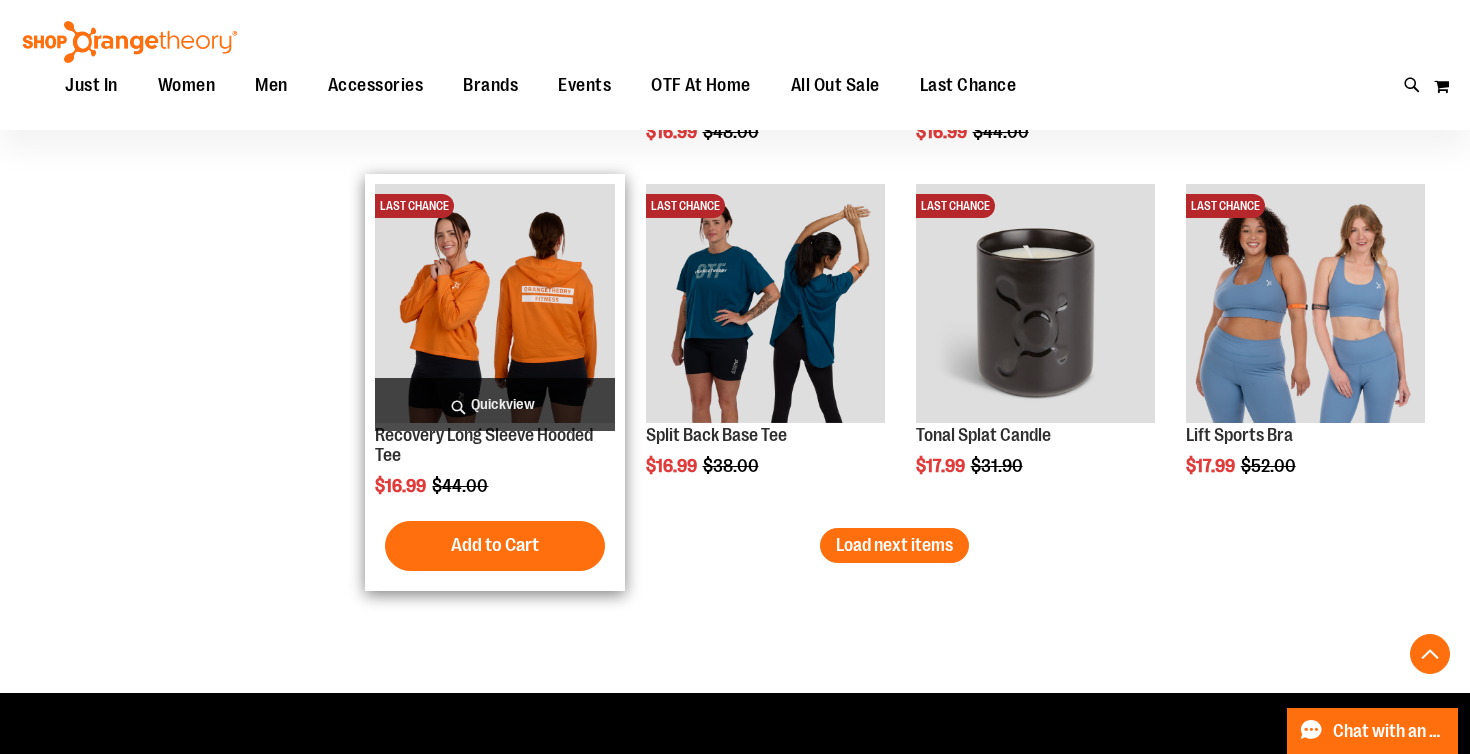 click at bounding box center [494, 303] 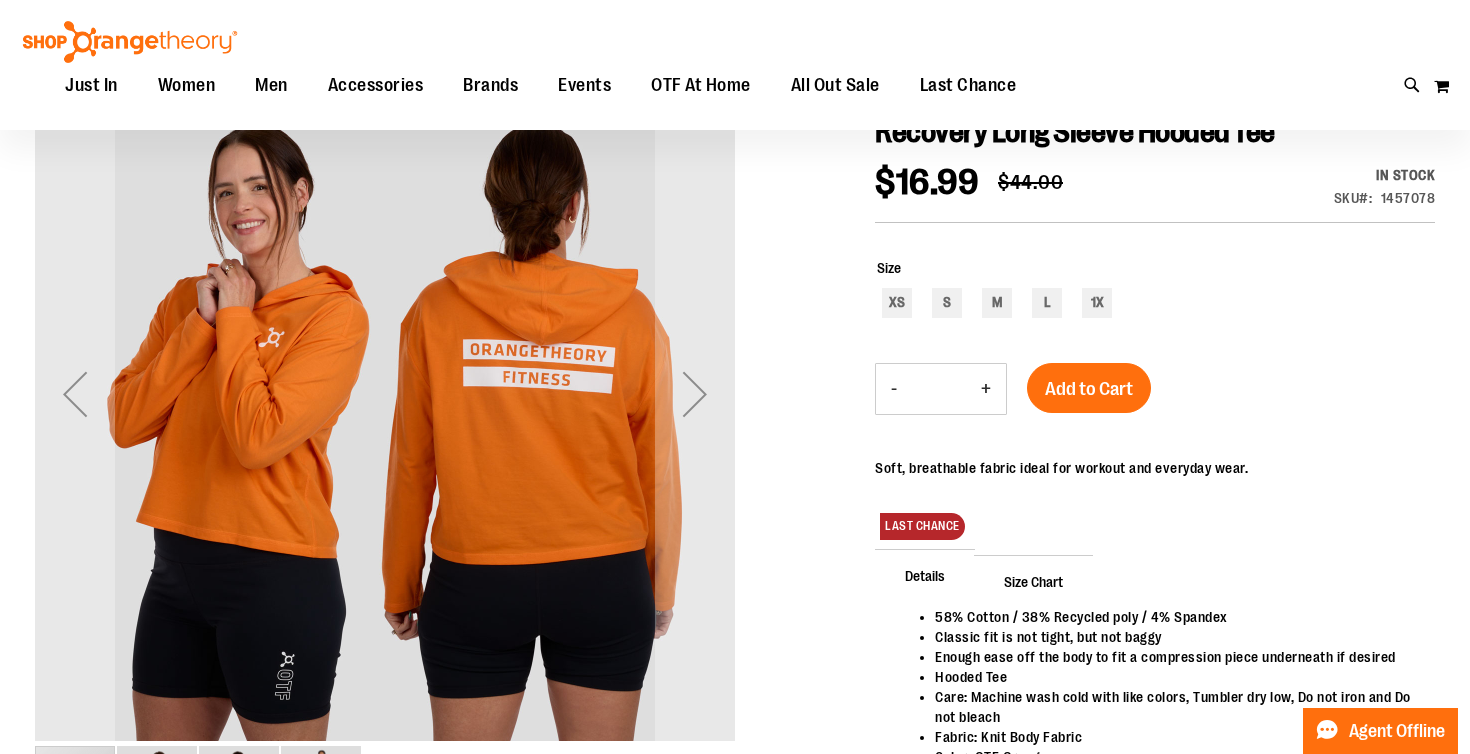 scroll, scrollTop: 250, scrollLeft: 0, axis: vertical 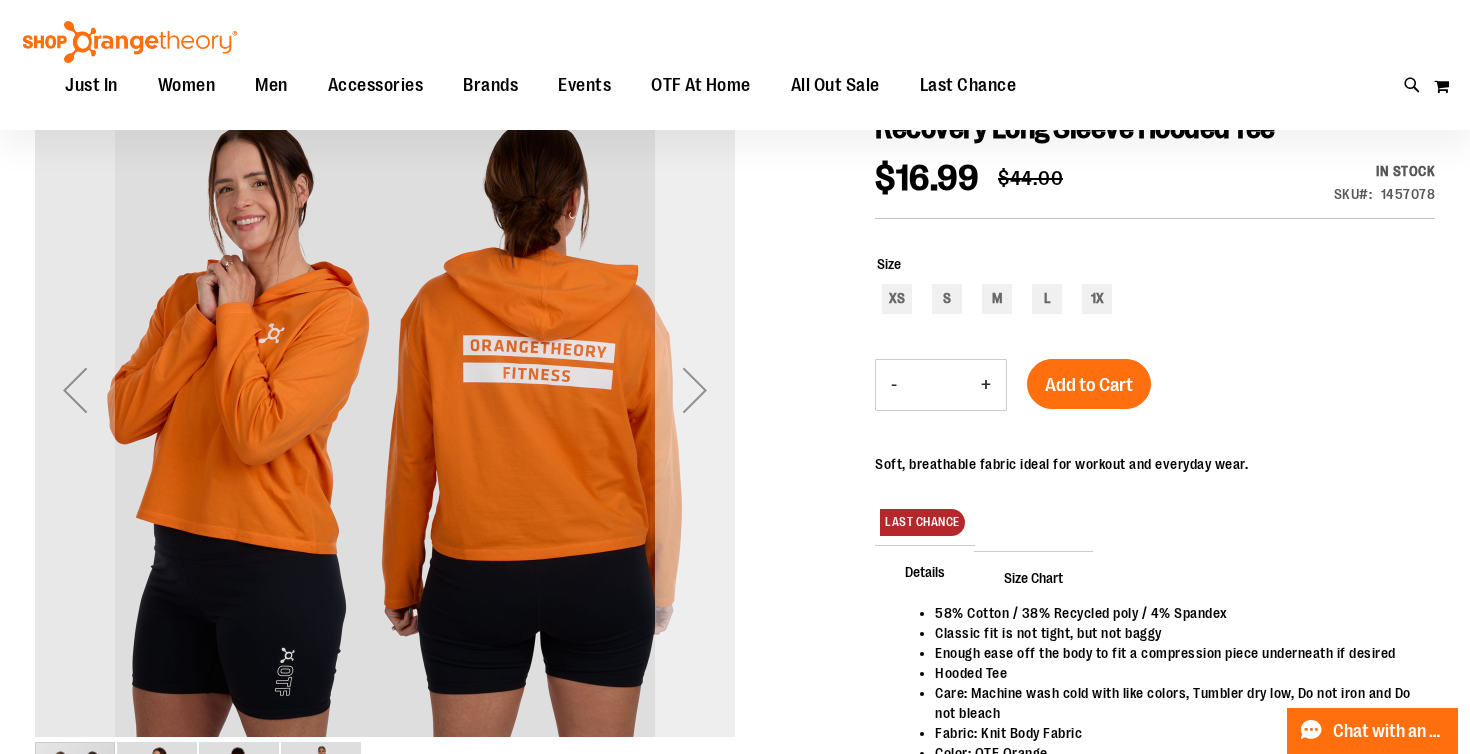 click at bounding box center (695, 390) 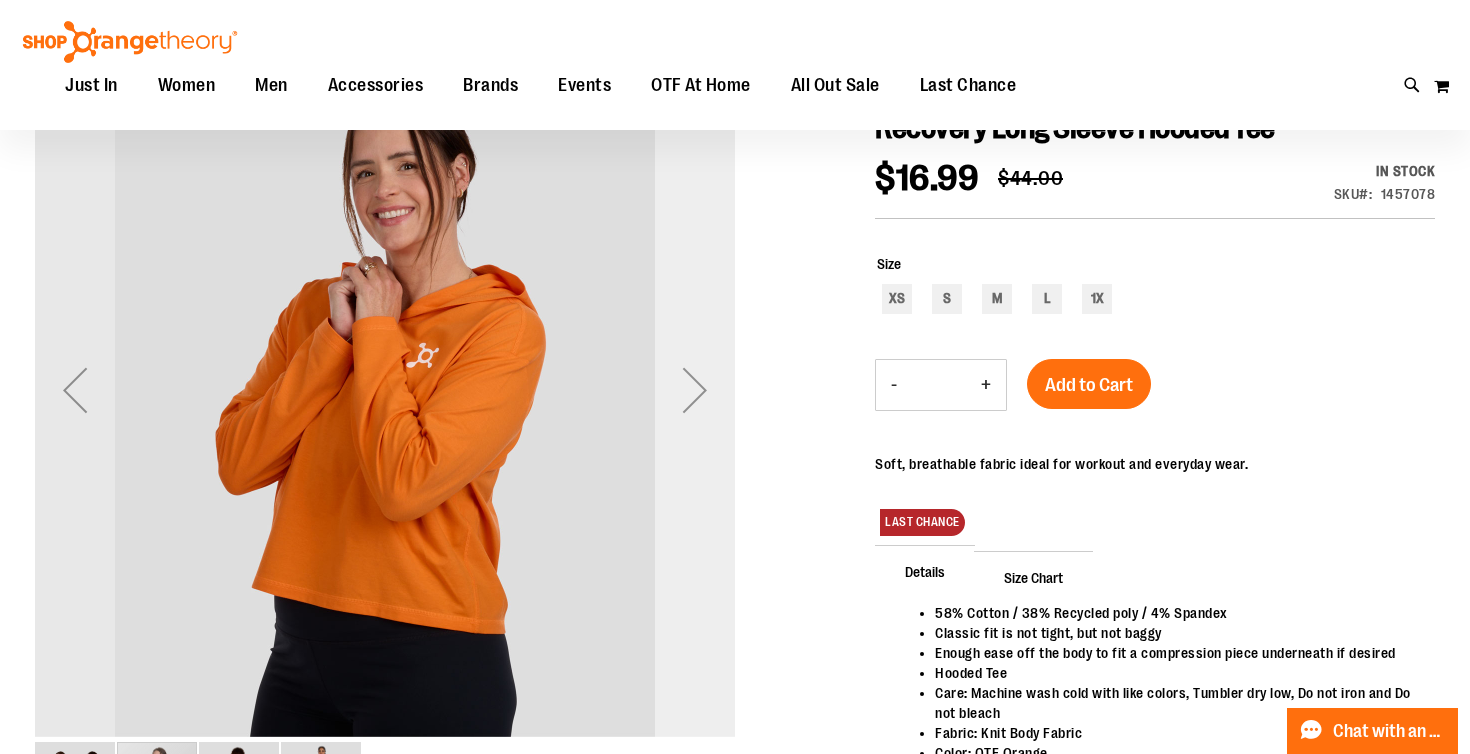 click at bounding box center [695, 390] 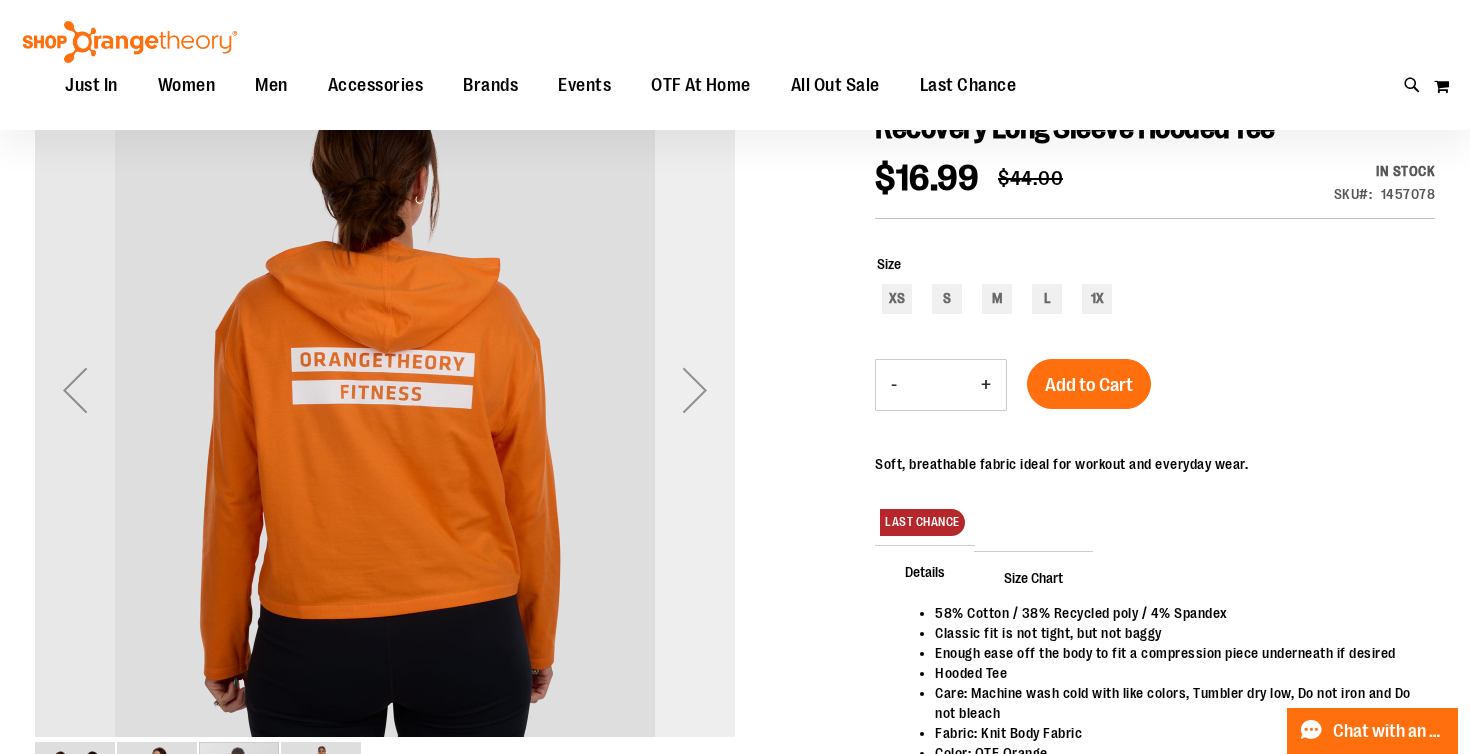 click at bounding box center (695, 390) 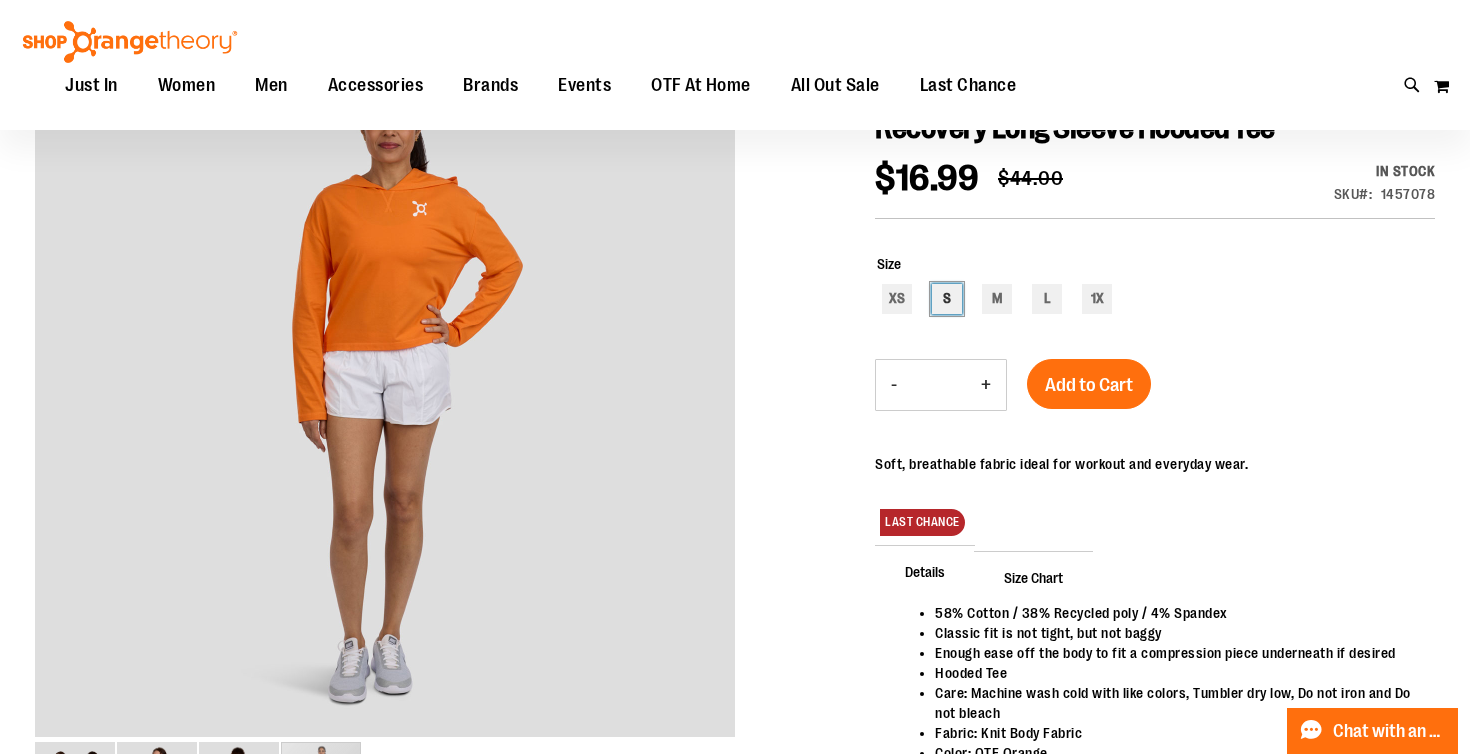 click on "S" at bounding box center (947, 299) 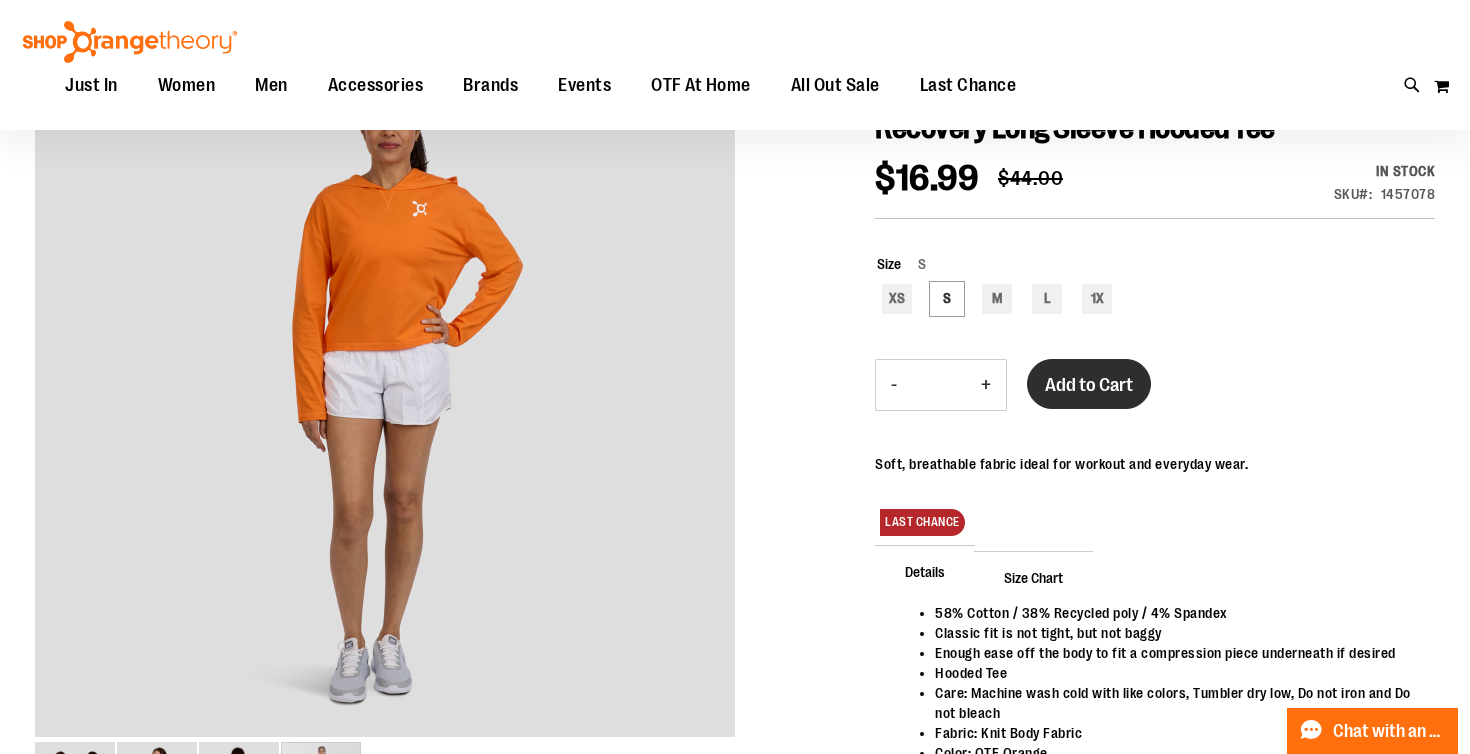 click on "Add to Cart" at bounding box center [1089, 385] 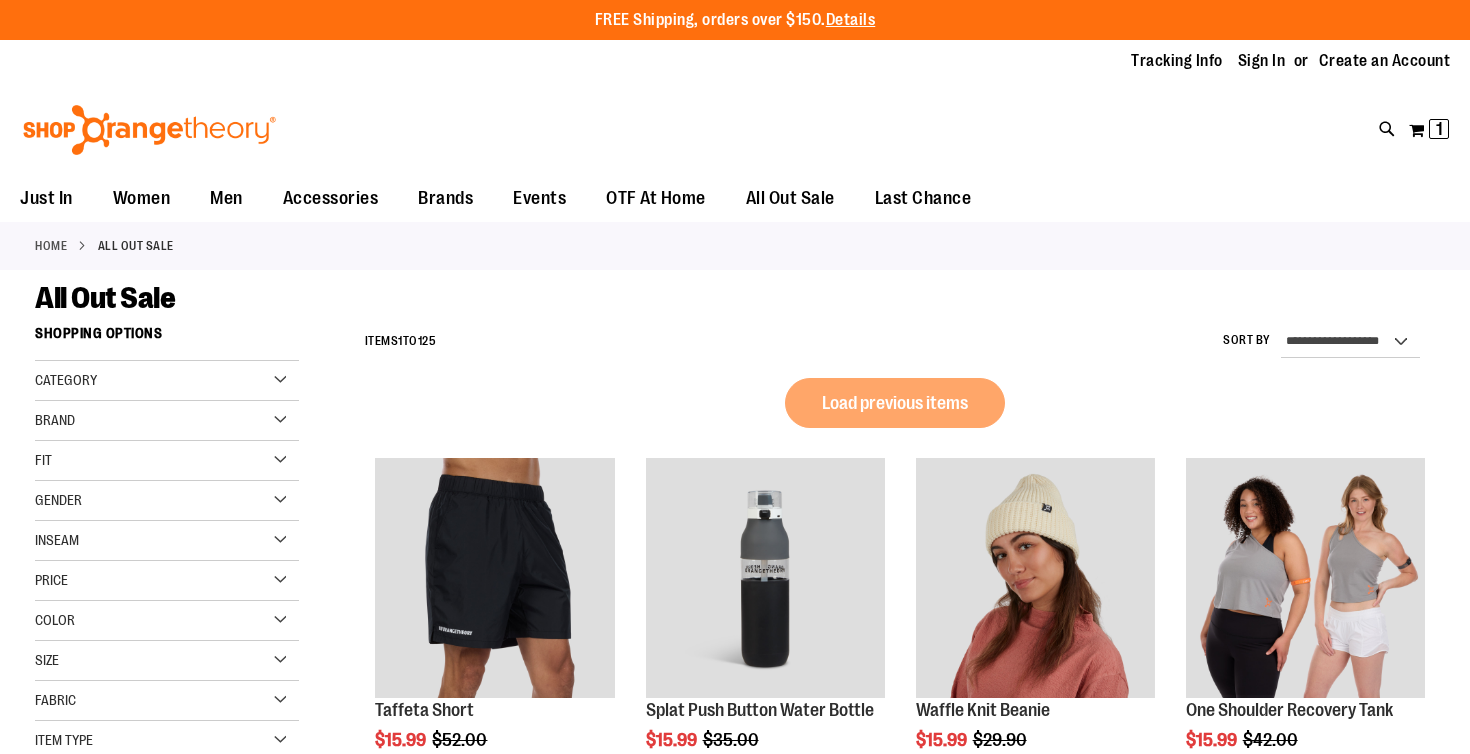 scroll, scrollTop: 0, scrollLeft: 0, axis: both 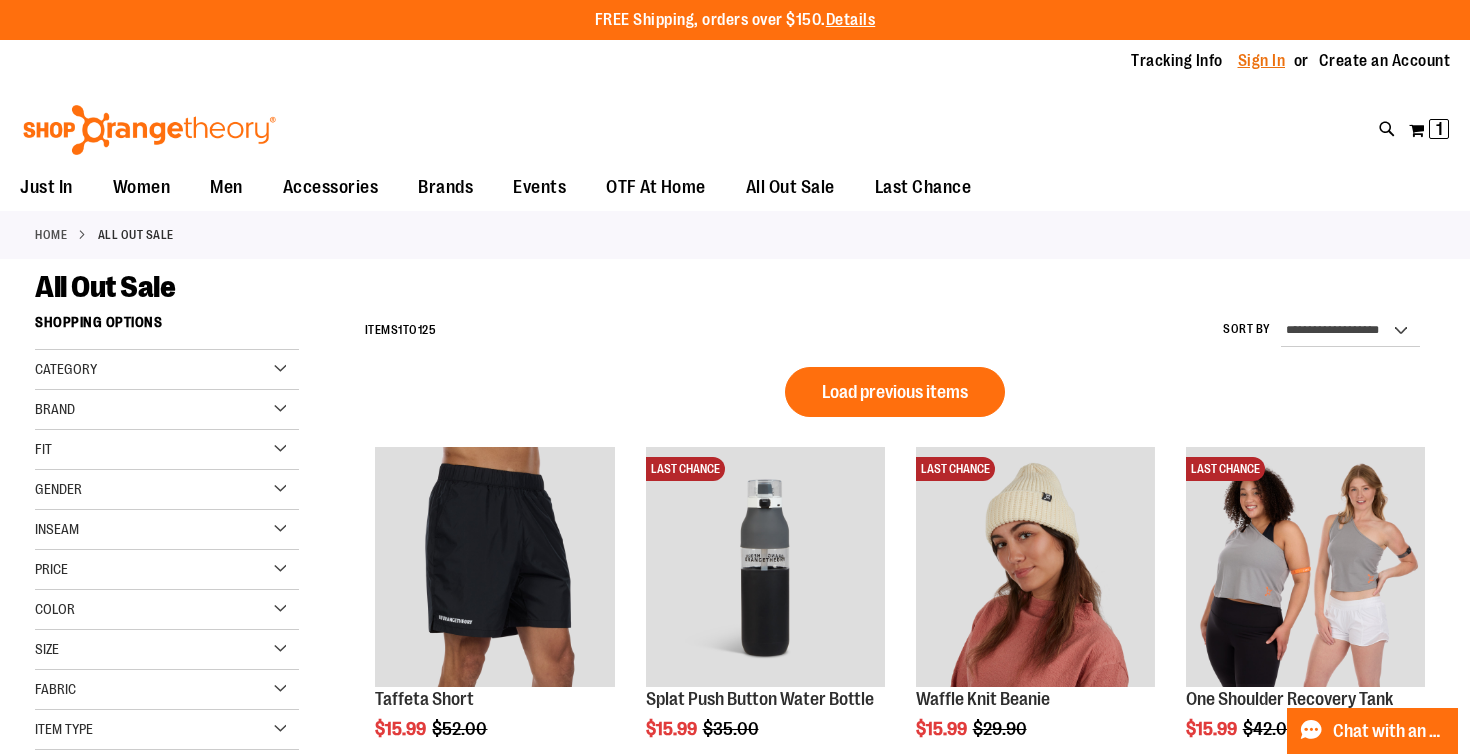 click on "Sign In" at bounding box center [1262, 61] 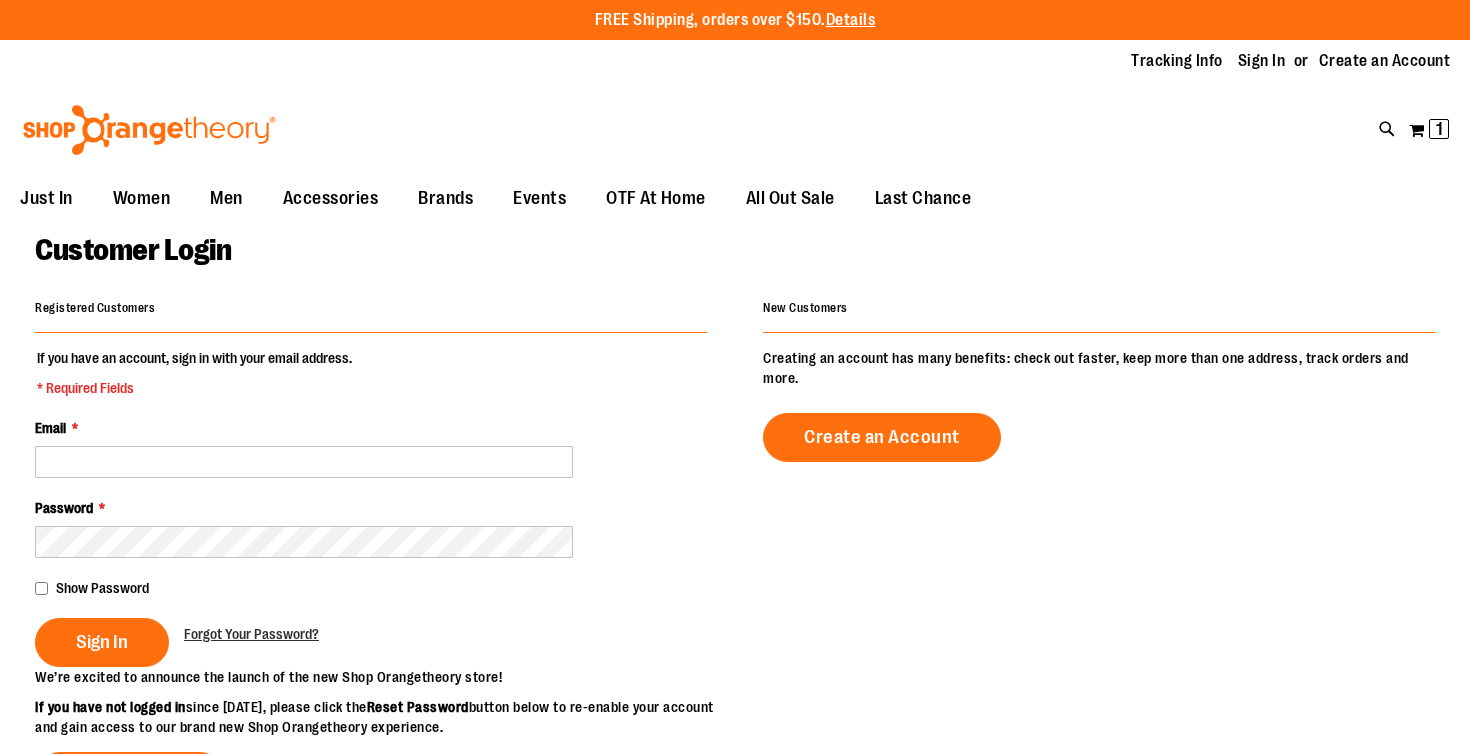 scroll, scrollTop: 0, scrollLeft: 0, axis: both 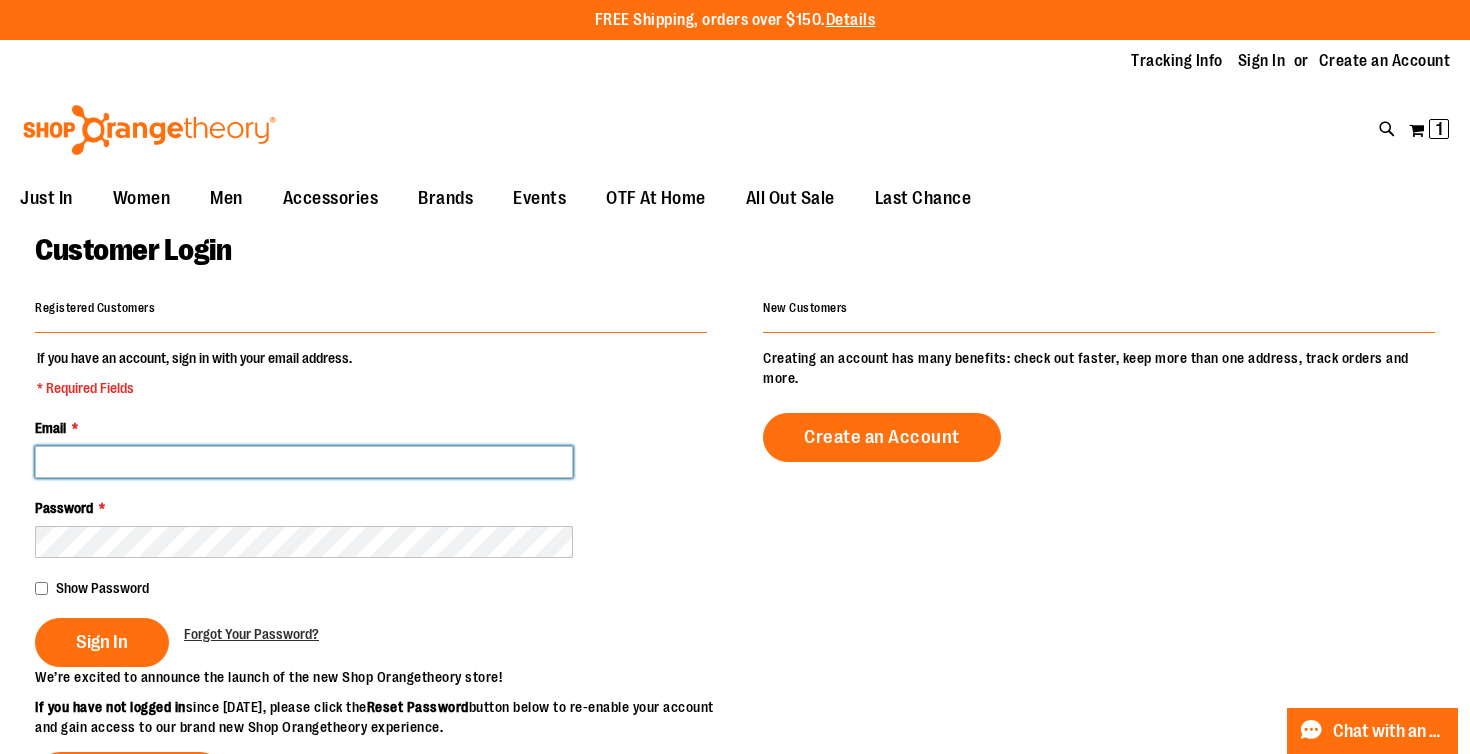 click on "Email *" at bounding box center [304, 462] 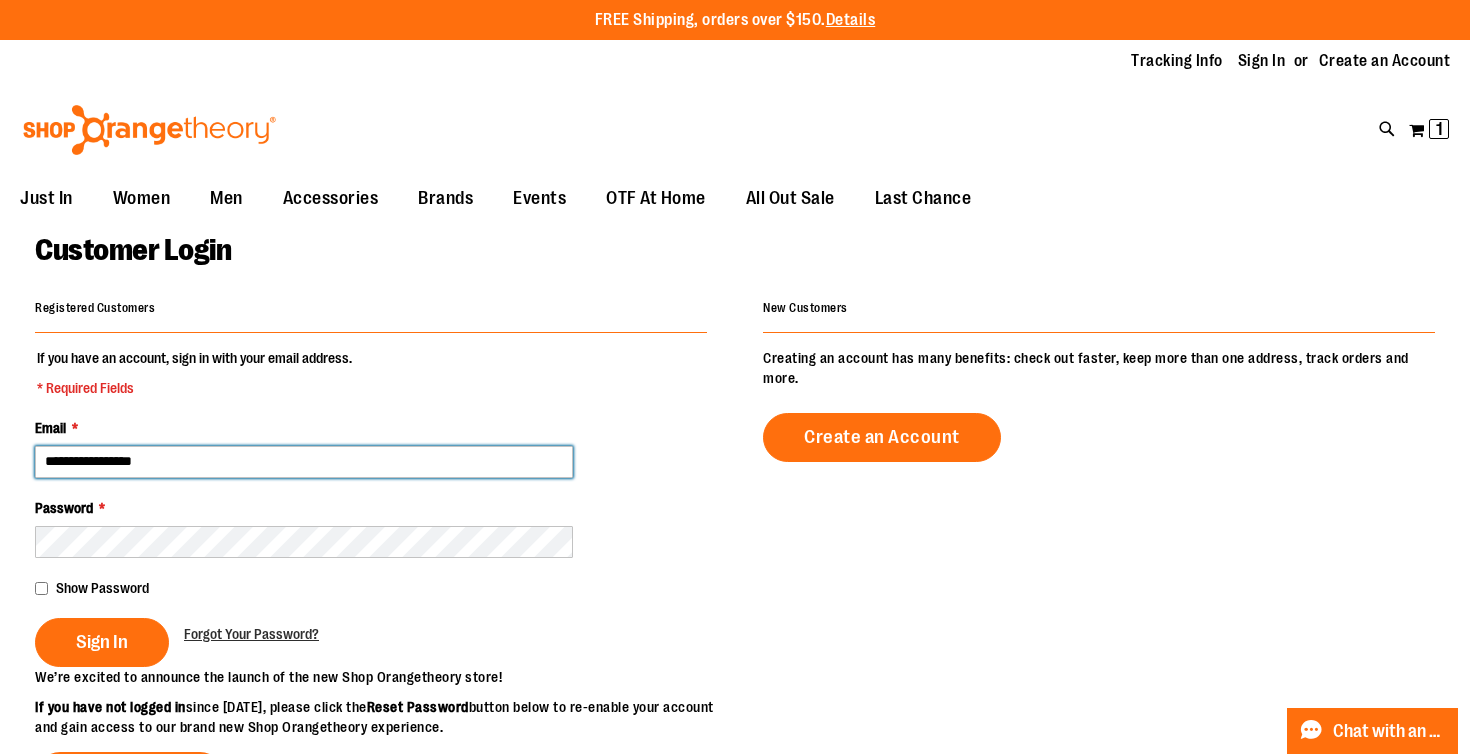 click on "**********" at bounding box center (304, 462) 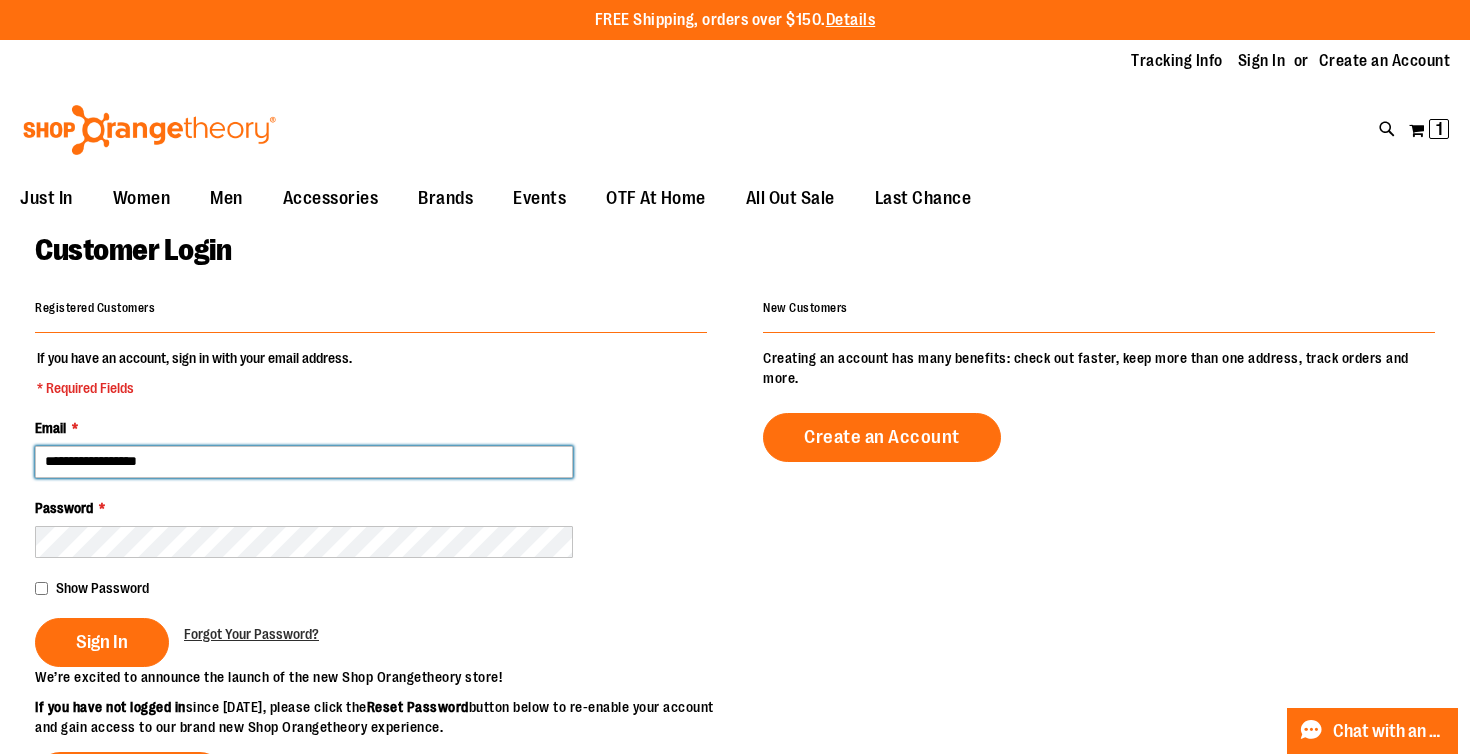 type on "**********" 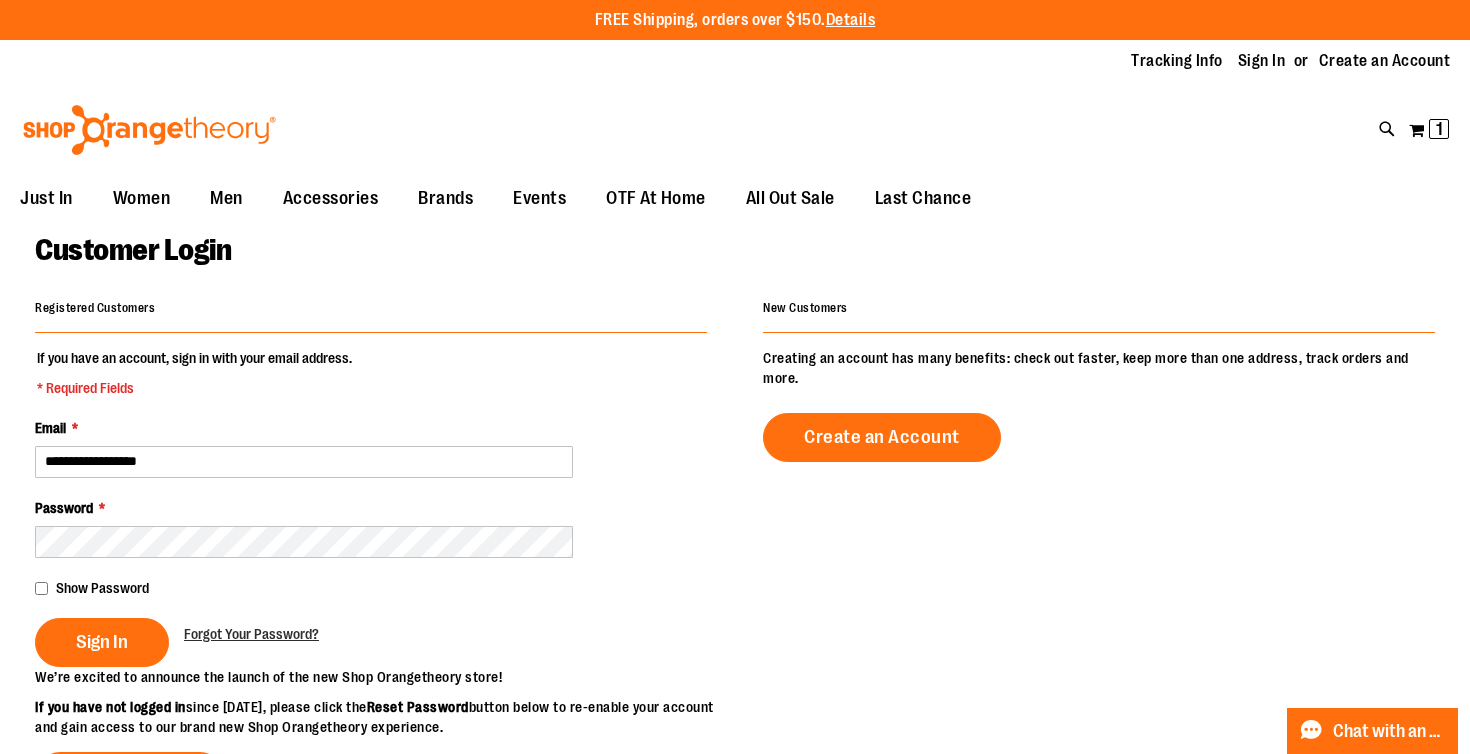 click on "Show Password" at bounding box center (102, 588) 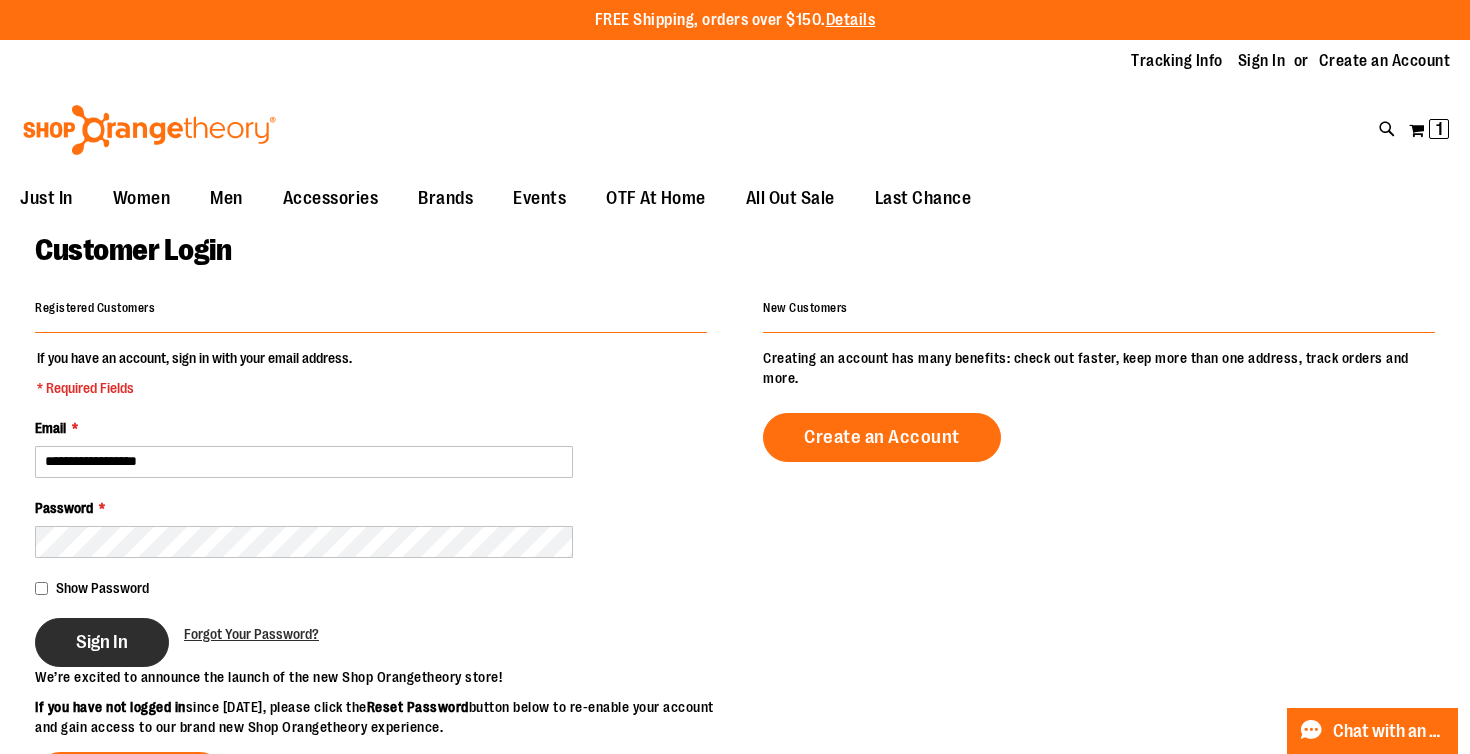 click on "Sign In" at bounding box center (102, 642) 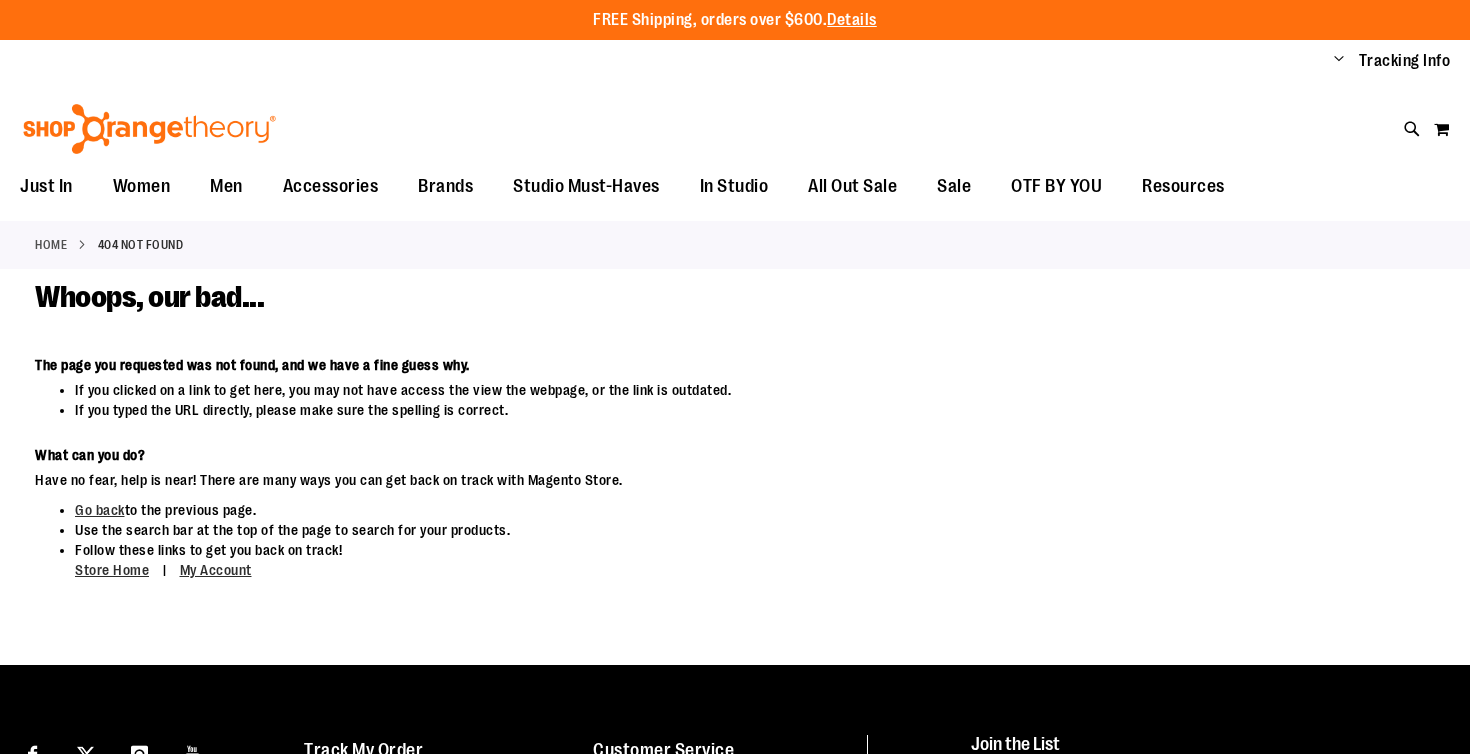 scroll, scrollTop: 0, scrollLeft: 0, axis: both 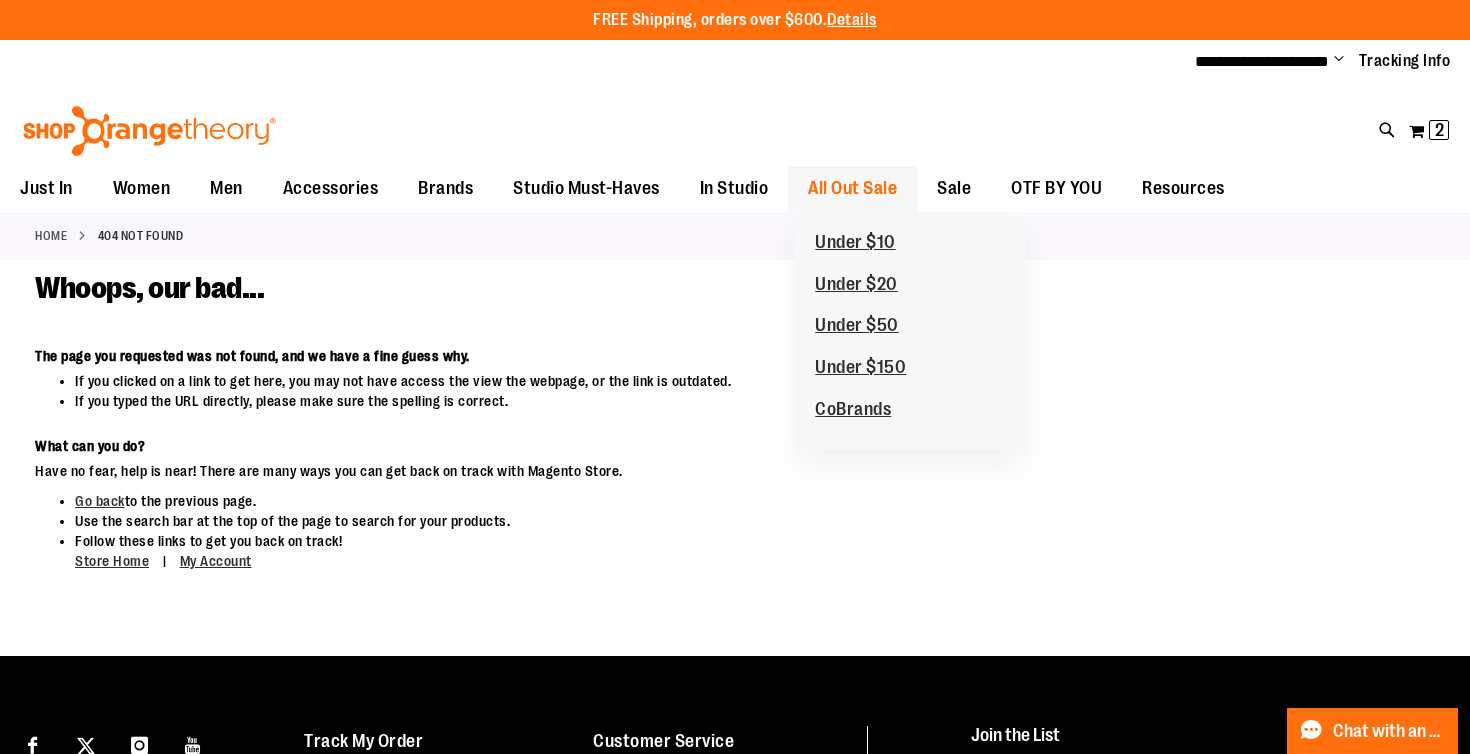 click on "All Out Sale" at bounding box center (852, 188) 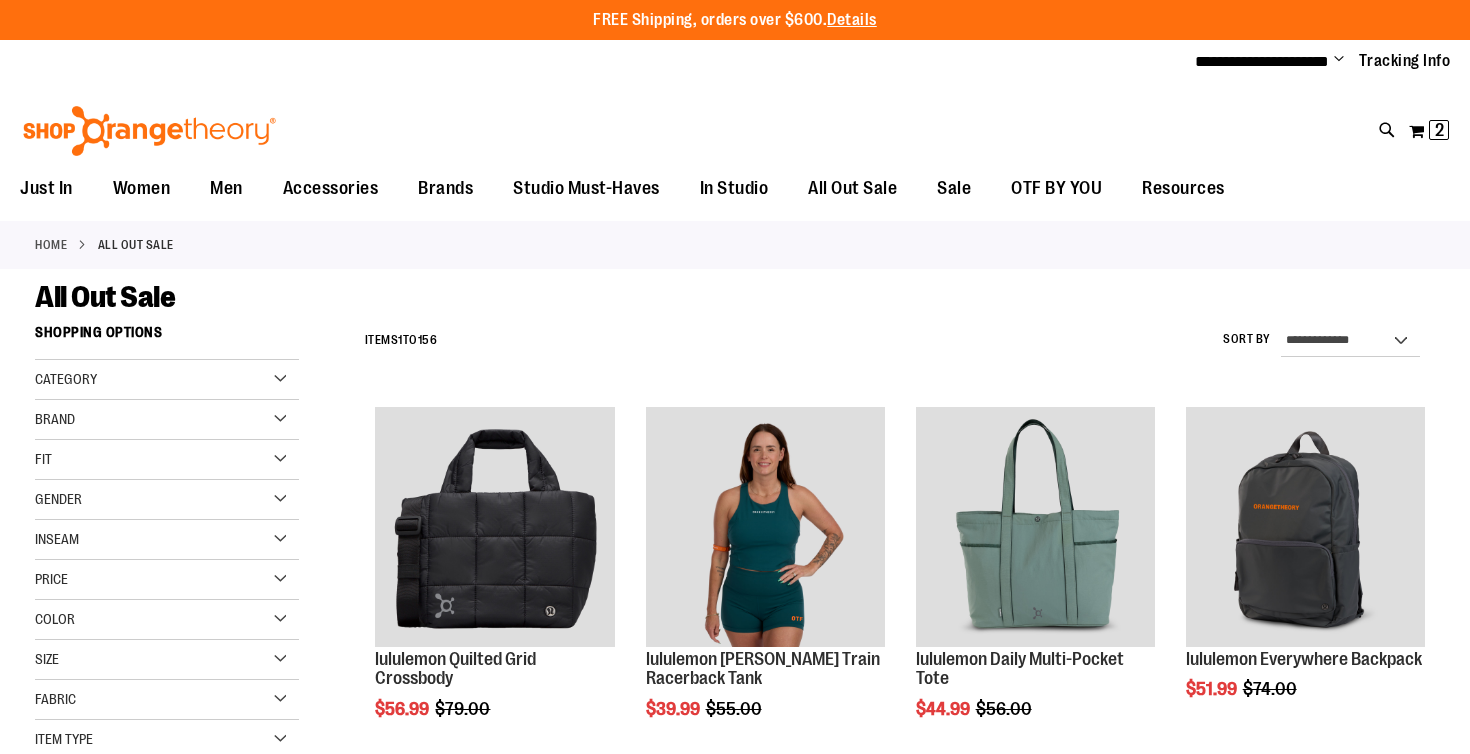 scroll, scrollTop: 0, scrollLeft: 0, axis: both 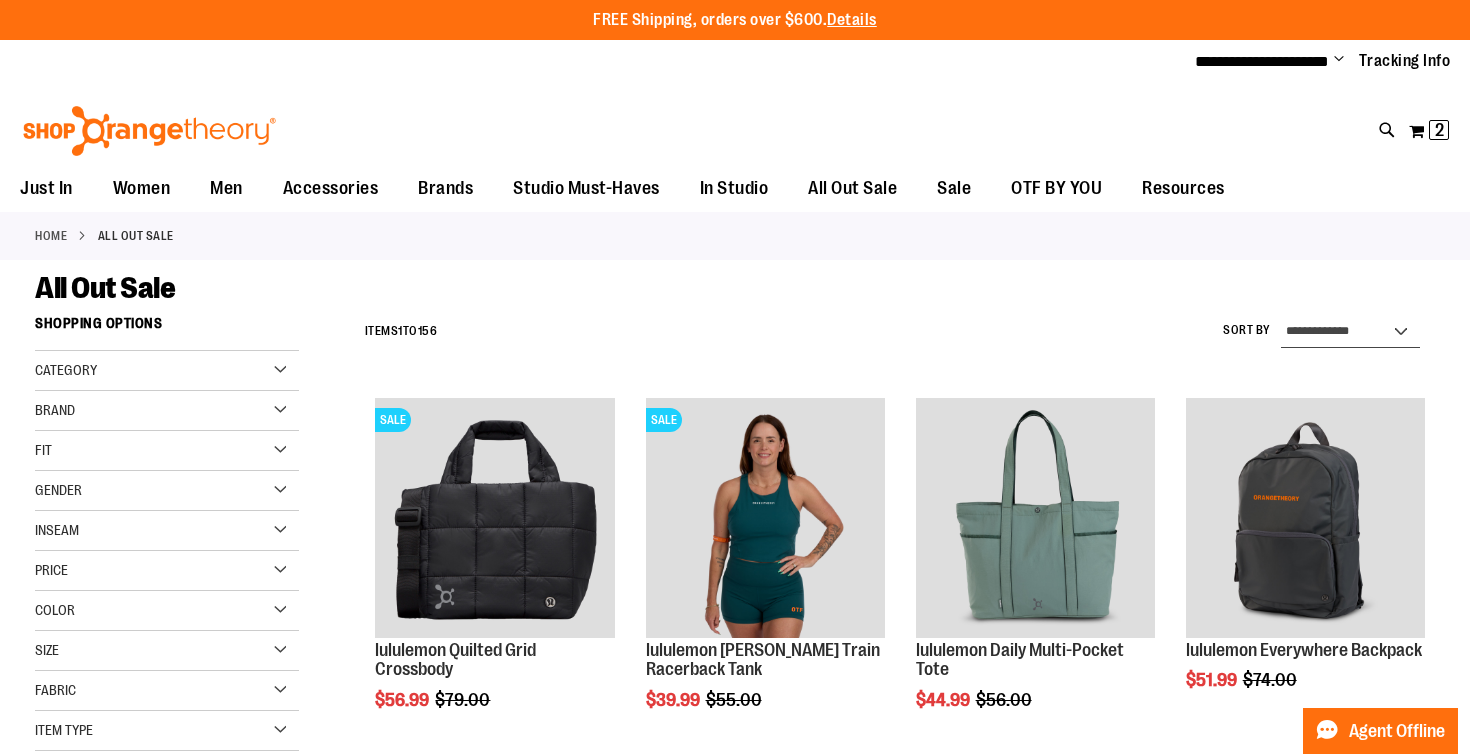 click on "**********" at bounding box center (1350, 332) 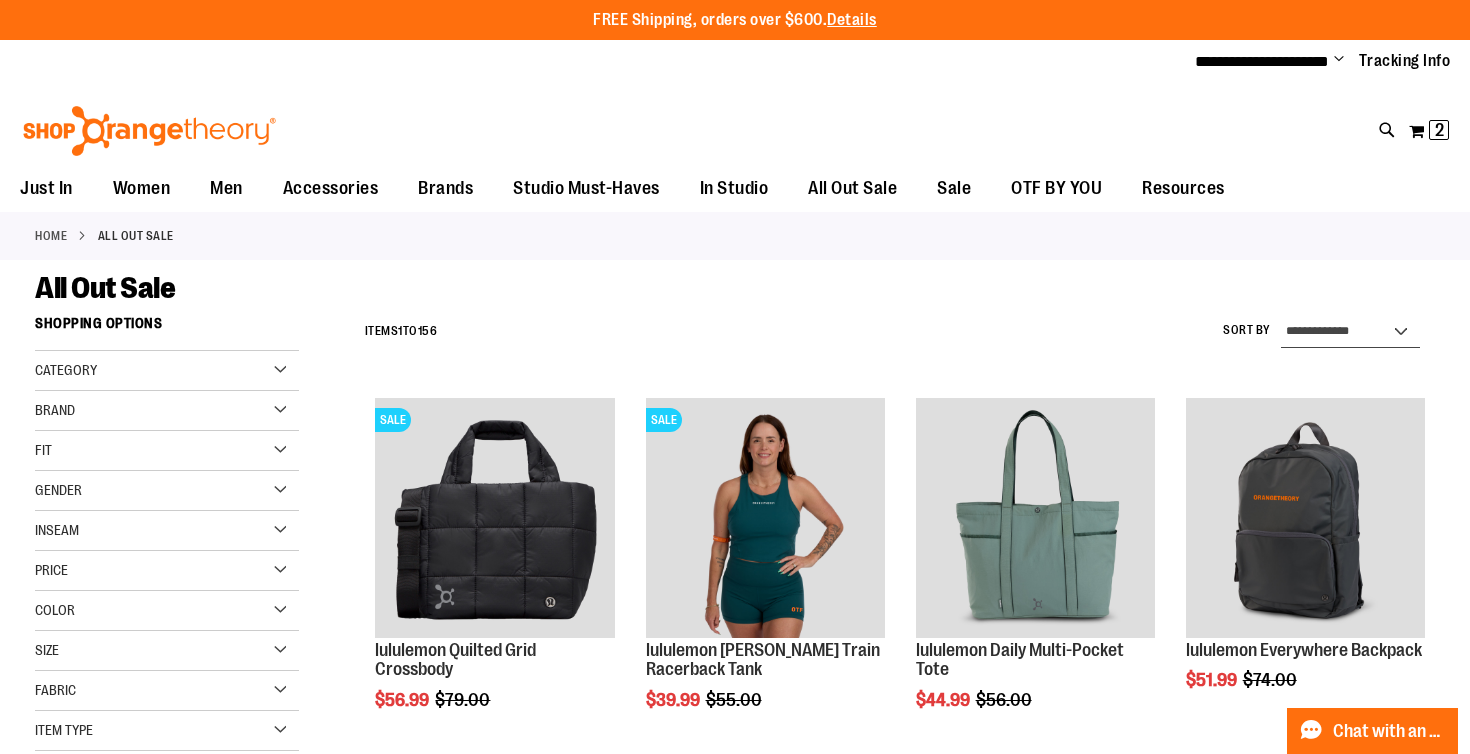 select on "*********" 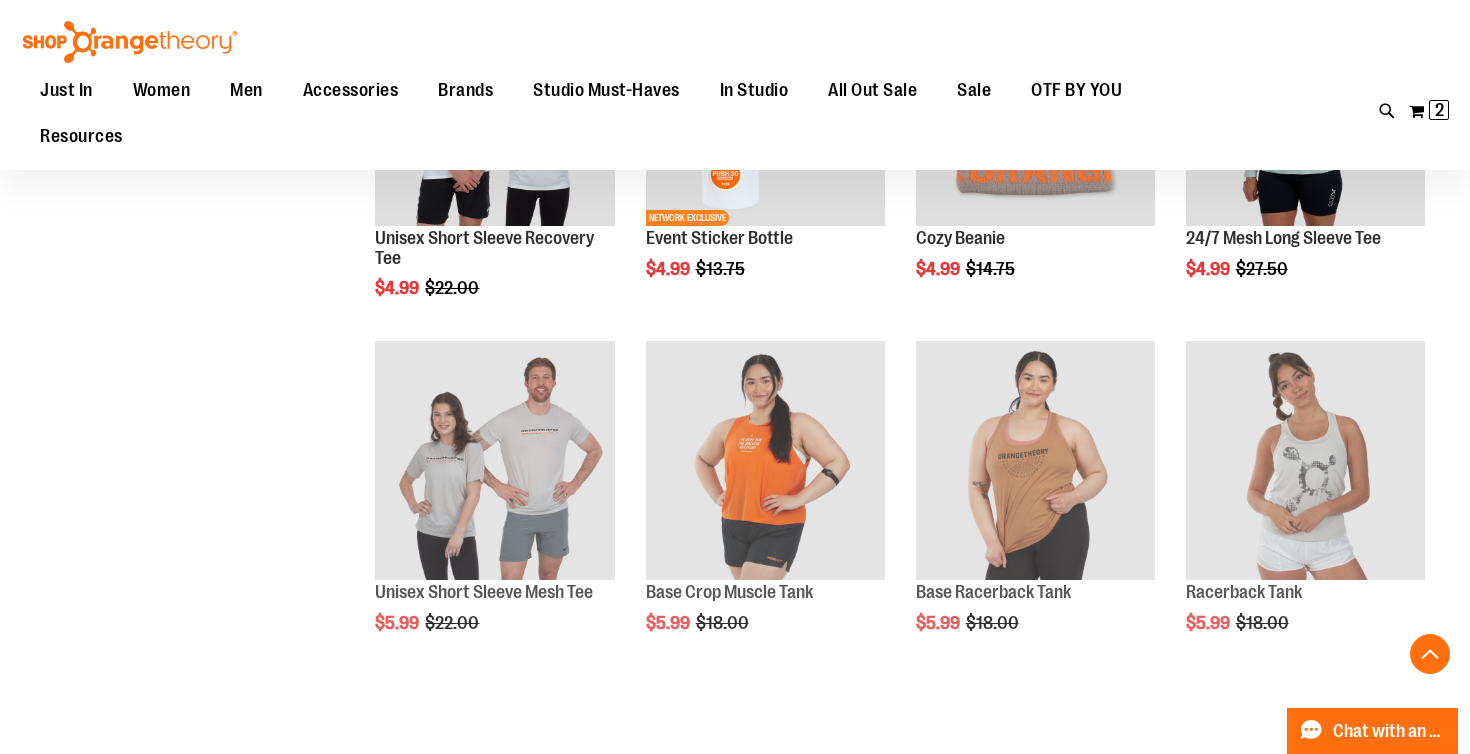 scroll, scrollTop: 1111, scrollLeft: 0, axis: vertical 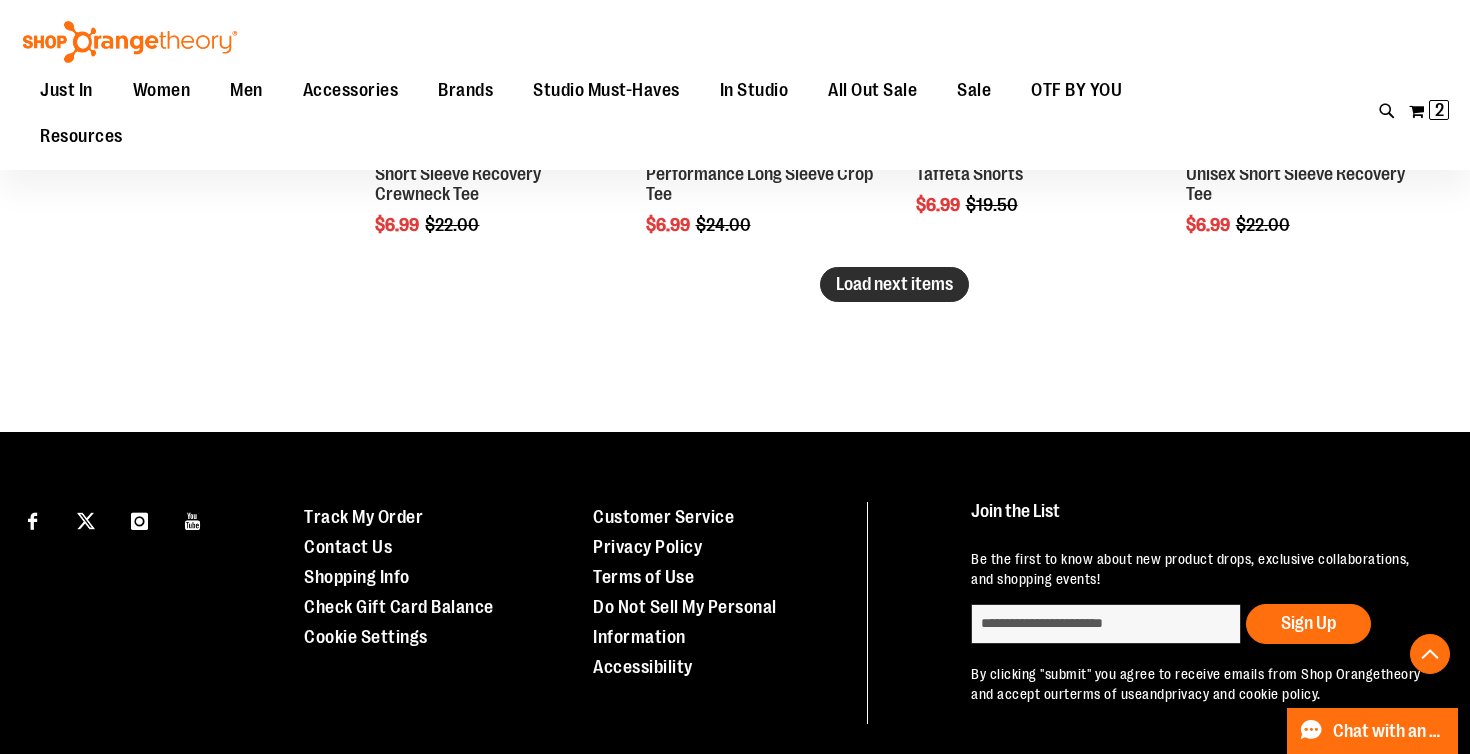 click on "Load next items" at bounding box center (894, 284) 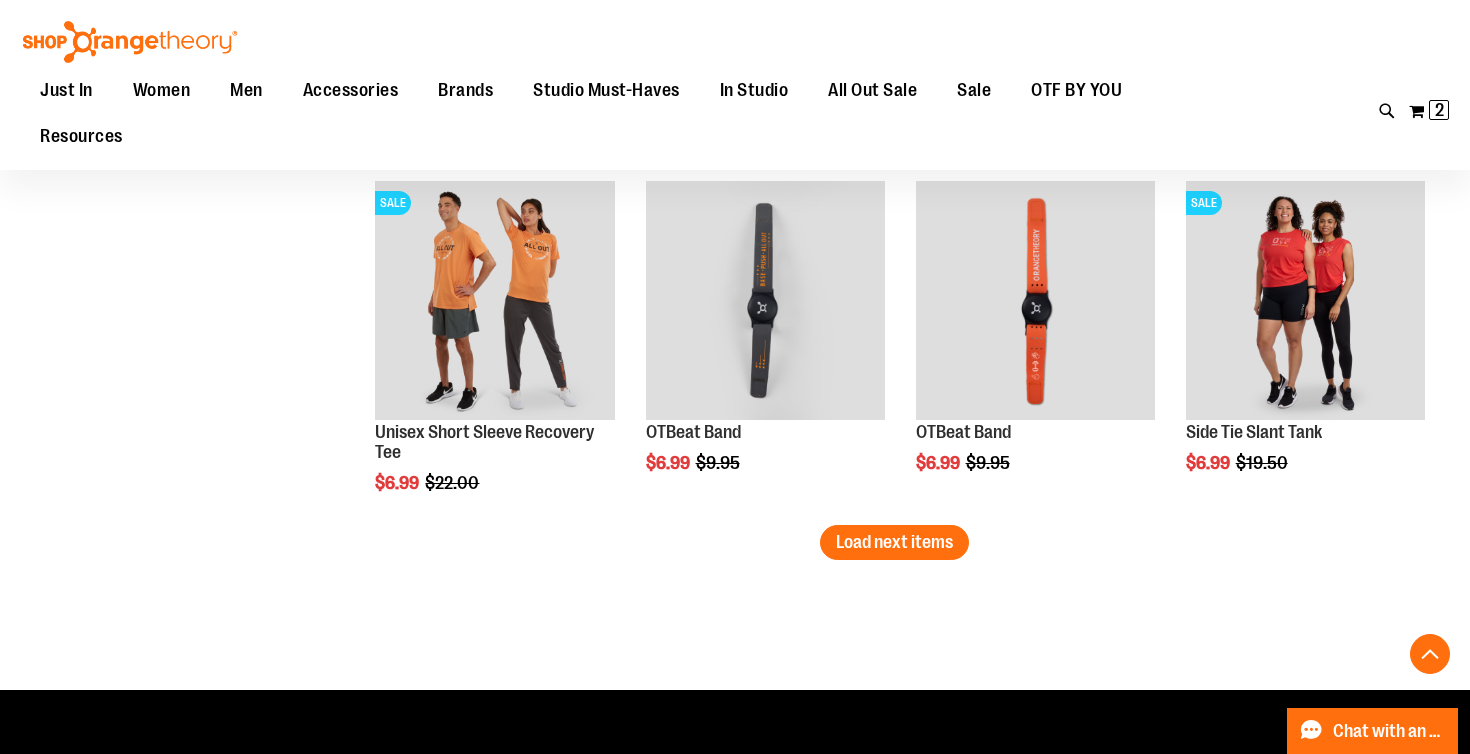 scroll, scrollTop: 4109, scrollLeft: 0, axis: vertical 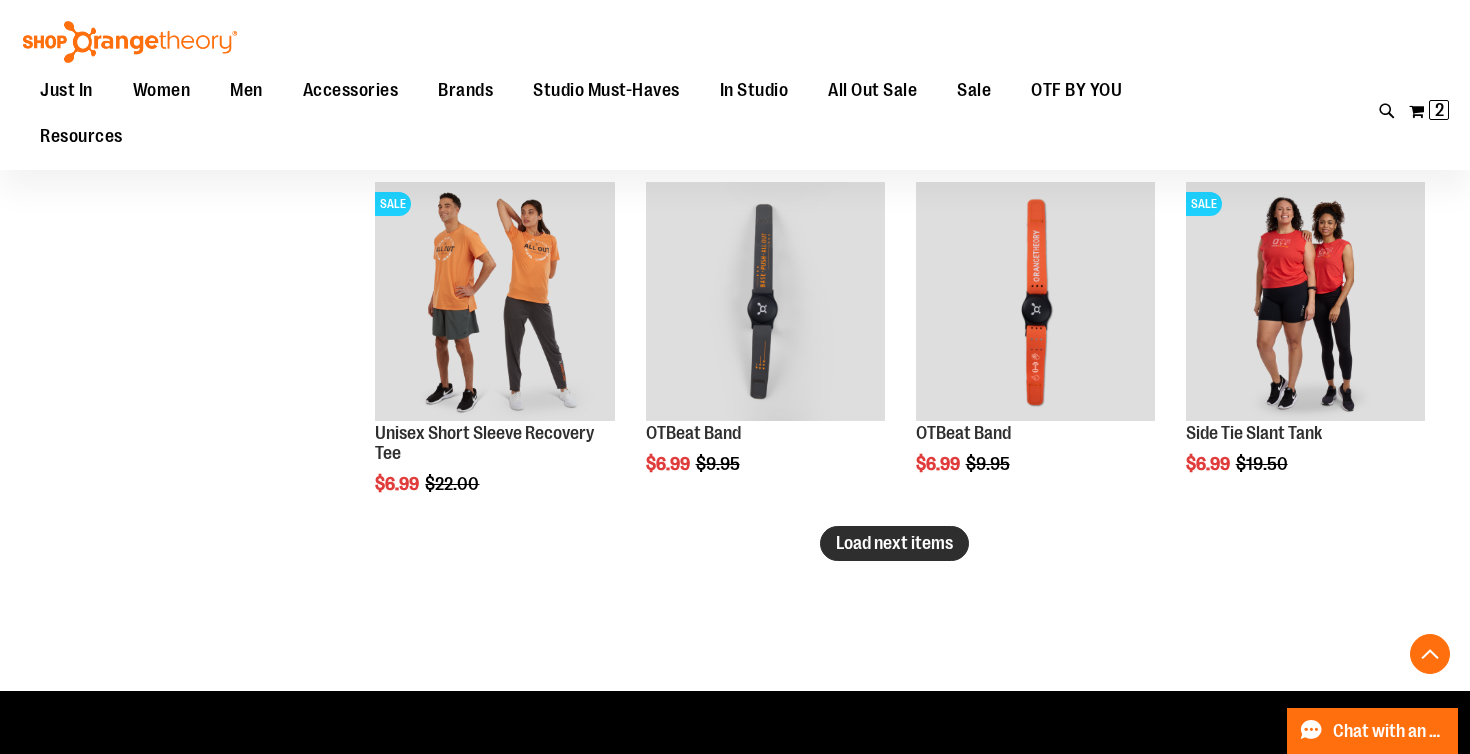 click on "Load next items" at bounding box center [894, 543] 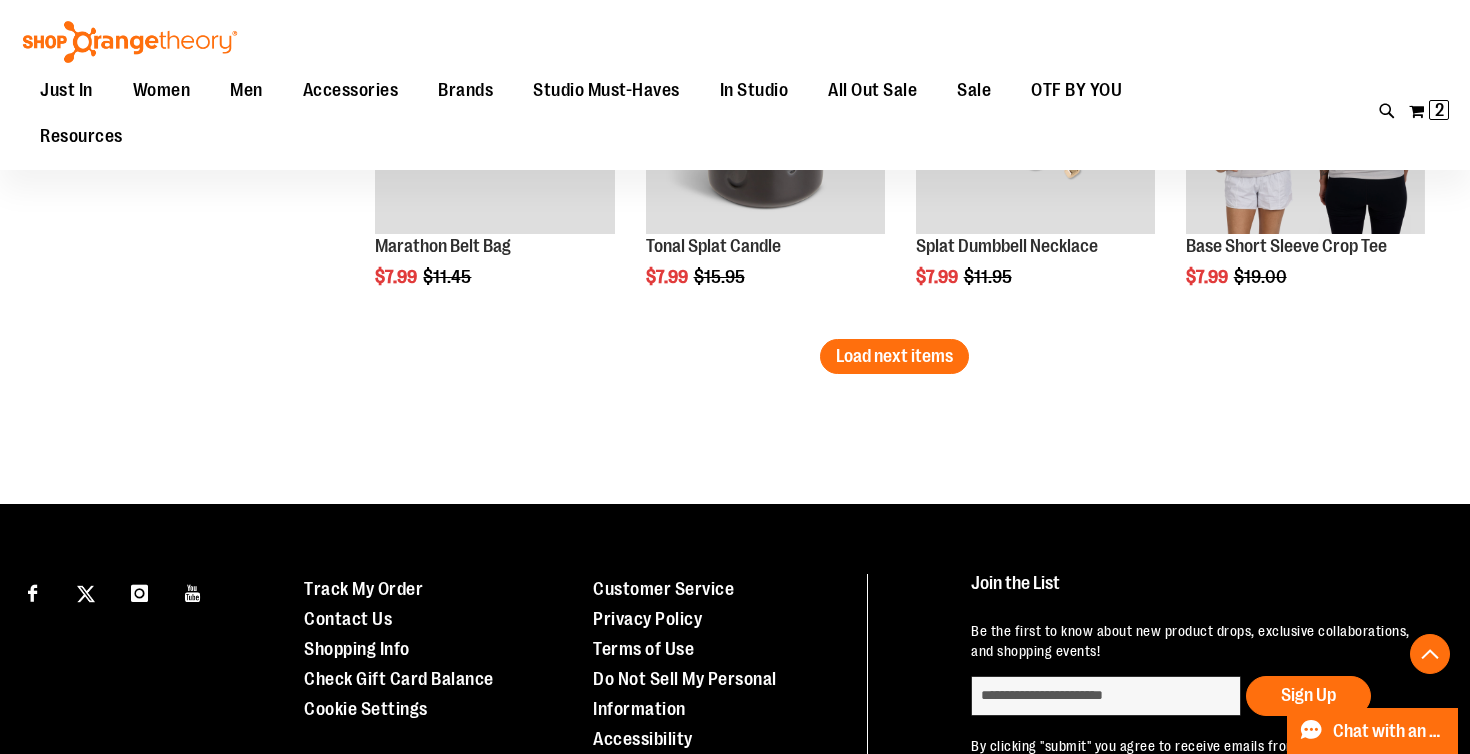 scroll, scrollTop: 5380, scrollLeft: 0, axis: vertical 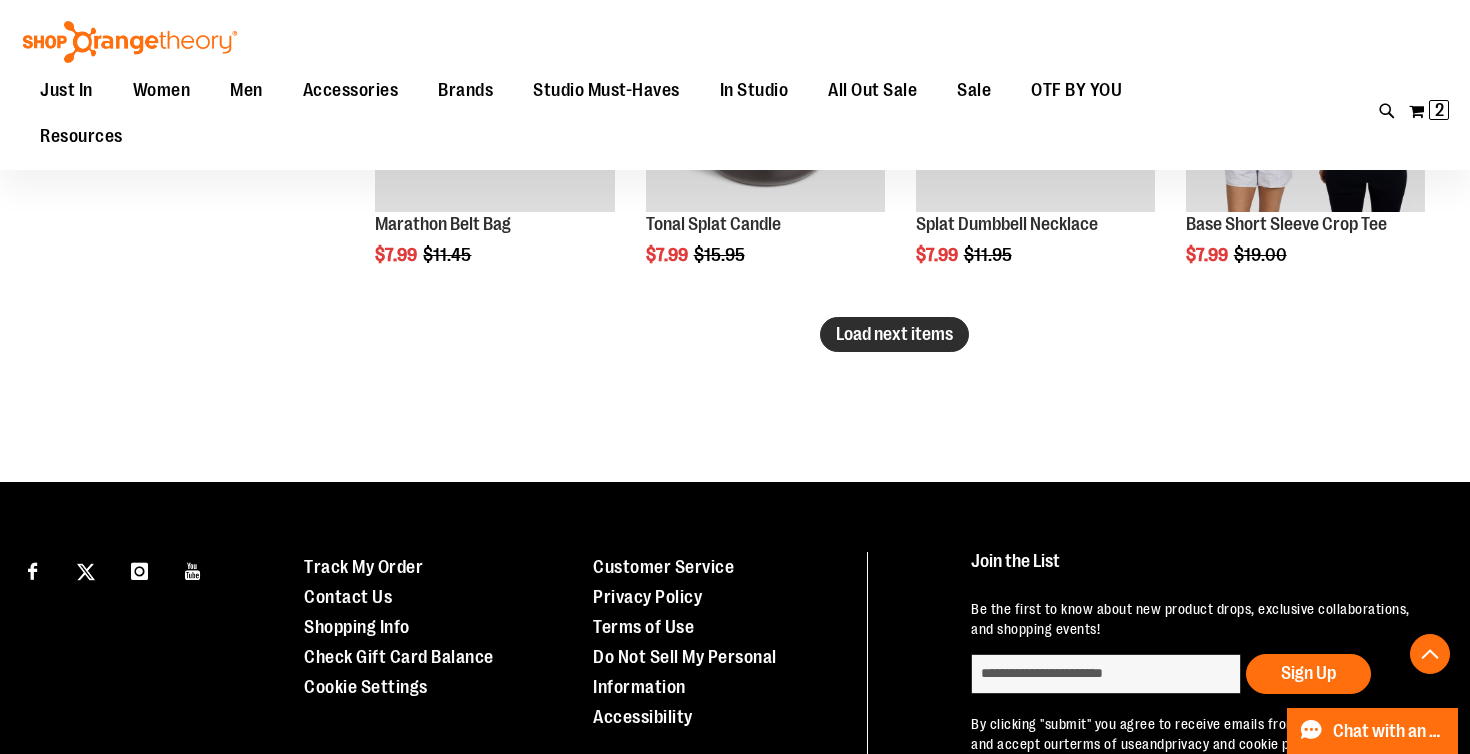 click on "Load next items" at bounding box center (894, 334) 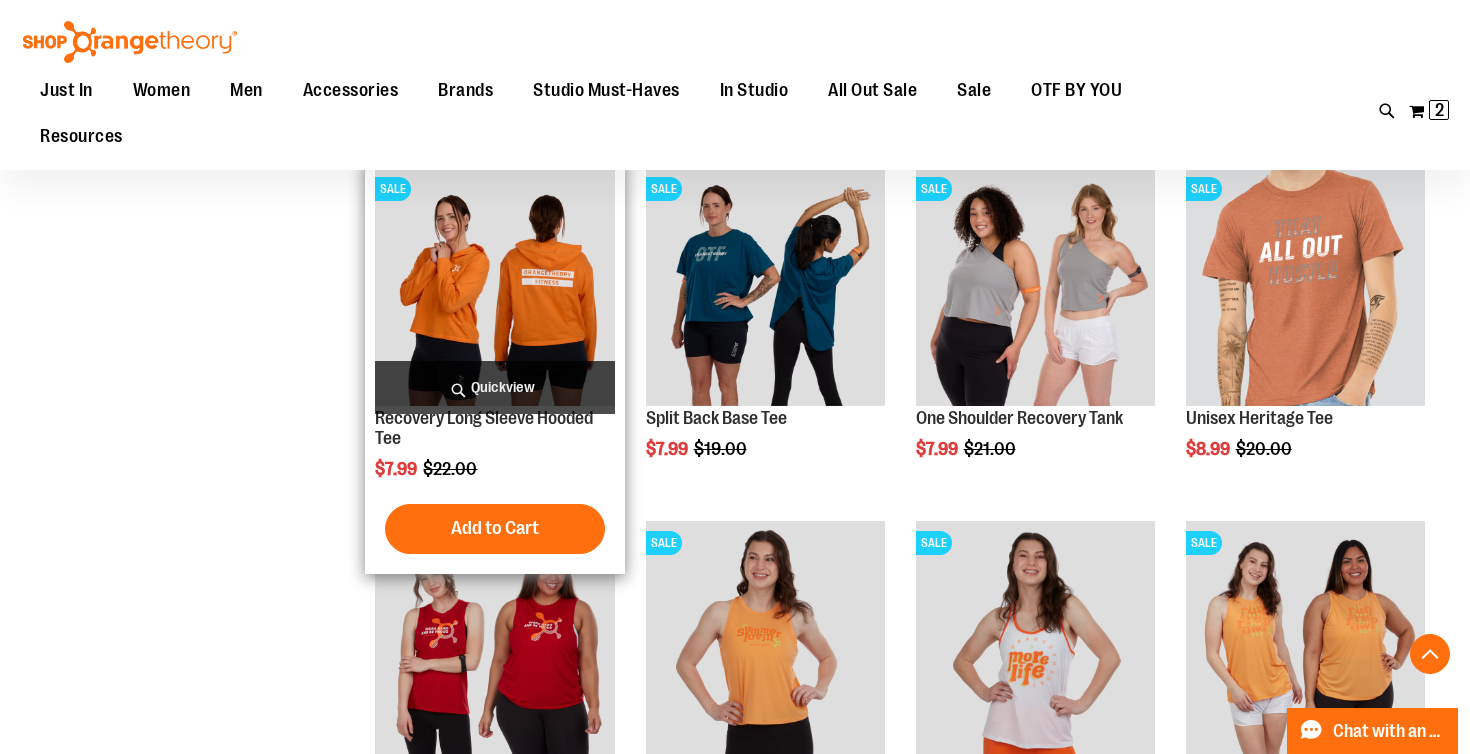 scroll, scrollTop: 5520, scrollLeft: 0, axis: vertical 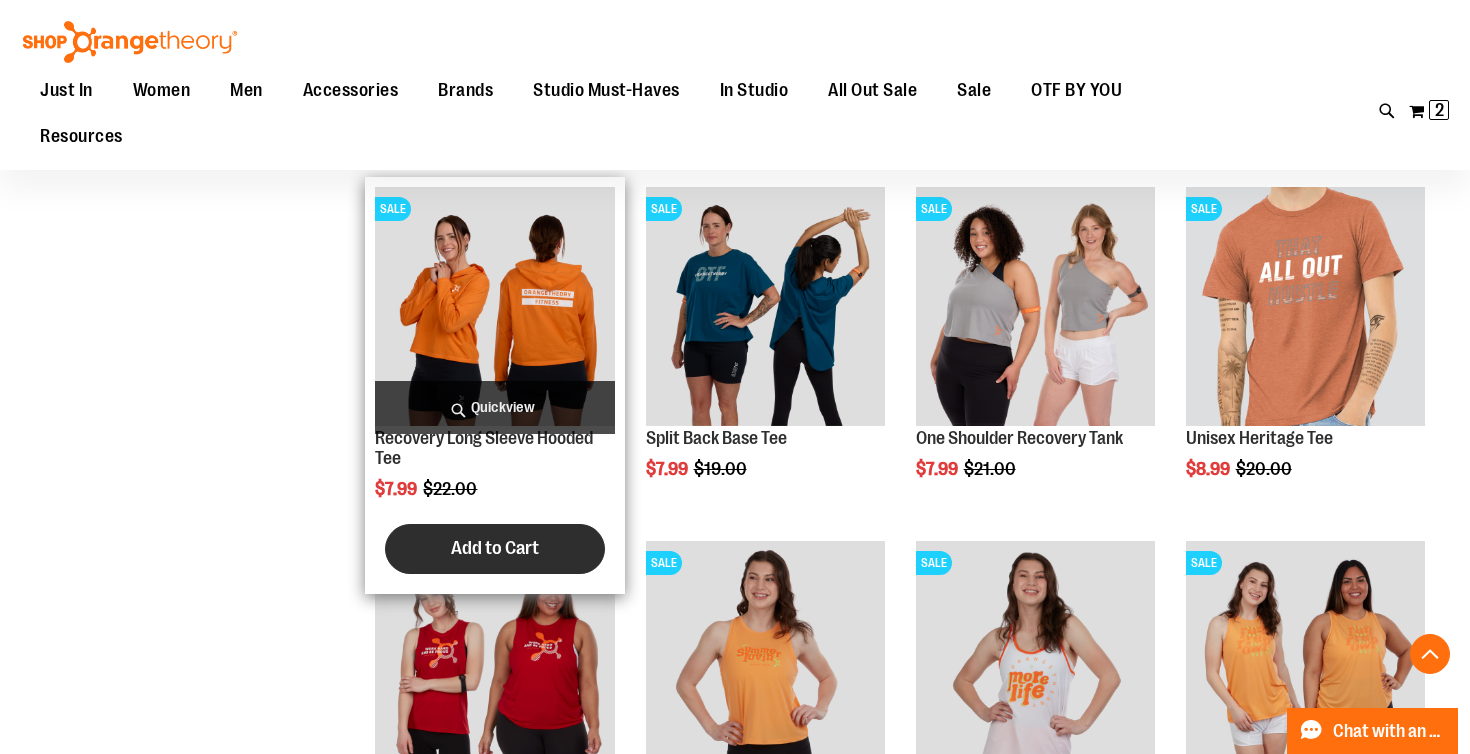 click on "Add to Cart" at bounding box center (495, 548) 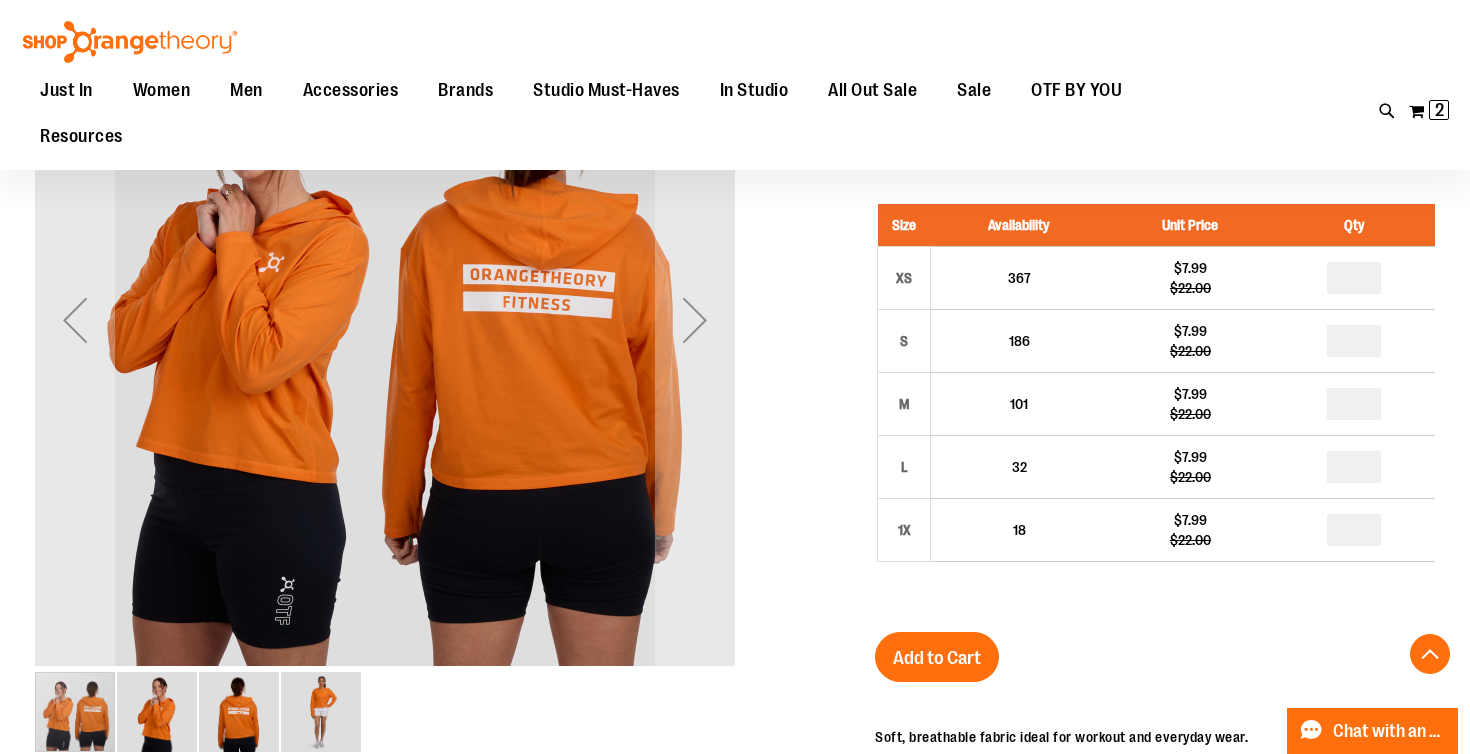 scroll, scrollTop: 364, scrollLeft: 0, axis: vertical 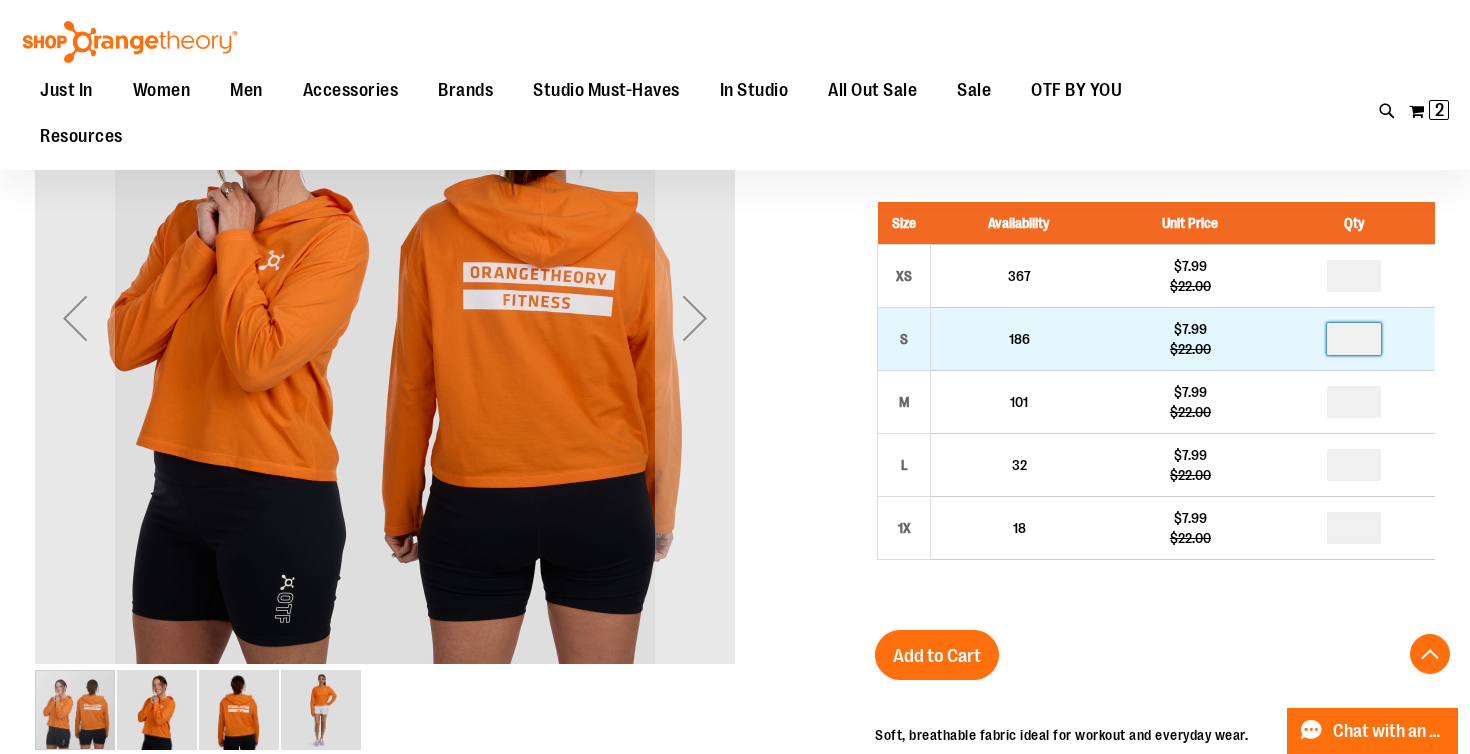 click at bounding box center (1354, 339) 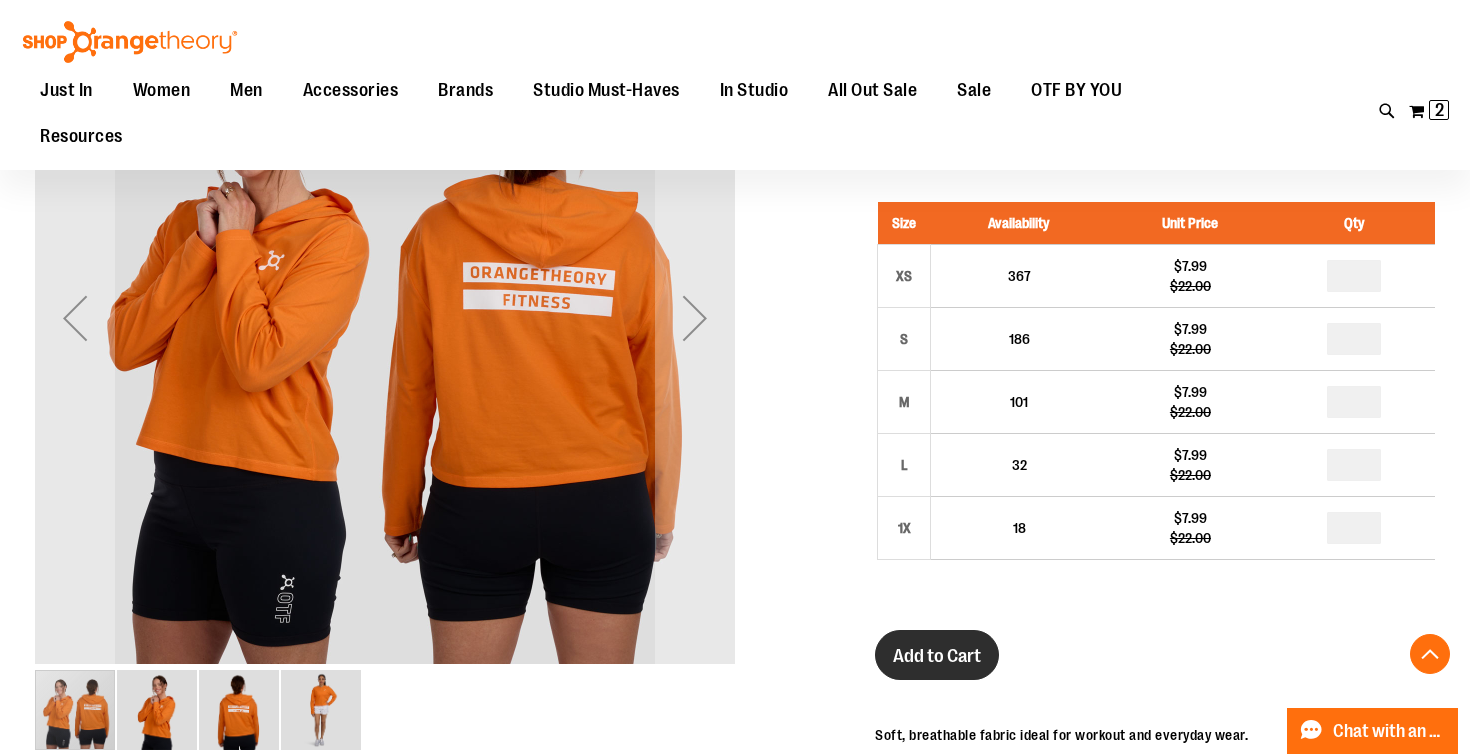 click on "Add to Cart" at bounding box center (937, 655) 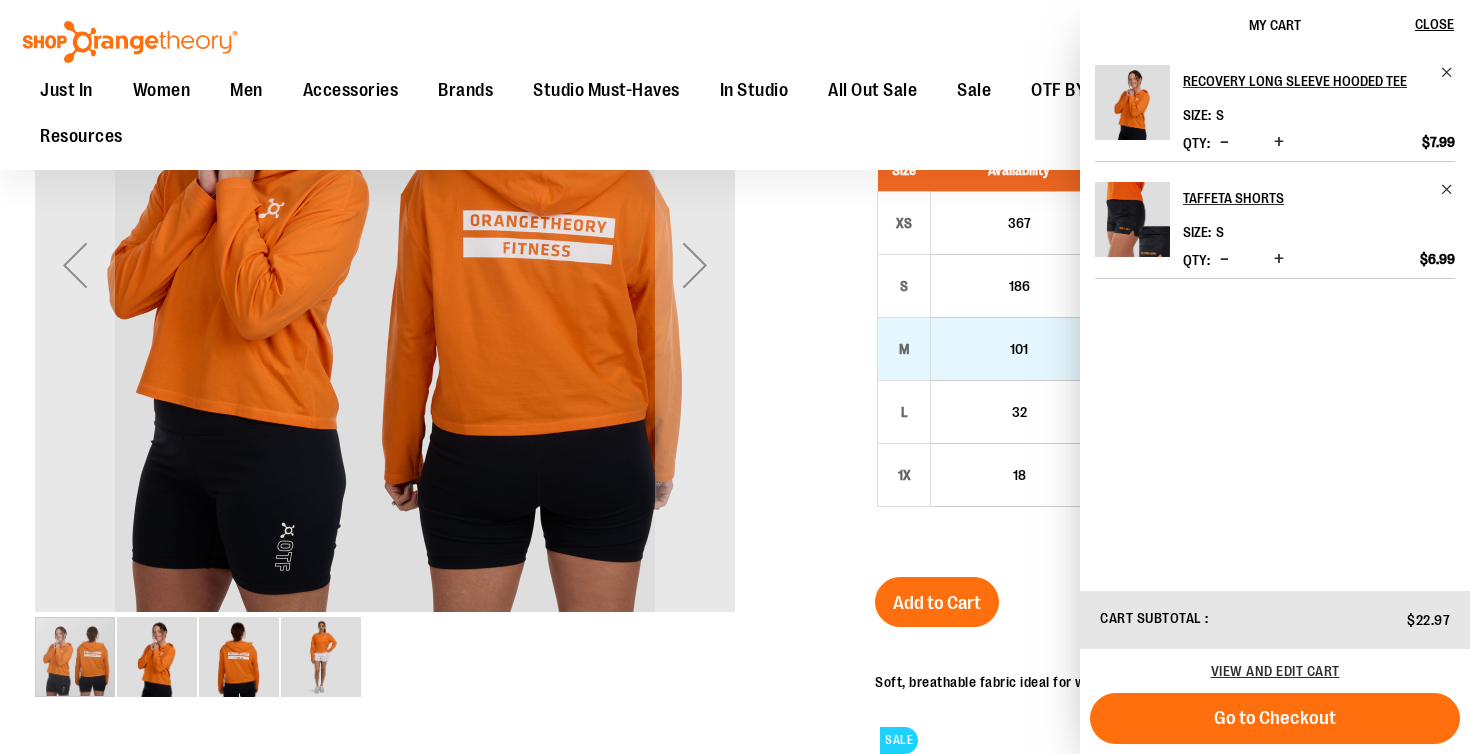 scroll, scrollTop: 312, scrollLeft: 0, axis: vertical 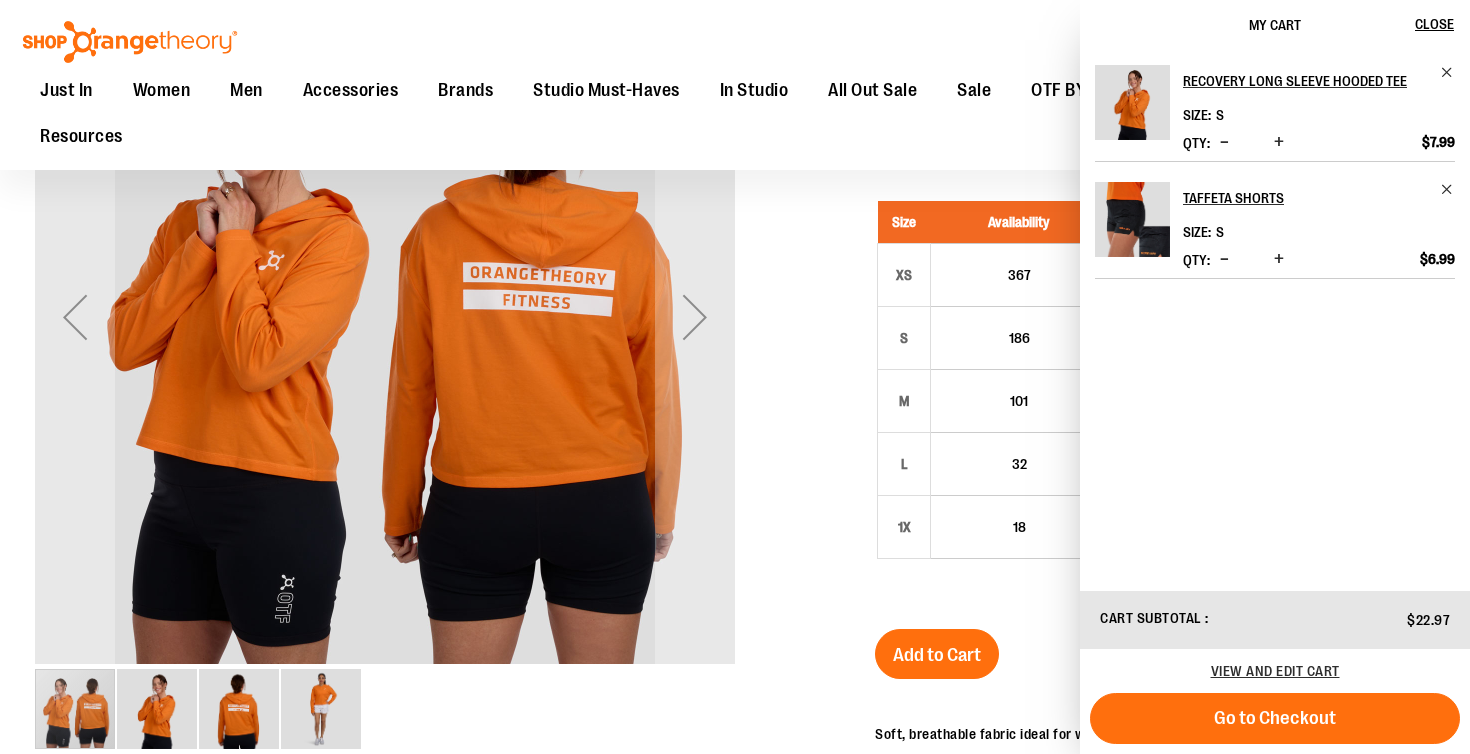 click on "Toggle Nav
Search
Popular Suggestions
Advanced Search" at bounding box center [735, 85] 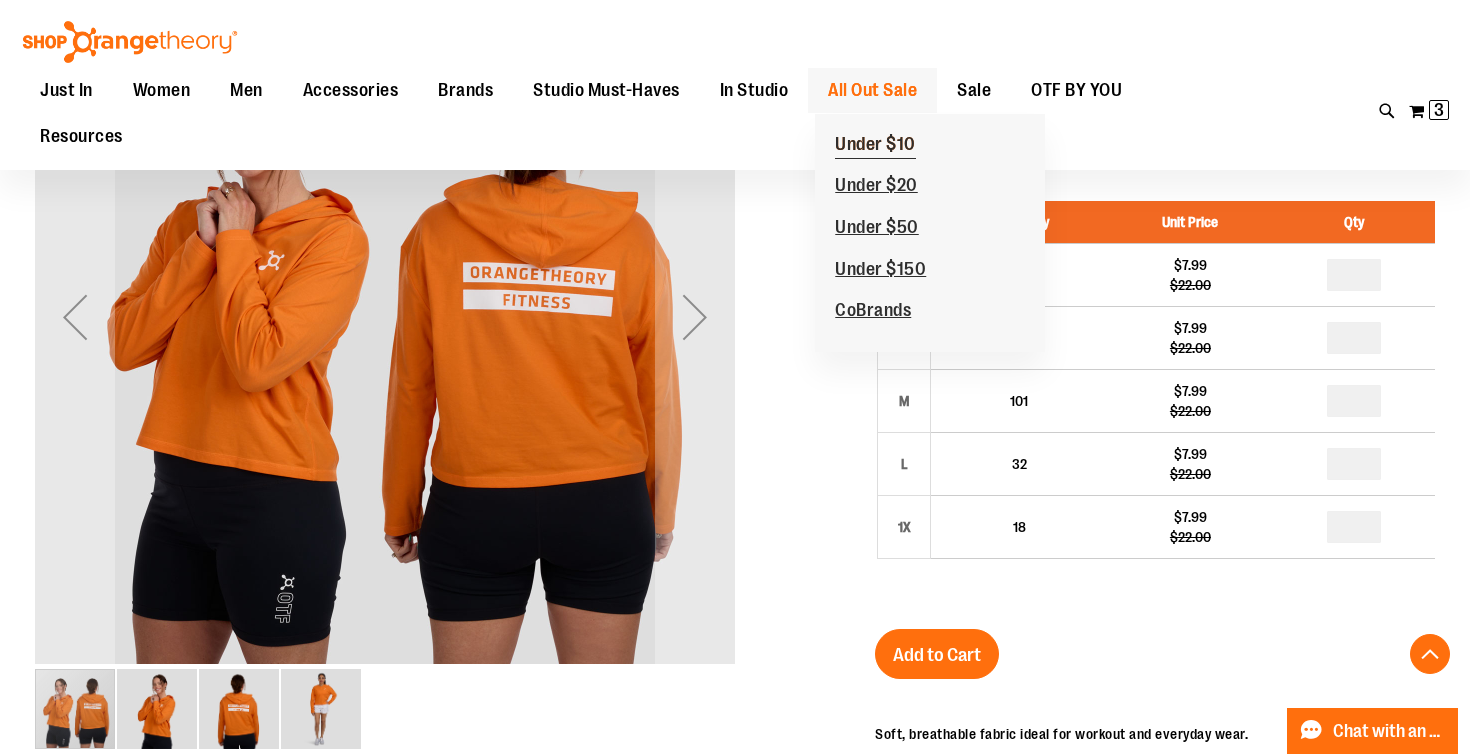 click on "Under $10" at bounding box center [875, 146] 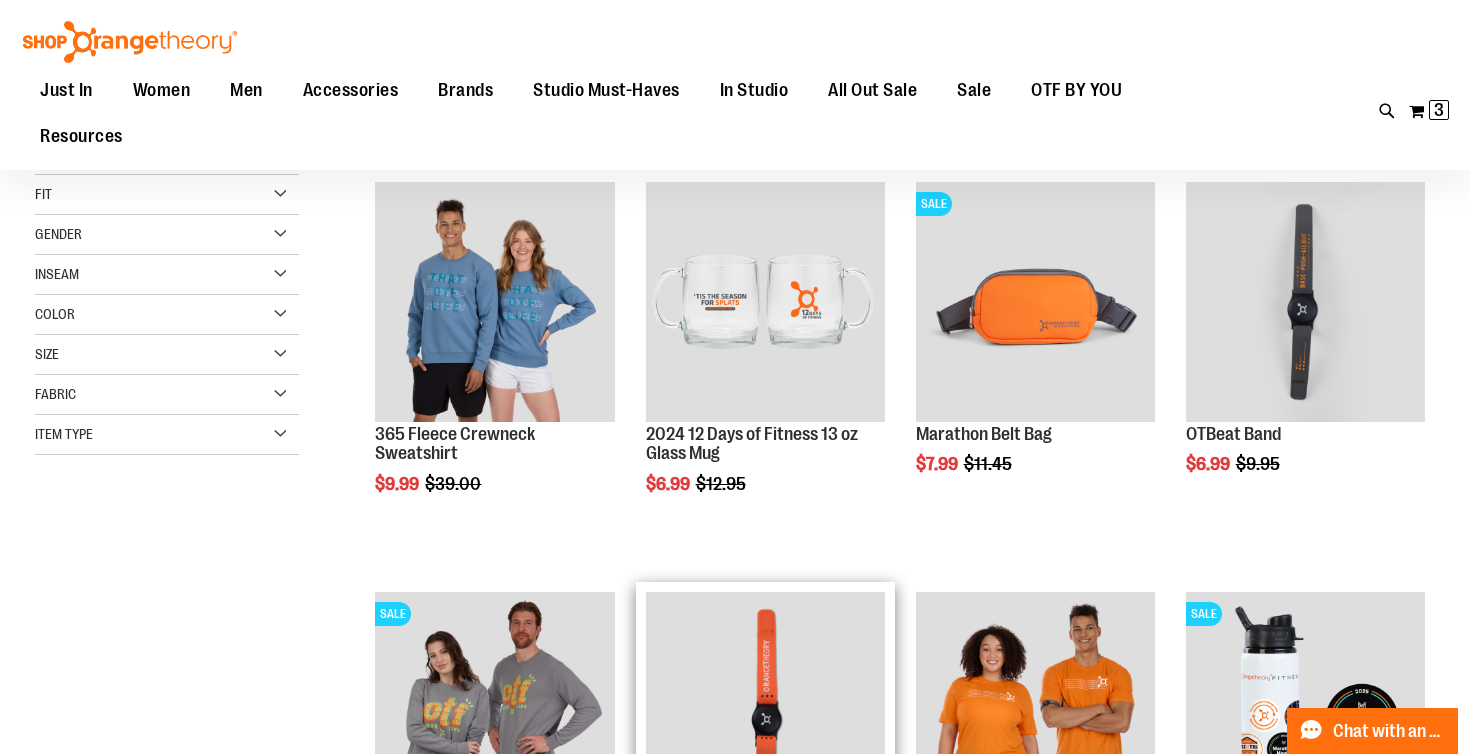 scroll, scrollTop: 0, scrollLeft: 0, axis: both 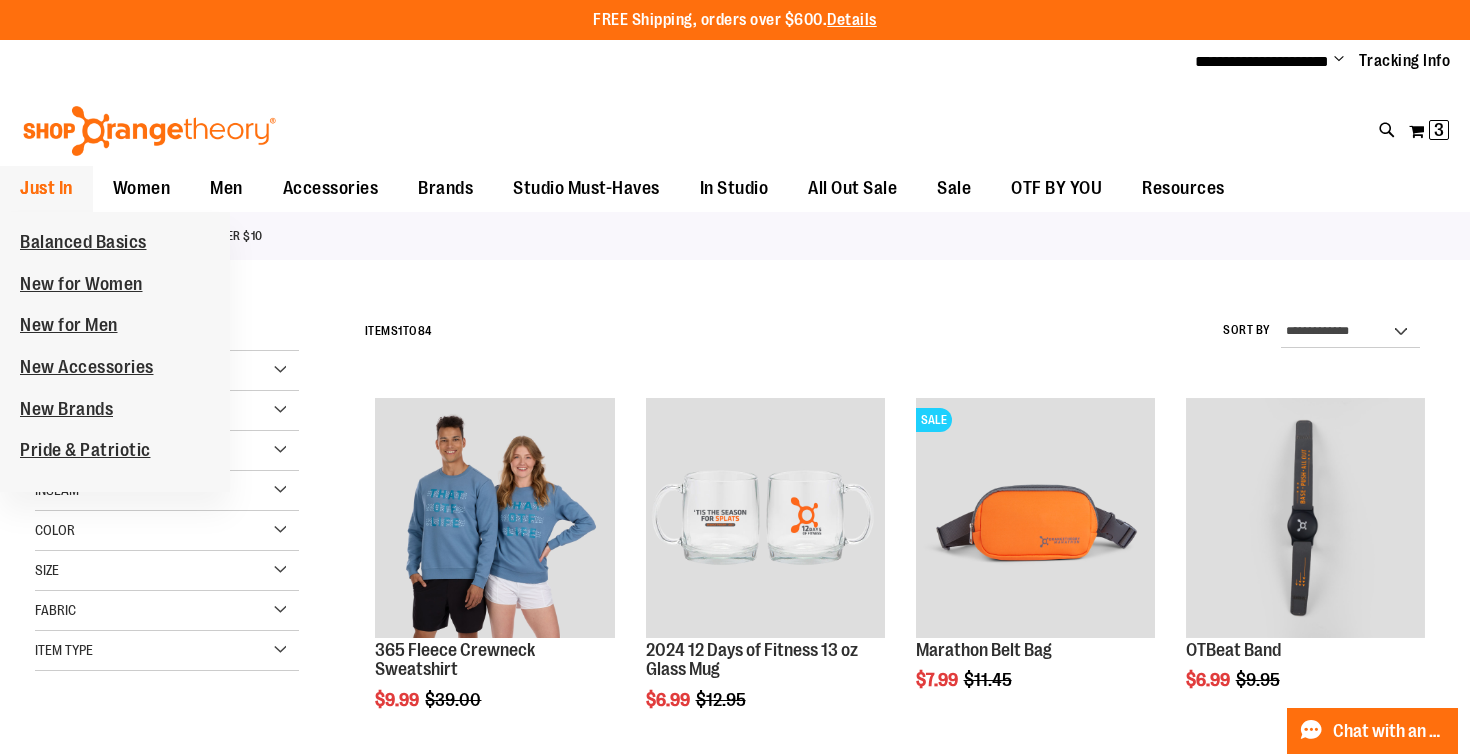 click on "Just In" at bounding box center [46, 188] 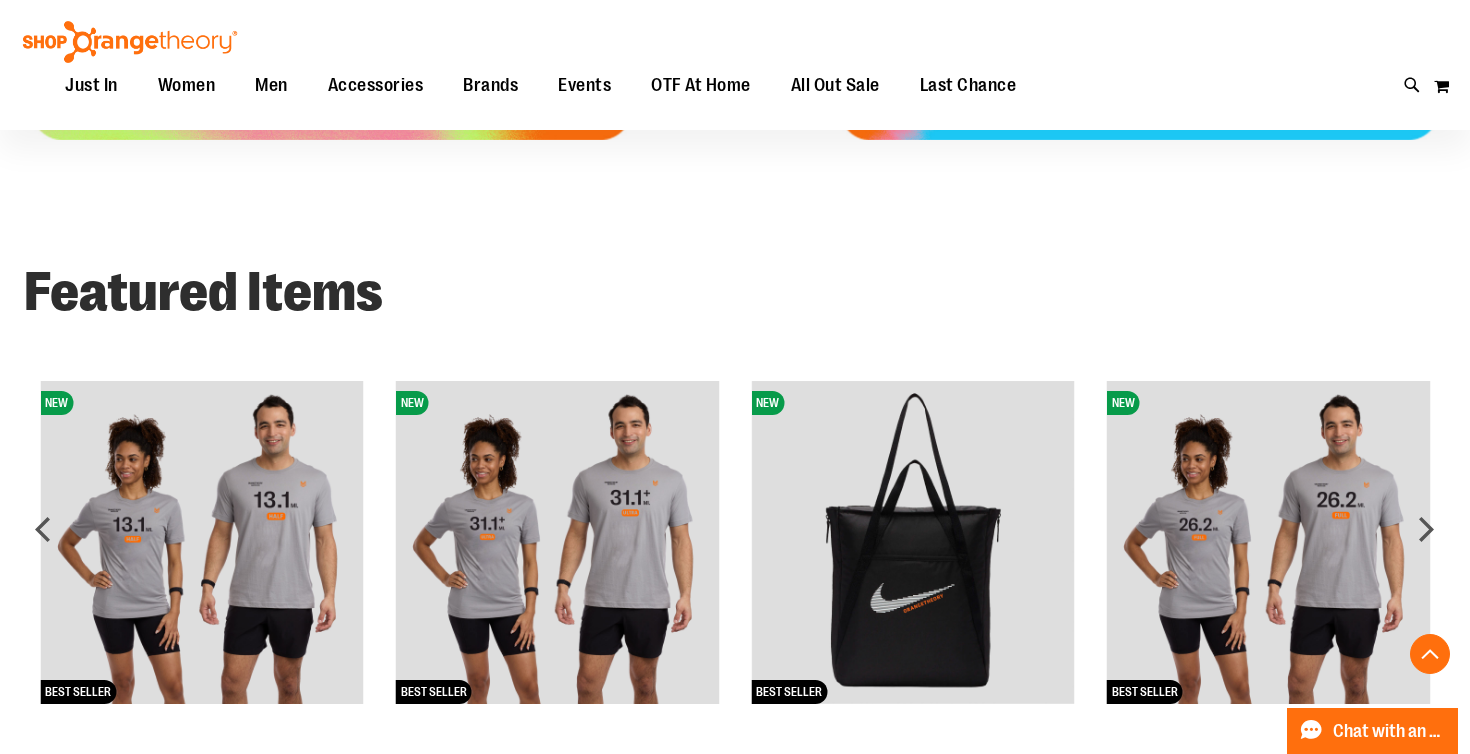 scroll, scrollTop: 1167, scrollLeft: 0, axis: vertical 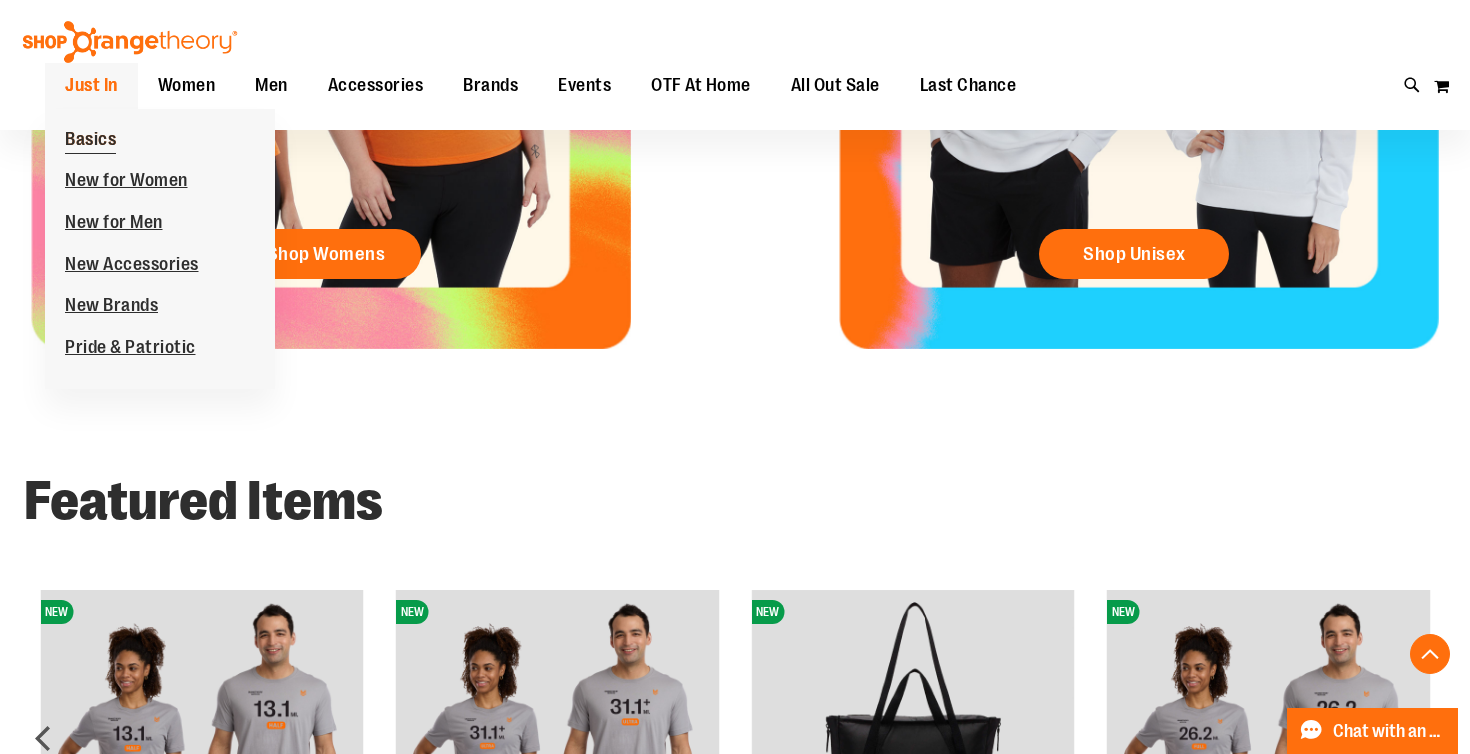 click on "Basics" at bounding box center [90, 141] 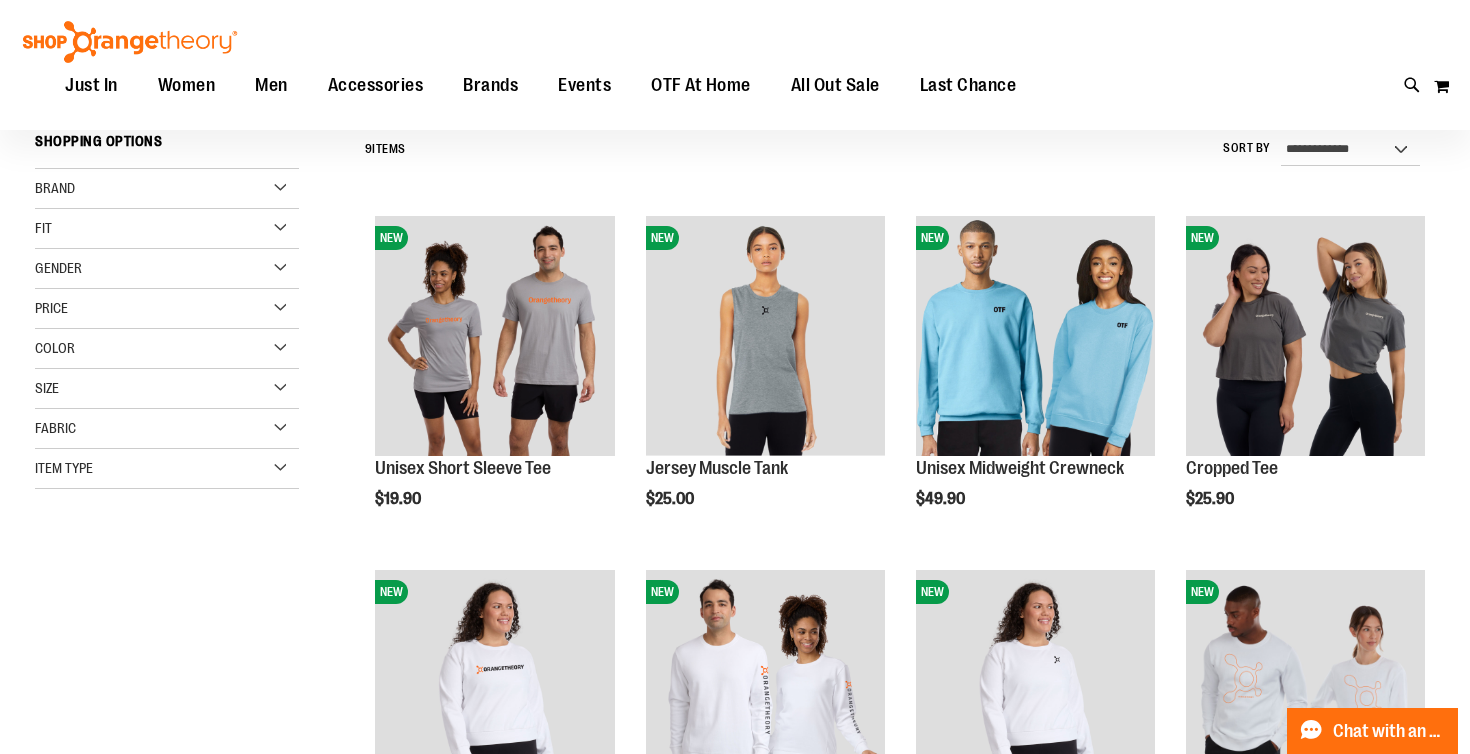 scroll, scrollTop: 195, scrollLeft: 0, axis: vertical 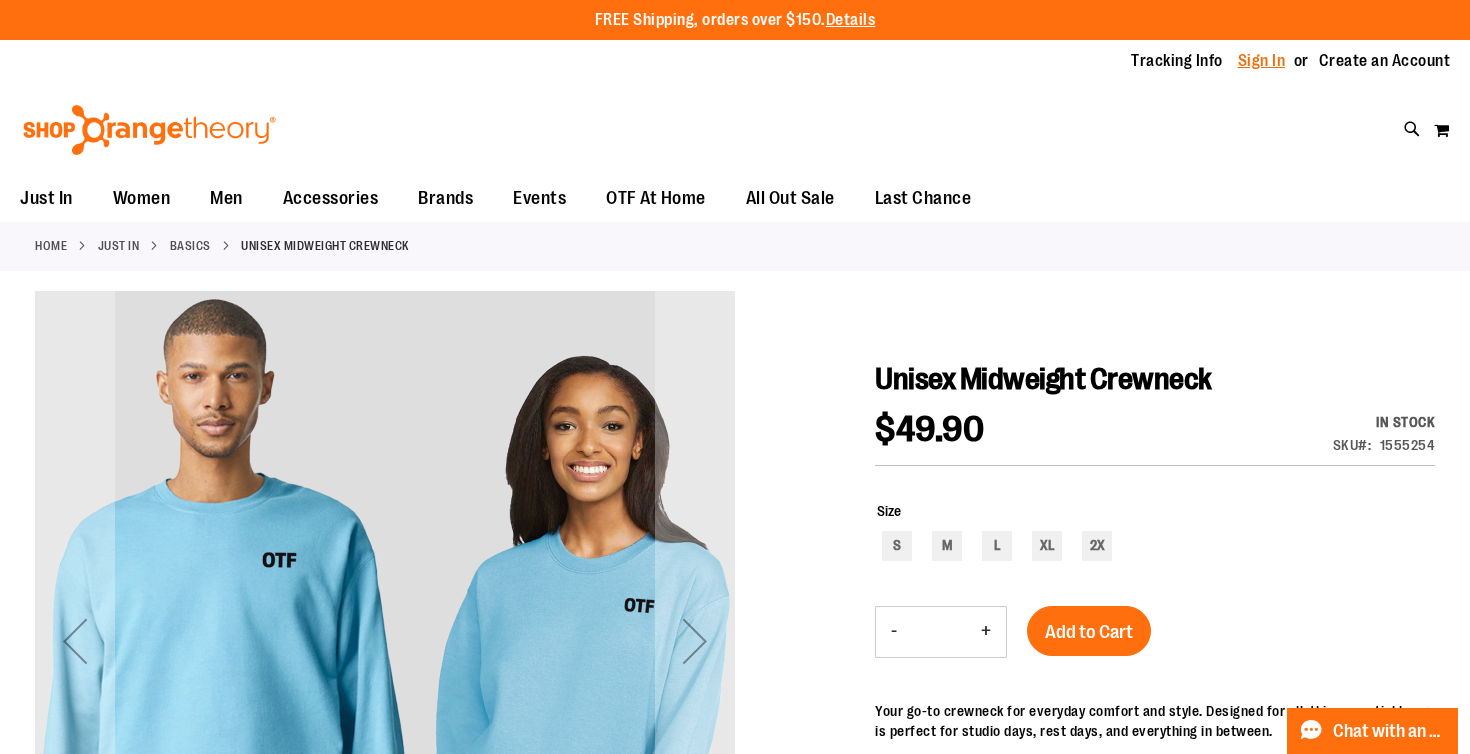 click on "Sign In" at bounding box center [1262, 61] 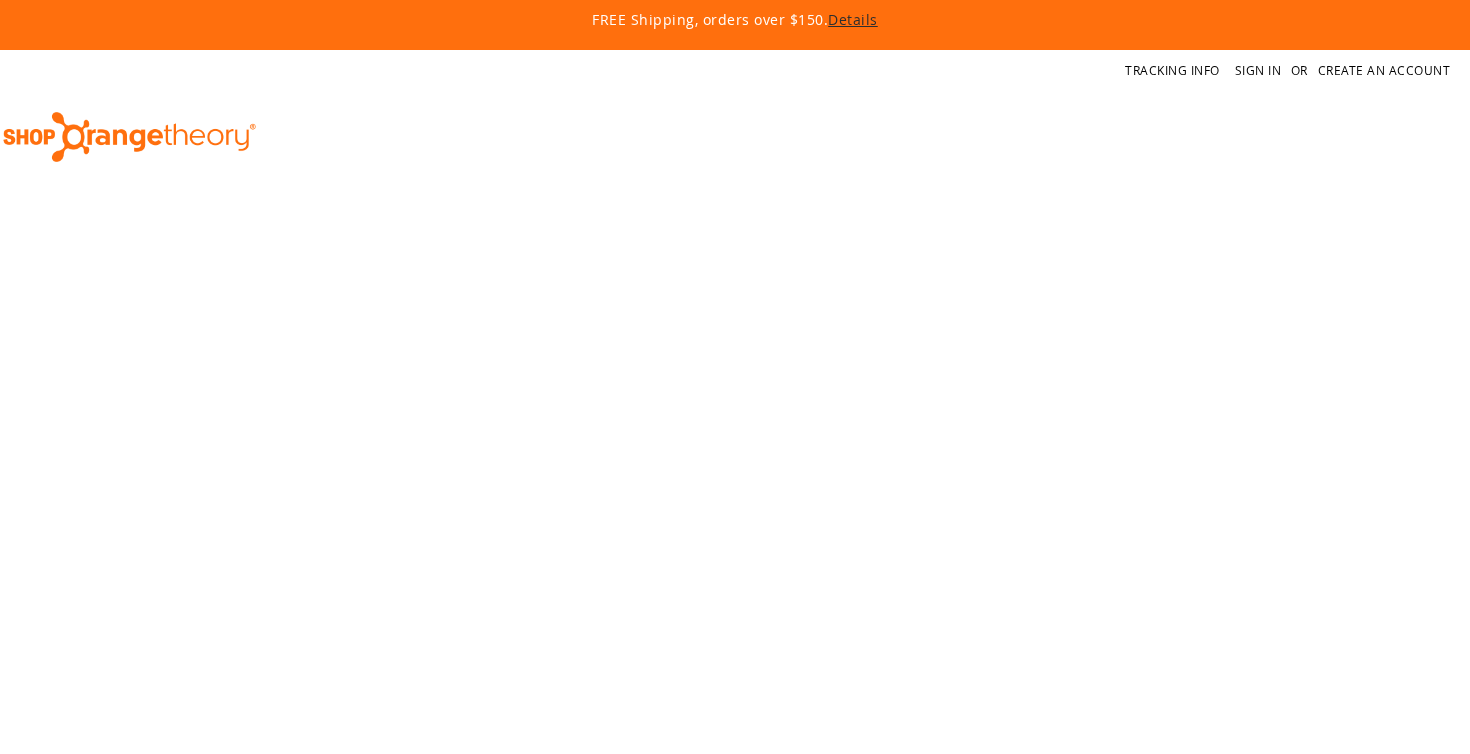 scroll, scrollTop: 0, scrollLeft: 0, axis: both 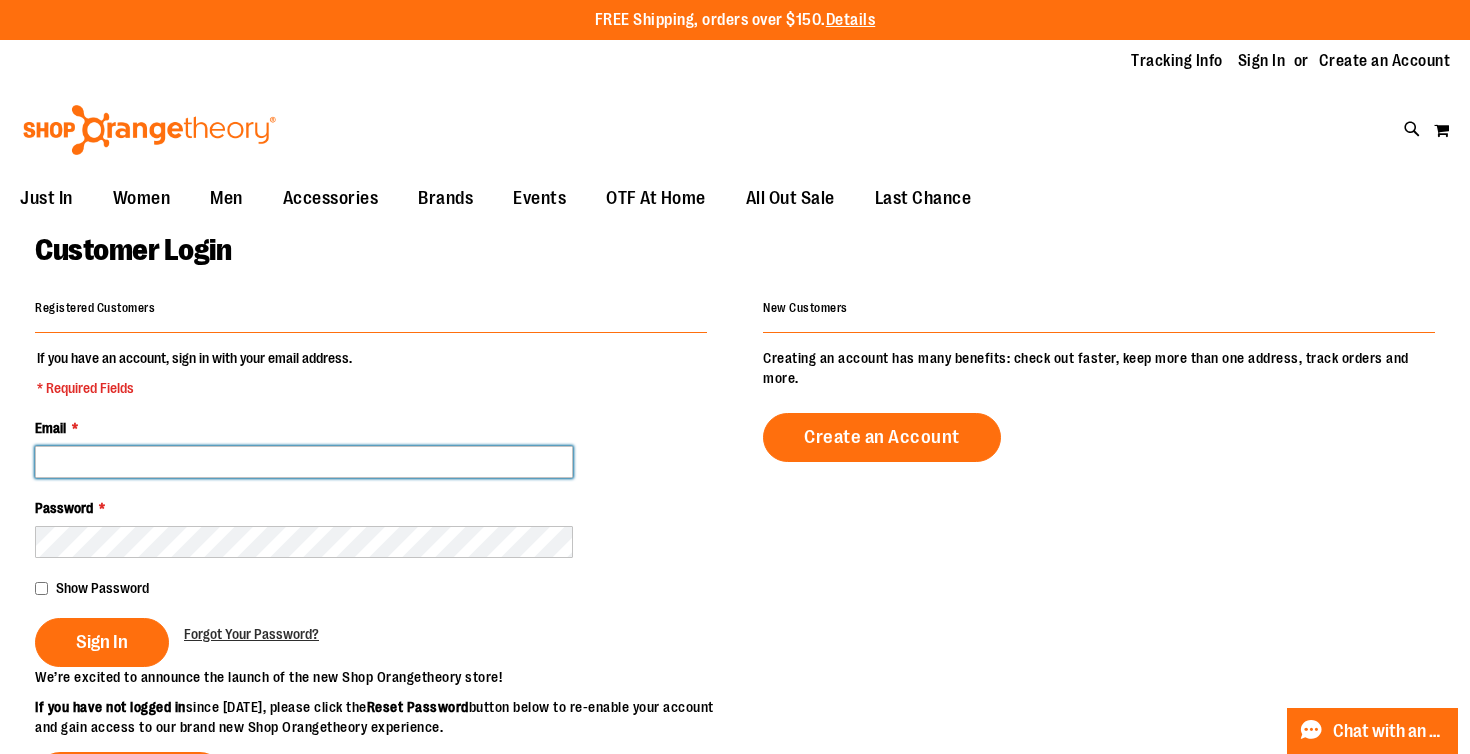 click on "Email *" at bounding box center (304, 462) 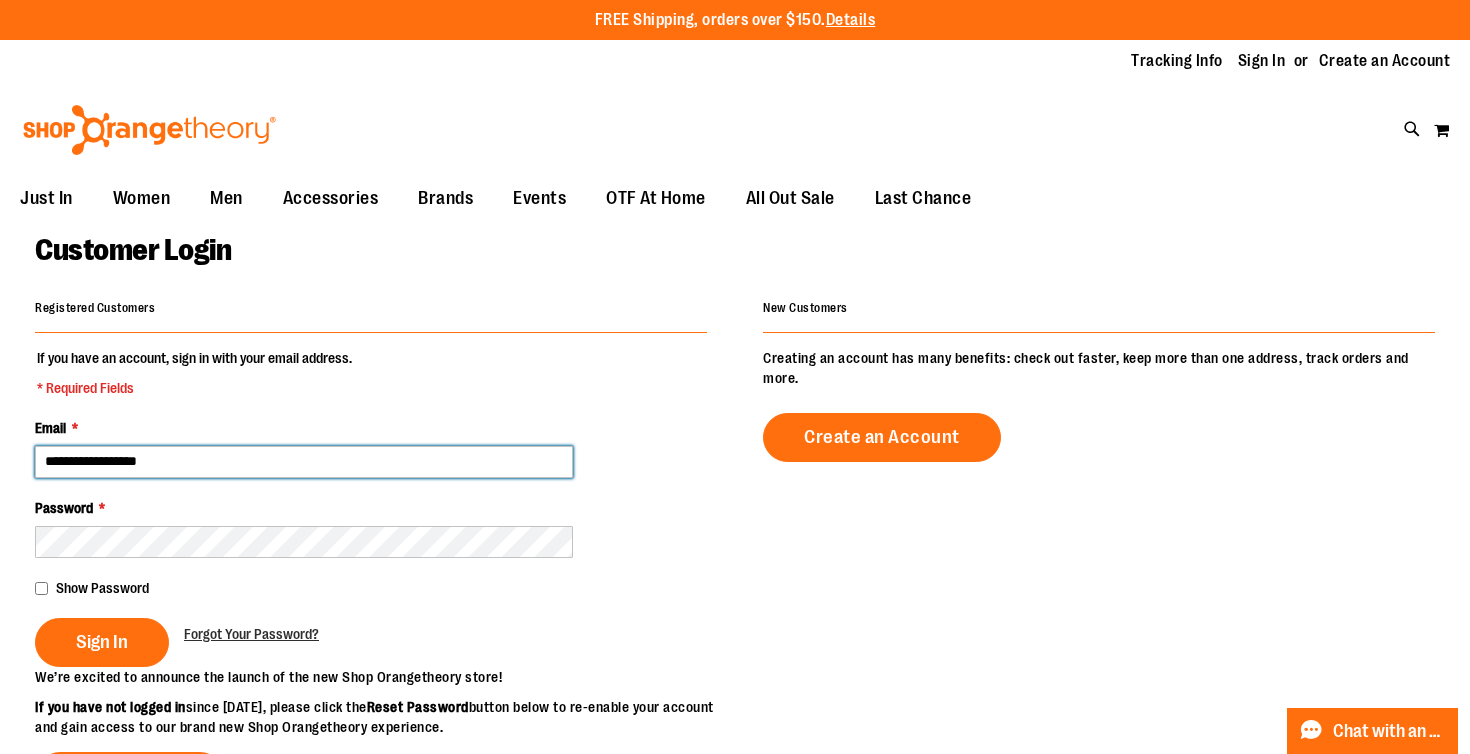 type on "**********" 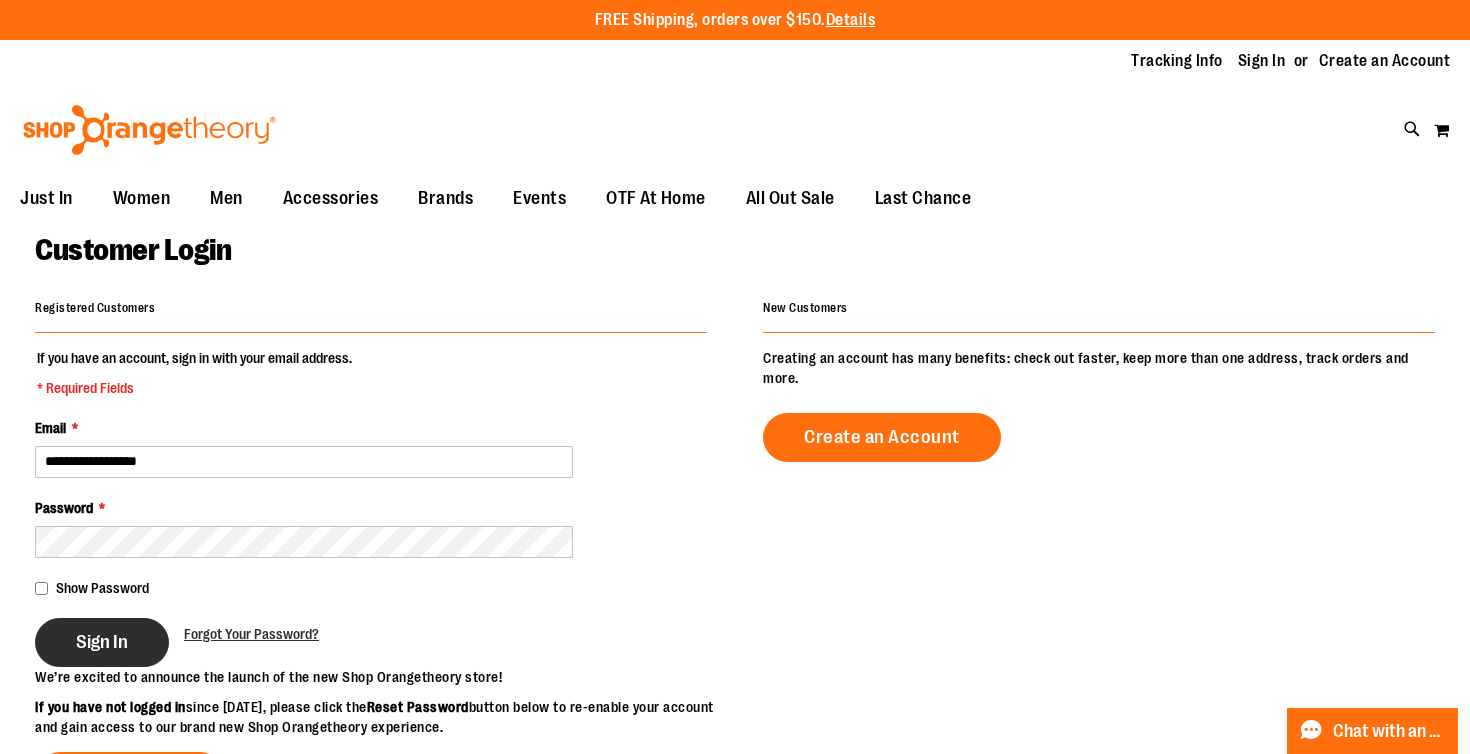 click on "Sign In" at bounding box center (102, 642) 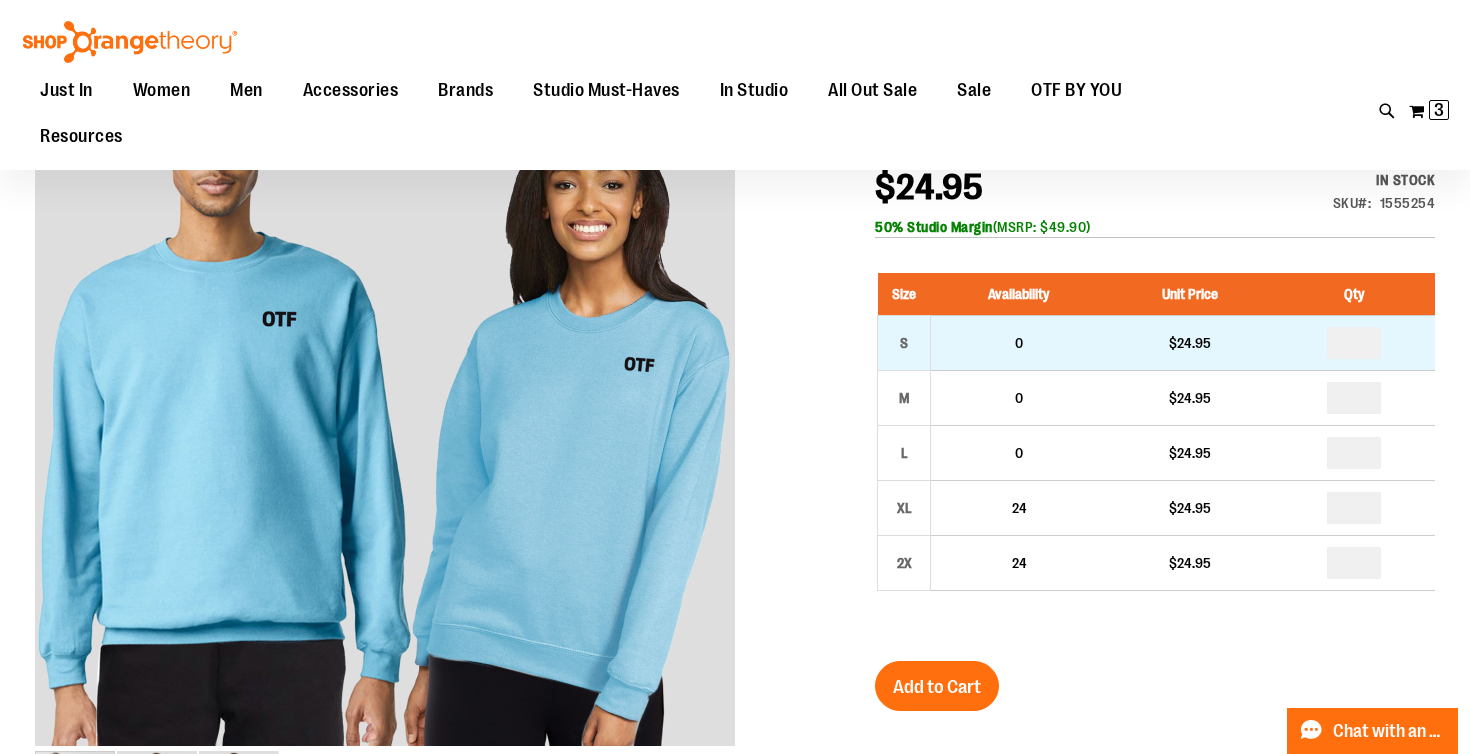 scroll, scrollTop: 238, scrollLeft: 0, axis: vertical 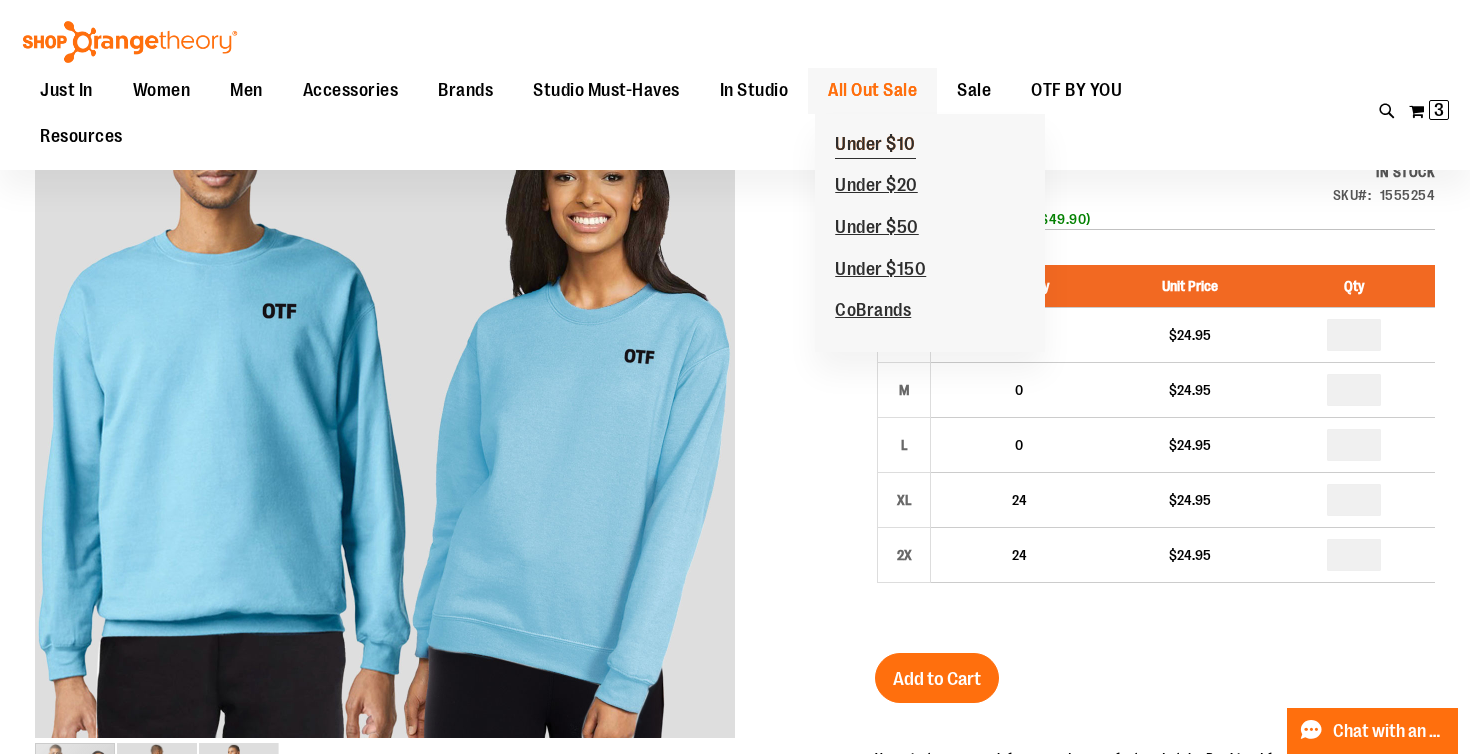 click on "Under $10" at bounding box center [875, 146] 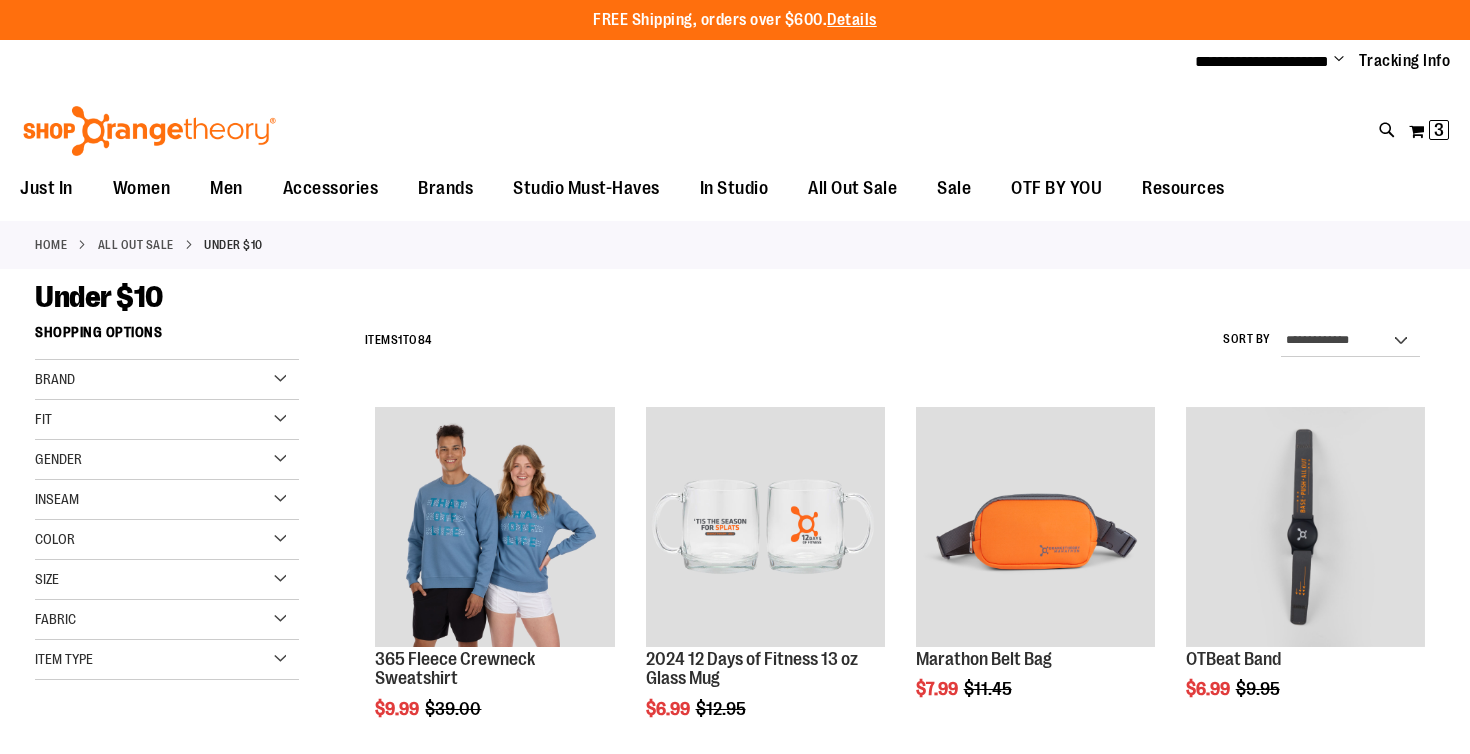 scroll, scrollTop: 0, scrollLeft: 0, axis: both 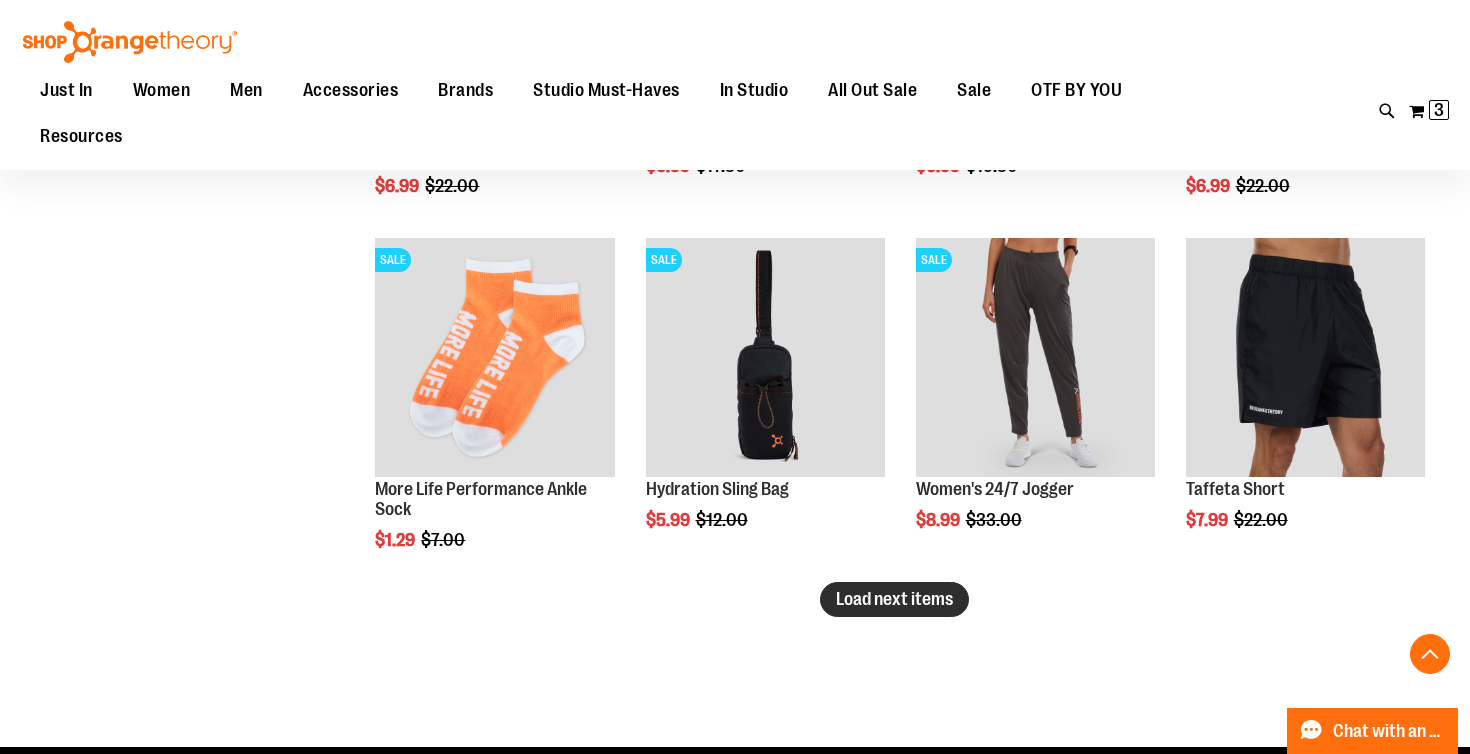 click on "Load next items" at bounding box center (894, 599) 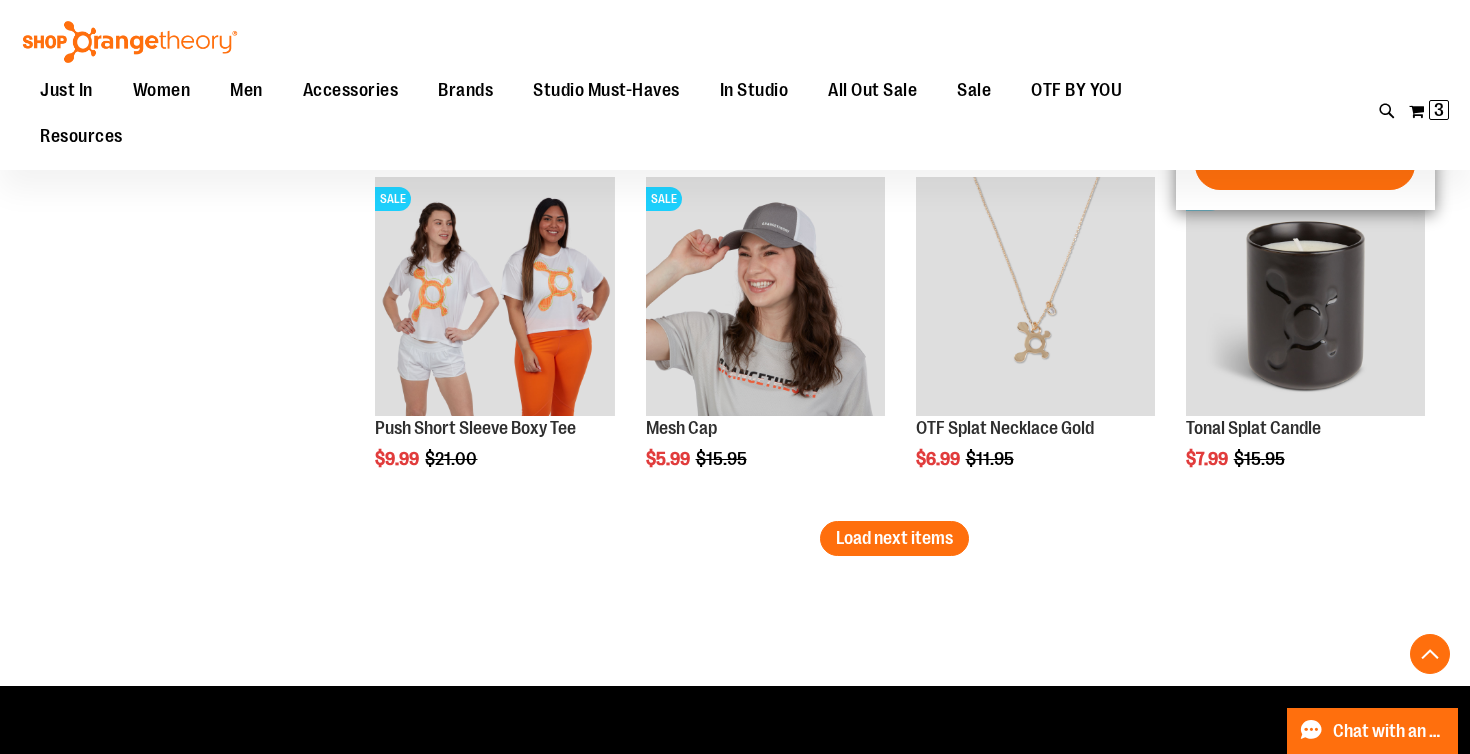 scroll, scrollTop: 4207, scrollLeft: 0, axis: vertical 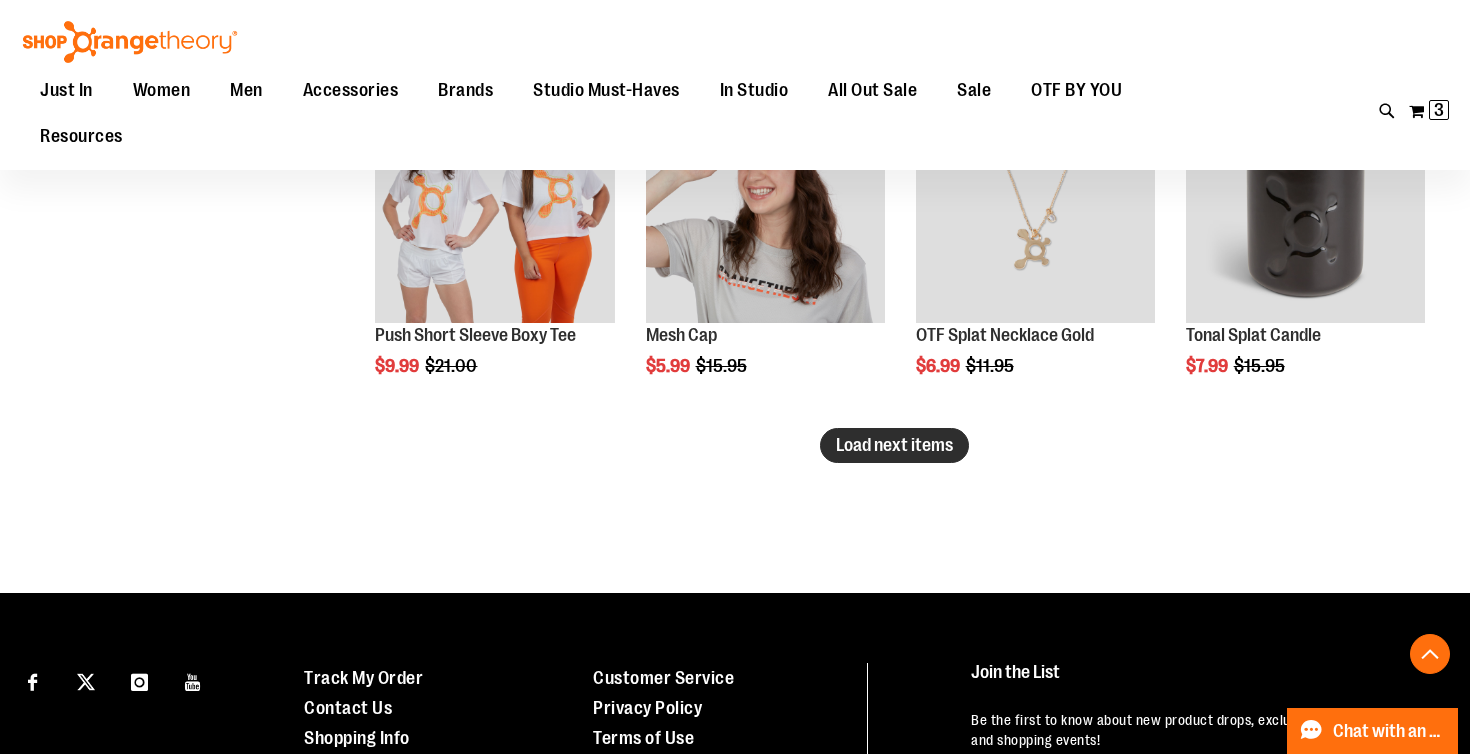 click on "Load next items" at bounding box center (894, 445) 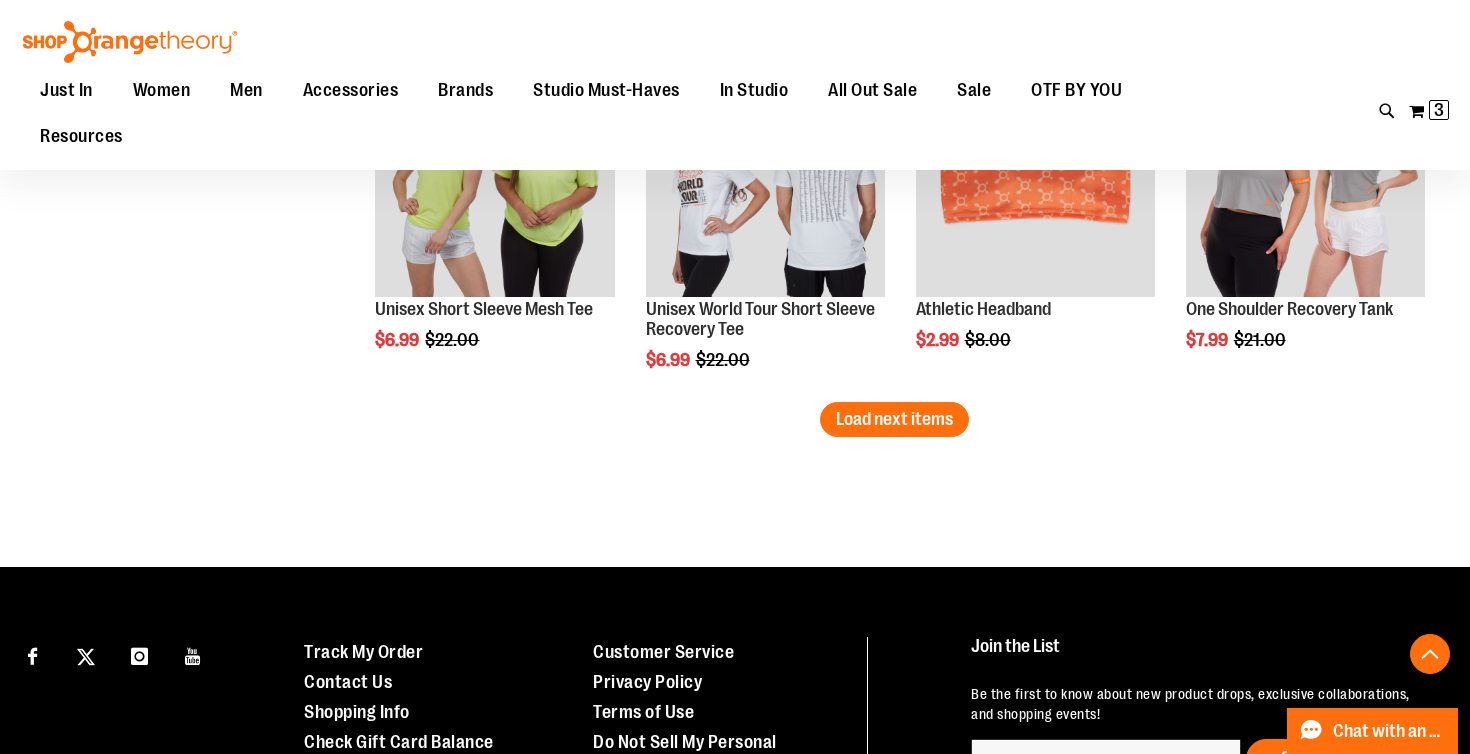 scroll, scrollTop: 5316, scrollLeft: 0, axis: vertical 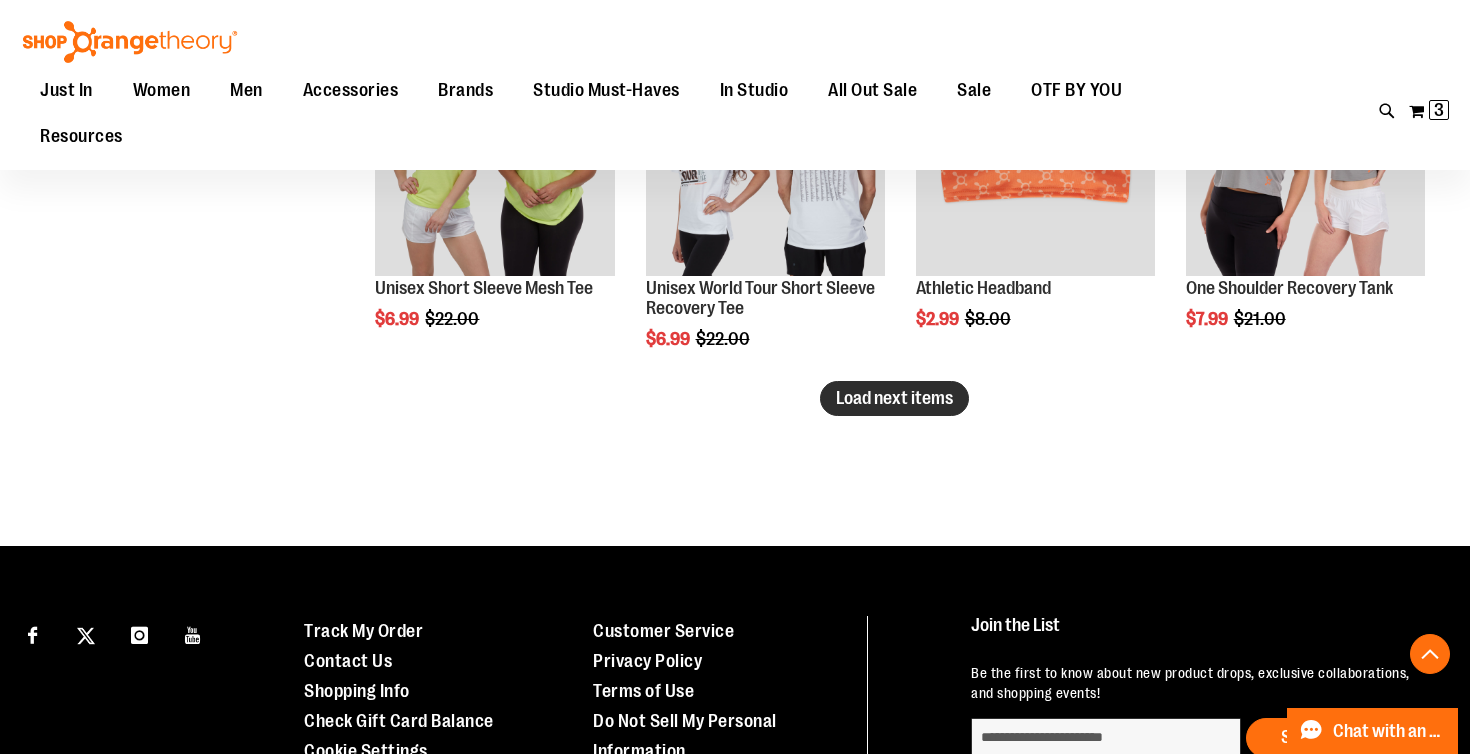 click on "Load next items" at bounding box center (894, 398) 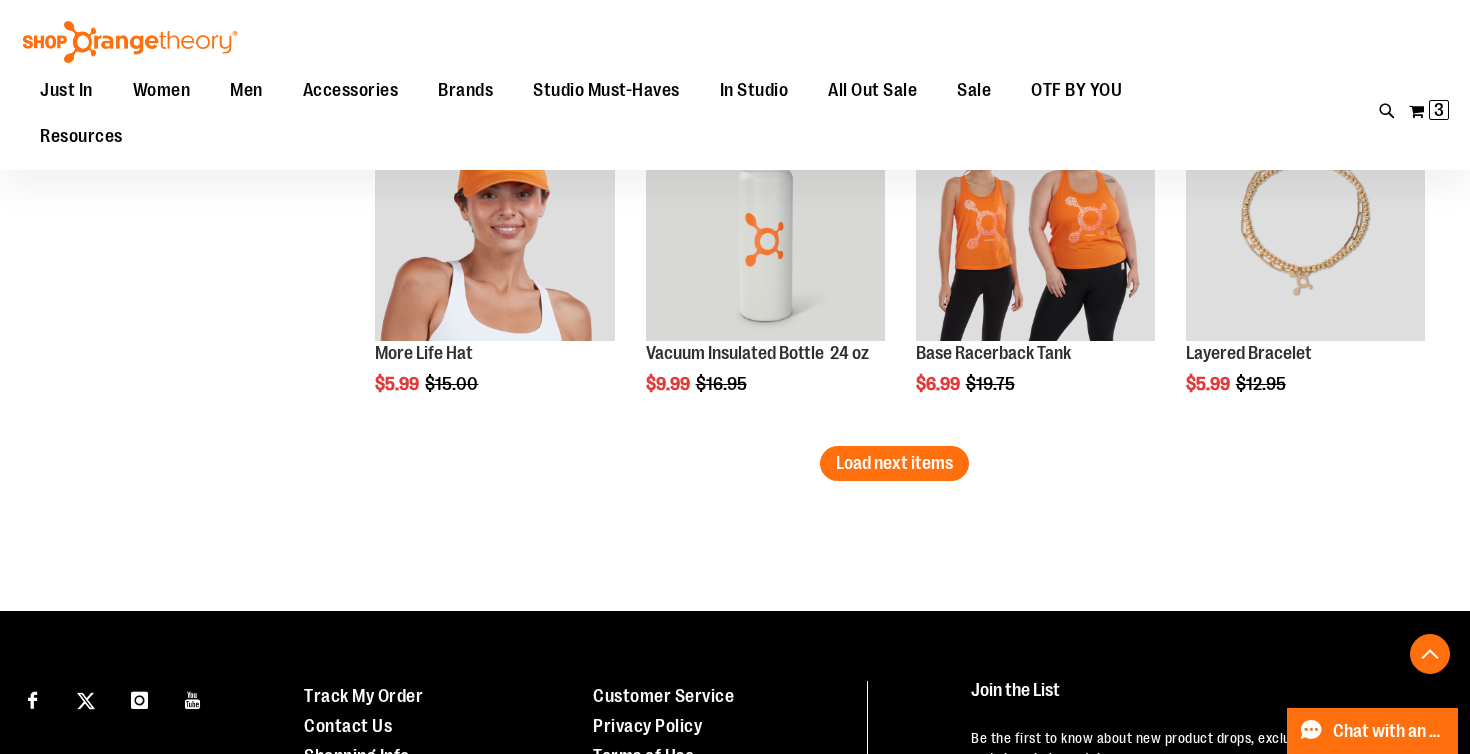 scroll, scrollTop: 6312, scrollLeft: 0, axis: vertical 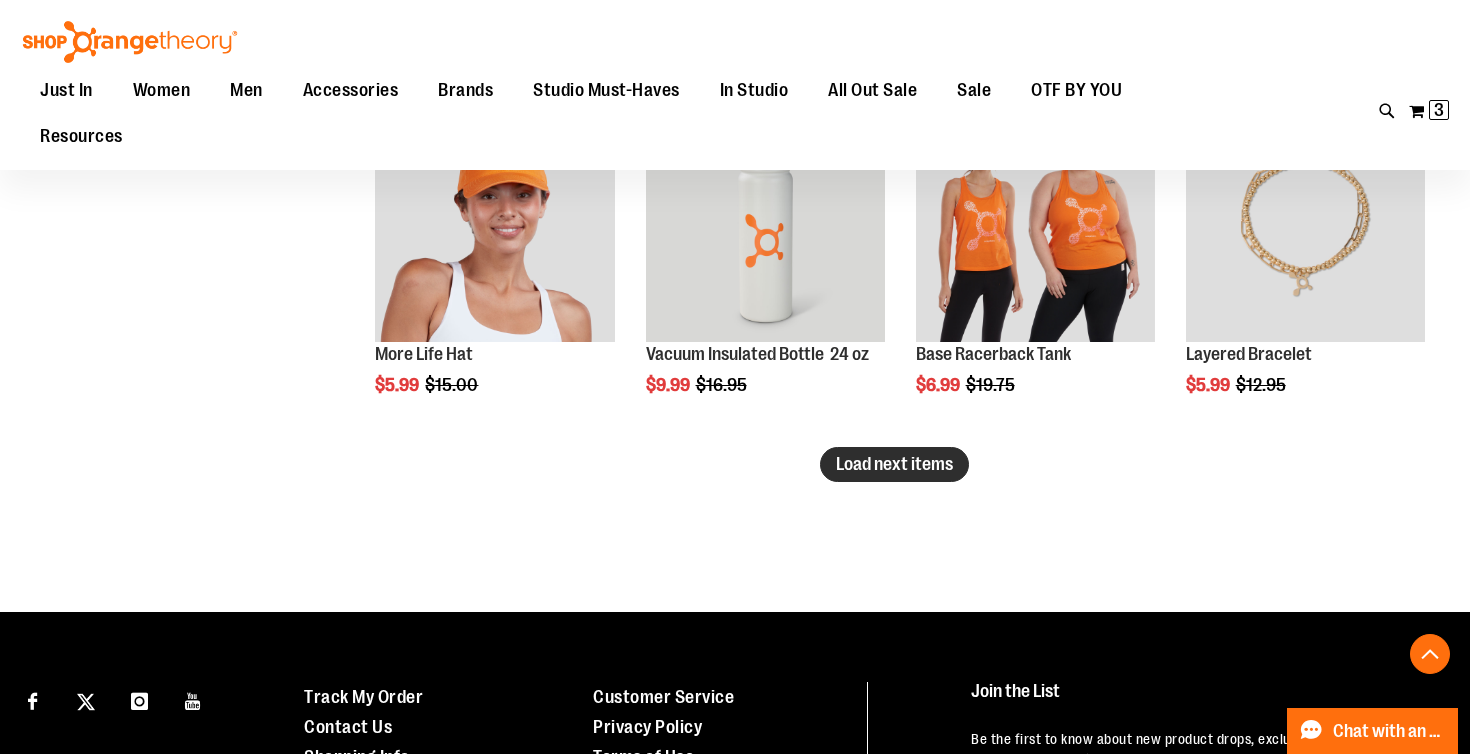 click on "Load next items" at bounding box center (894, 464) 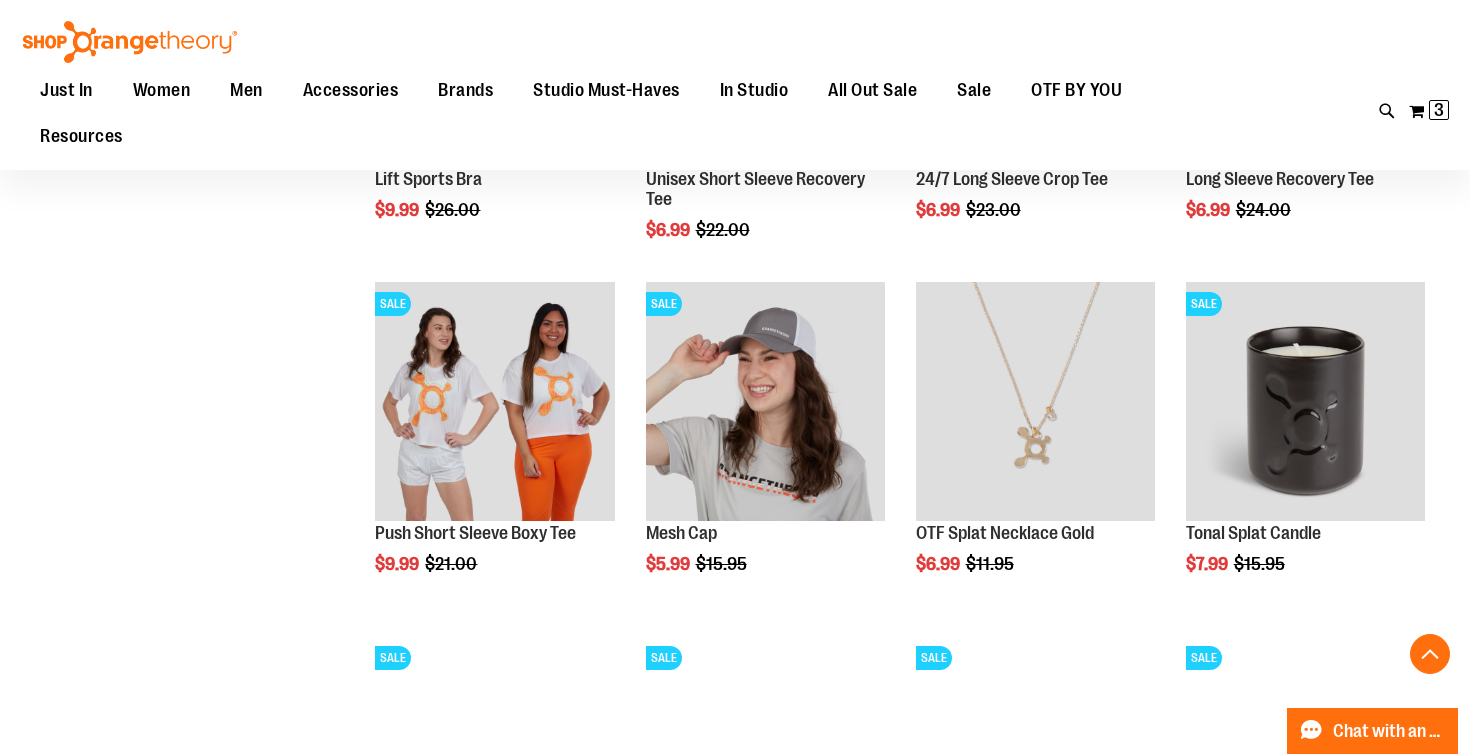 scroll, scrollTop: 4010, scrollLeft: 0, axis: vertical 